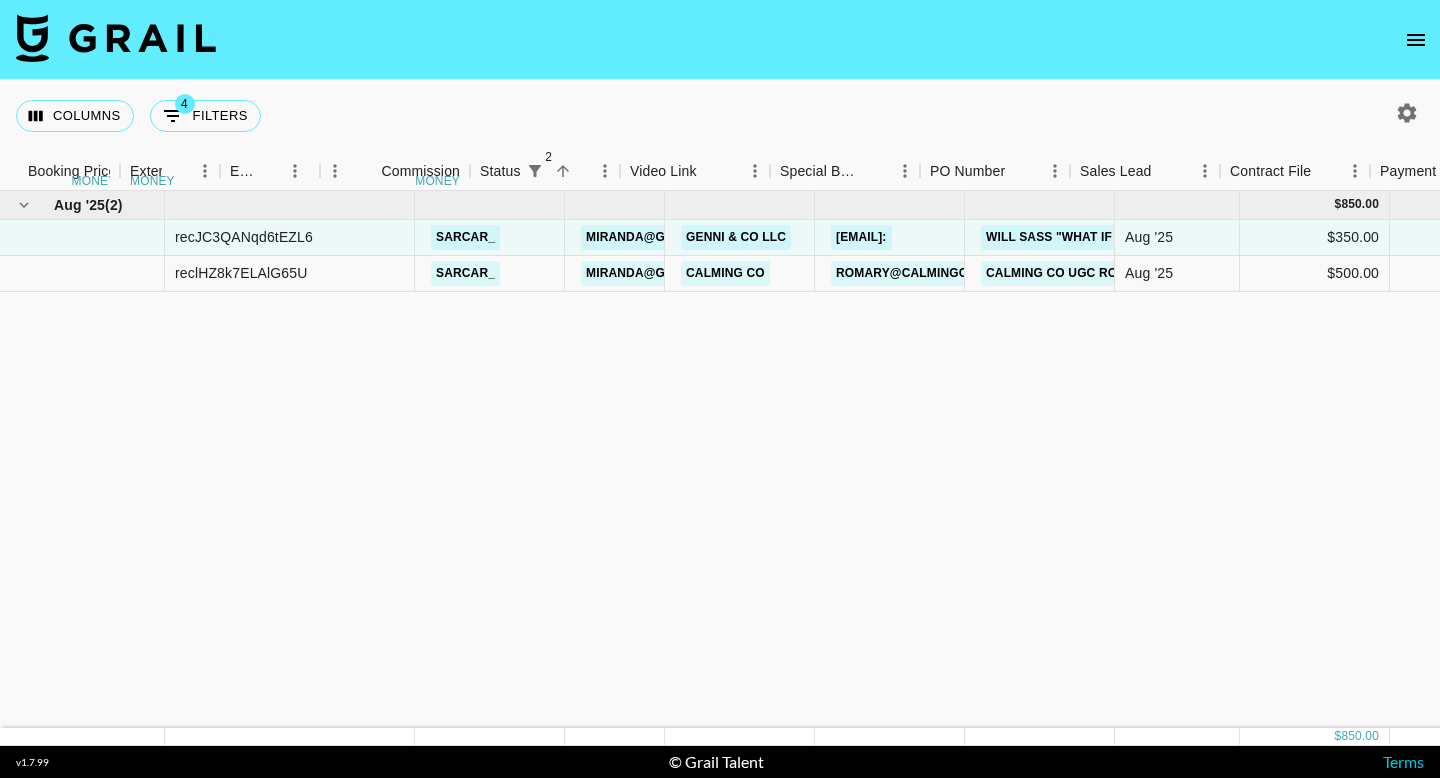 scroll, scrollTop: 0, scrollLeft: 0, axis: both 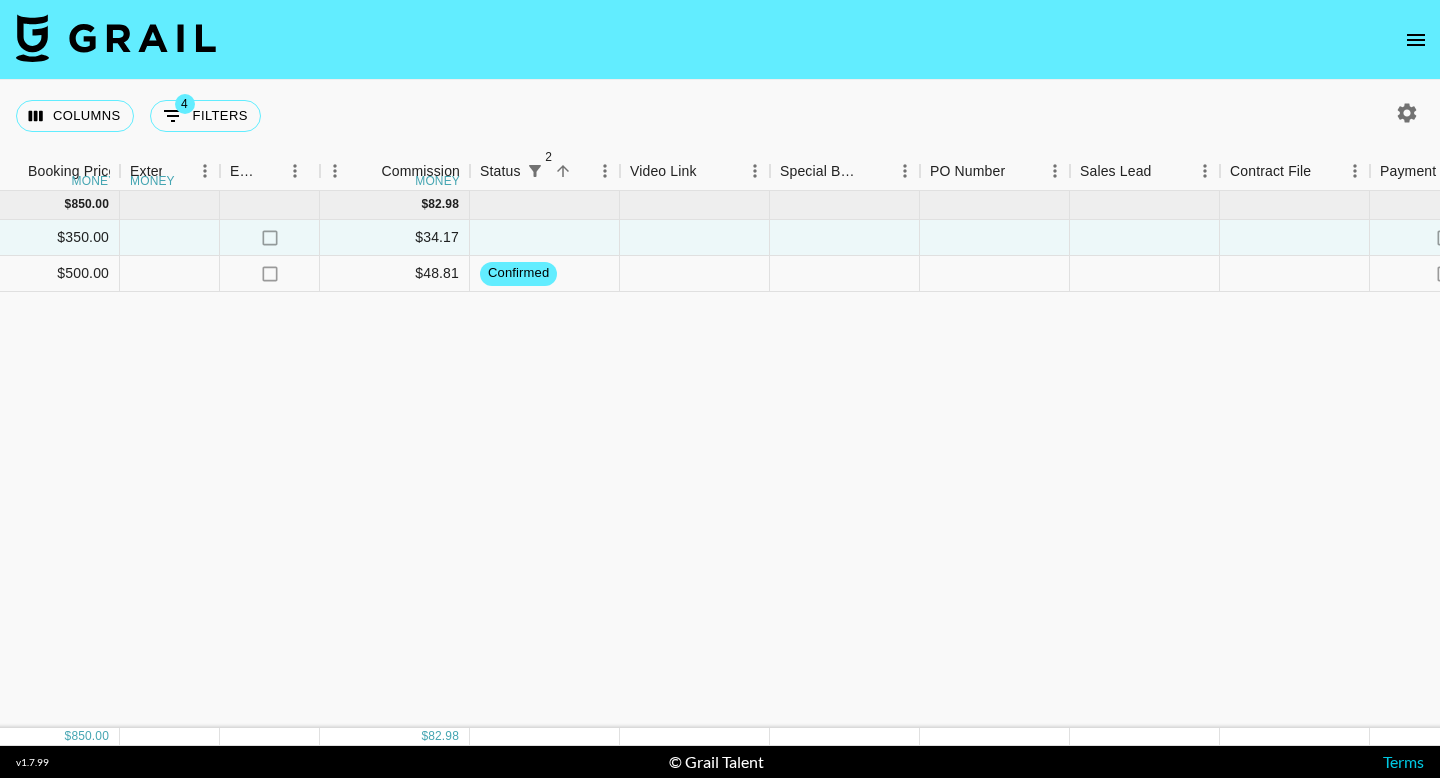 click on "[MONTH] '[YEAR]  ( [NUMBER] ) $ [PRICE] $ [PRICE] [ID] [DOMAIN]@[DOMAIN] [FIRST] & [COMPANY] [COMPANY] [FIRST]@[DOMAIN] [FIRST] [LAST] [MONTH] '[YEAR] $ [PRICE] no $ [PRICE] no [ID] [DOMAIN]@[DOMAIN] [COMPANY] [FIRST]@[DOMAIN] [COMPANY] [COMPANY] [MONTH] '[YEAR] $ [PRICE] no $ [PRICE] confirmed no" at bounding box center [315, 459] 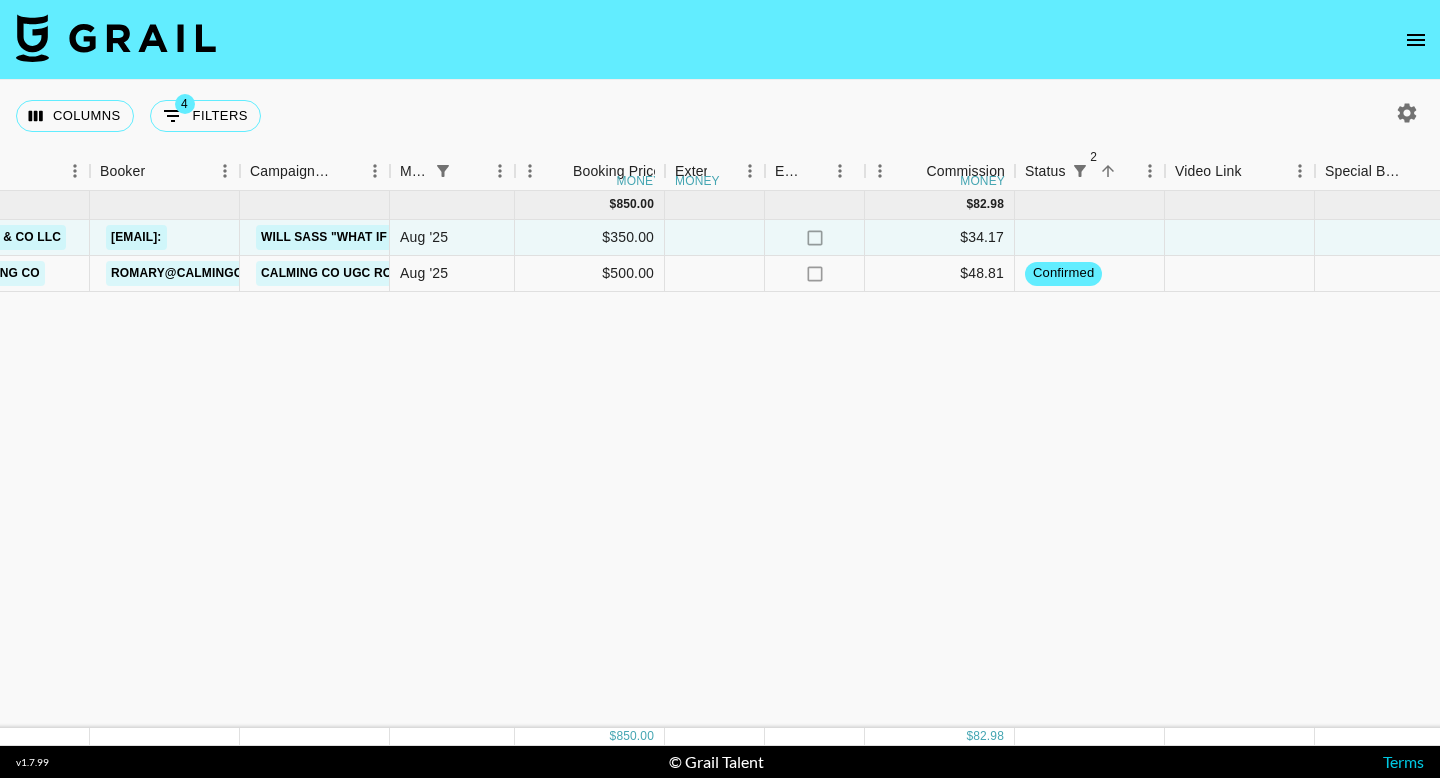 scroll, scrollTop: 0, scrollLeft: 726, axis: horizontal 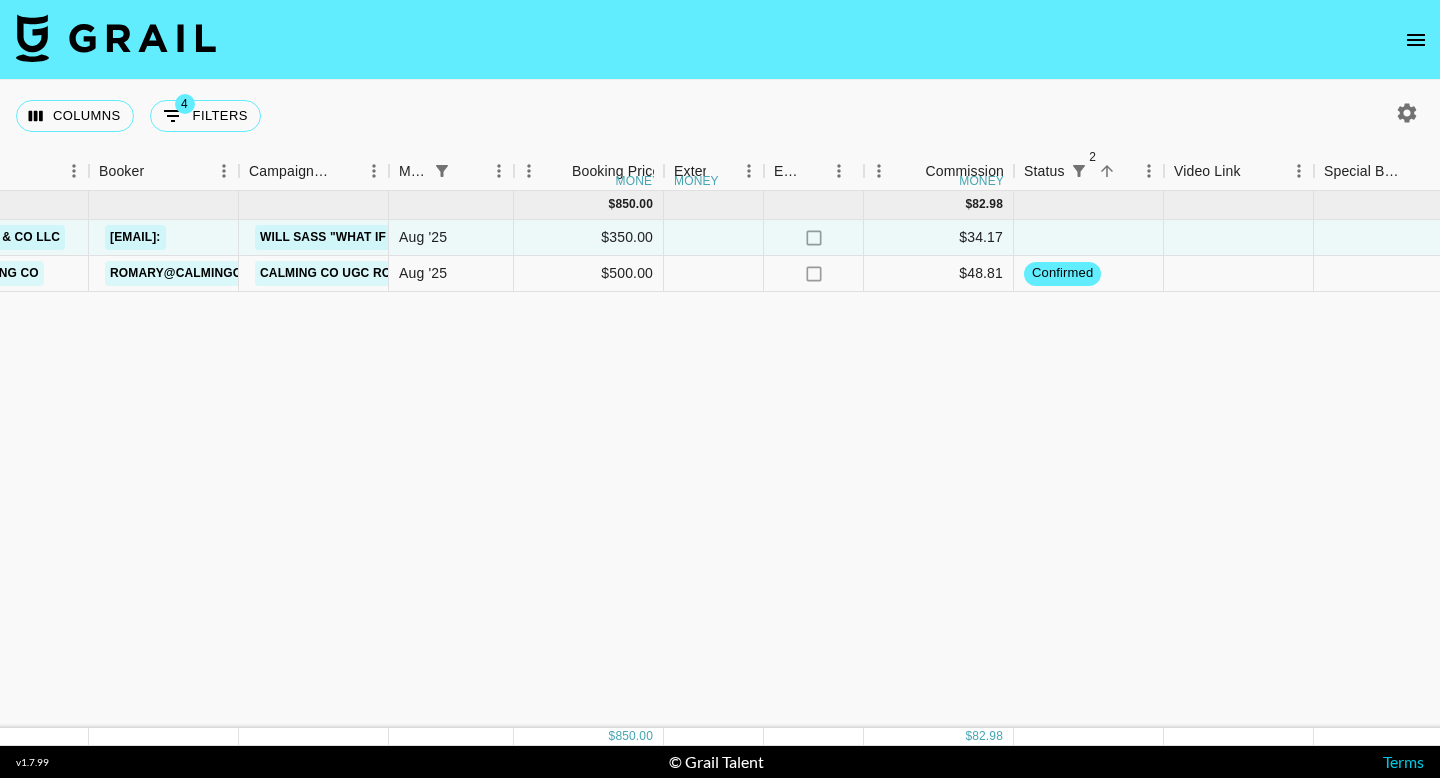 click 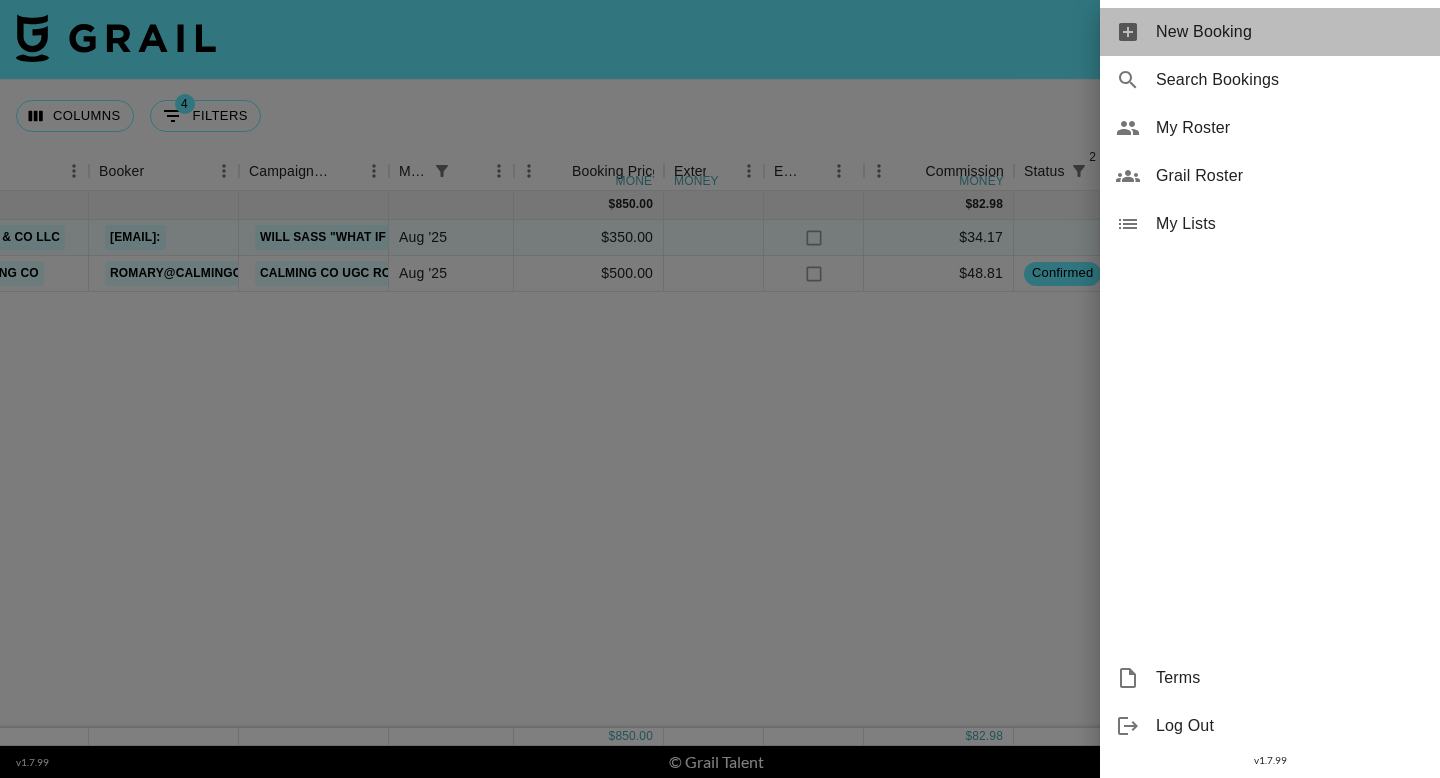 click on "New Booking" at bounding box center [1290, 32] 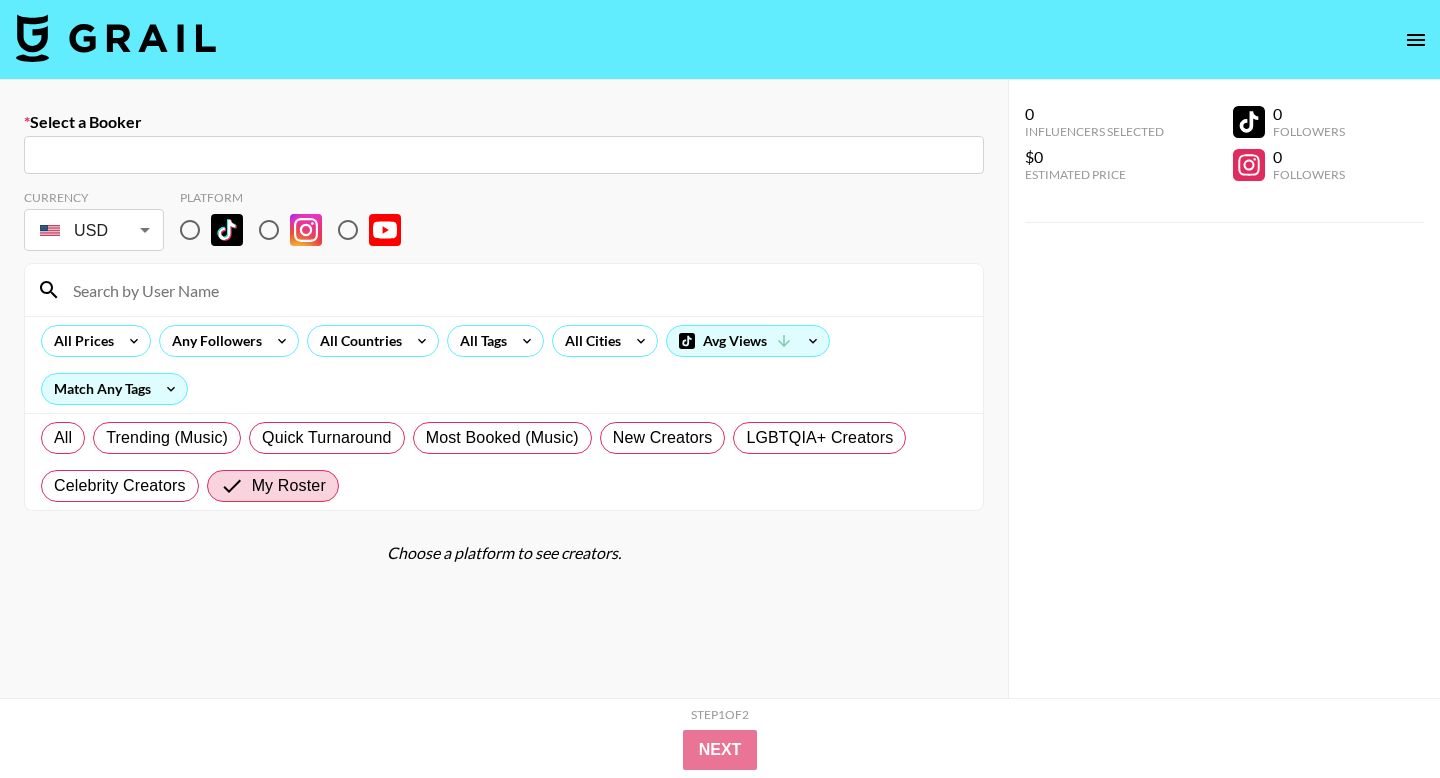 click at bounding box center [504, 155] 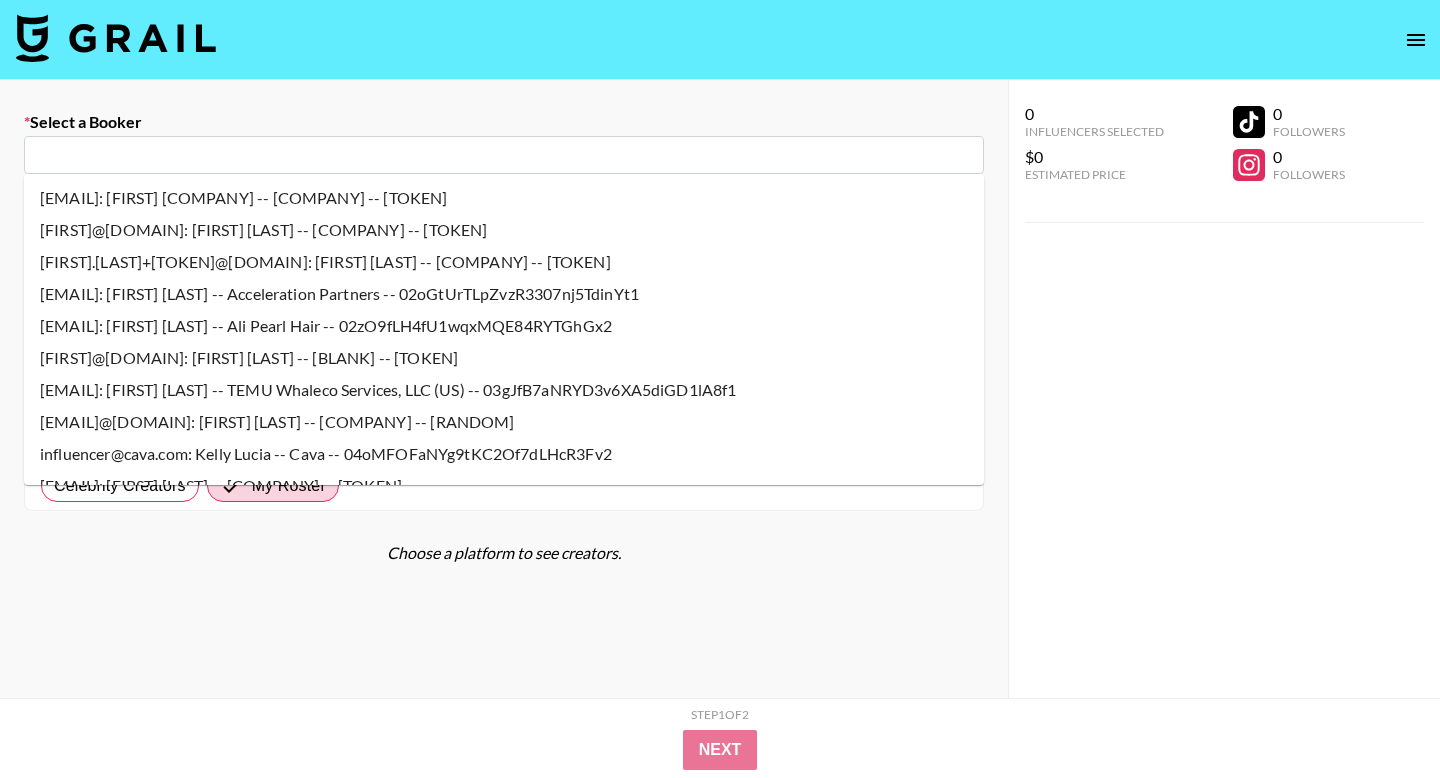 paste on "kelly.denten_12A@software.upfluence.co" 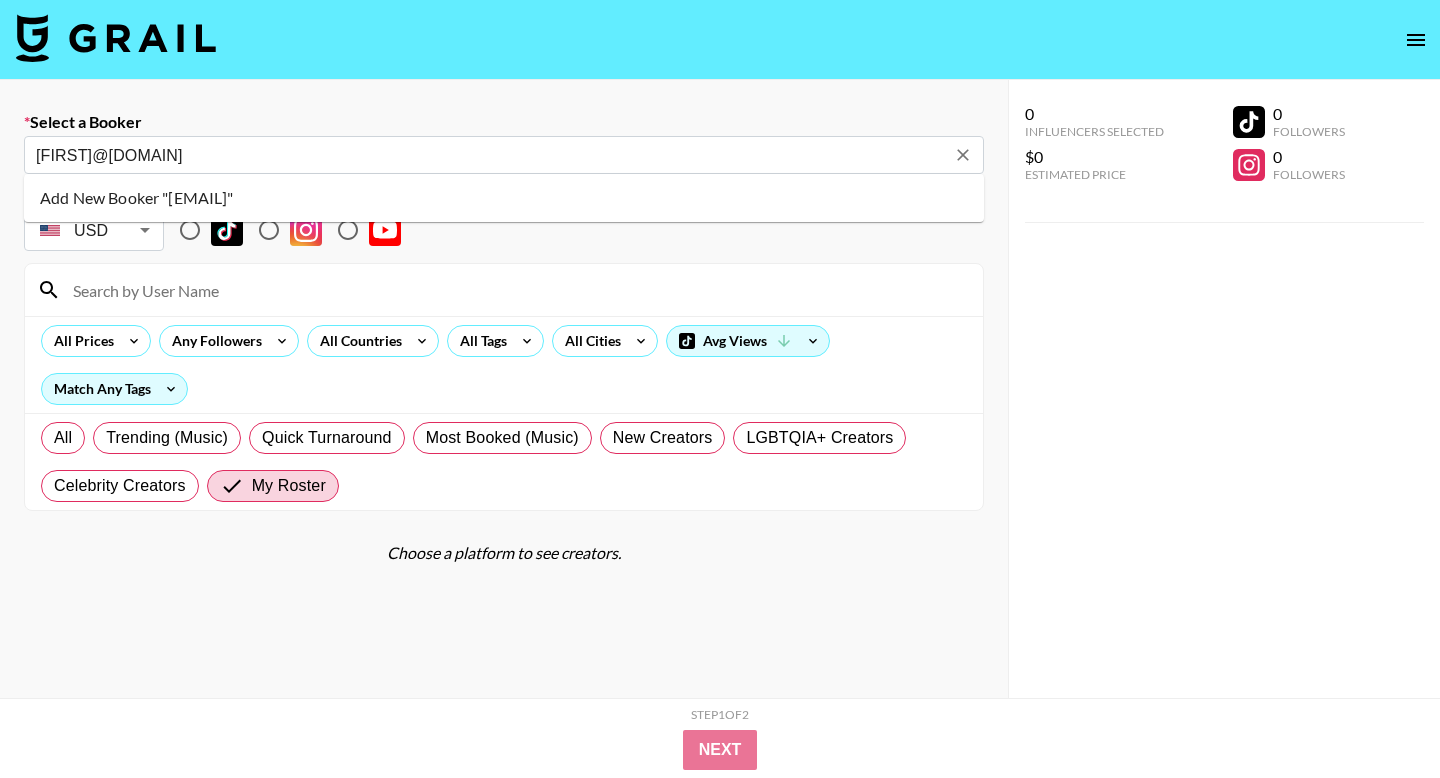click on "Add New Booker "kelly.denten_12A@software.upfluence.co"" at bounding box center (504, 198) 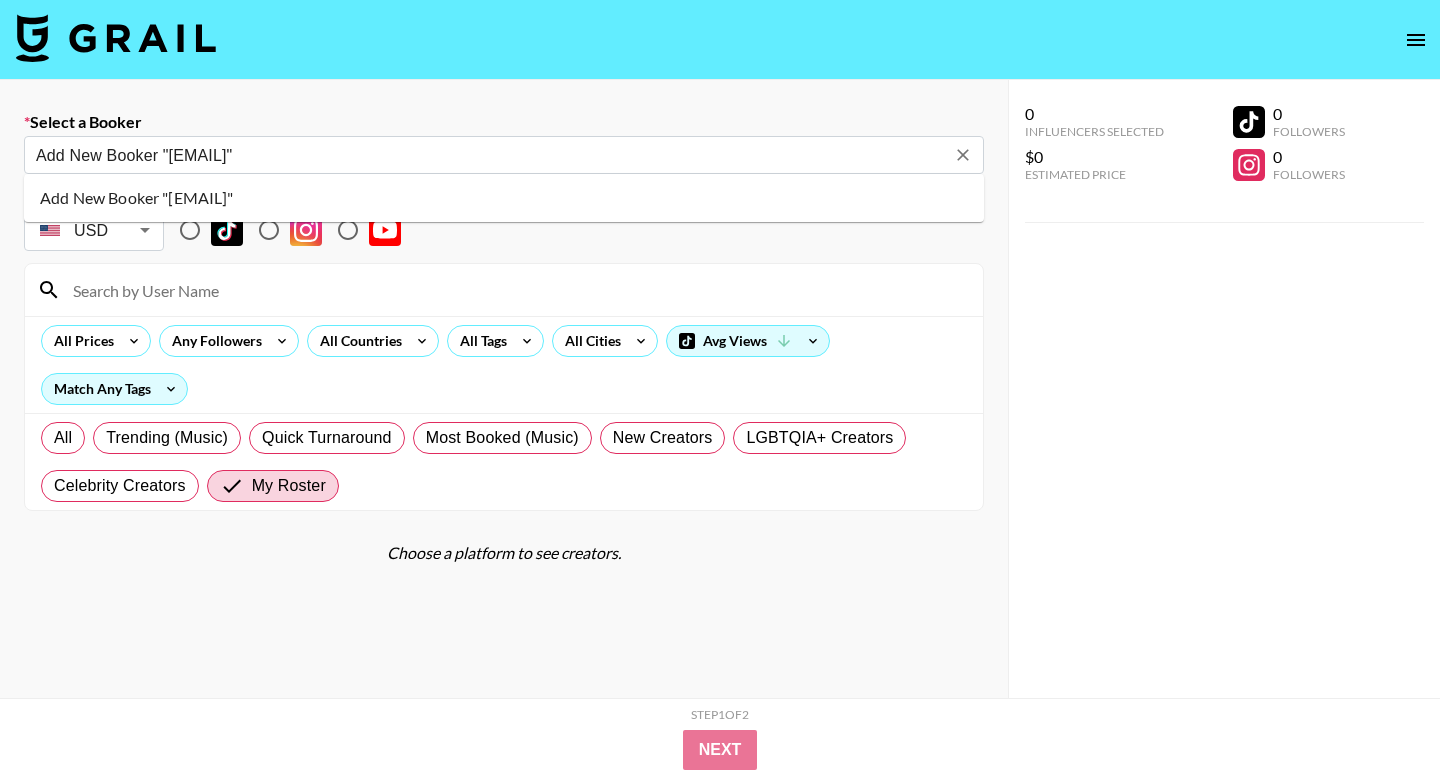 type 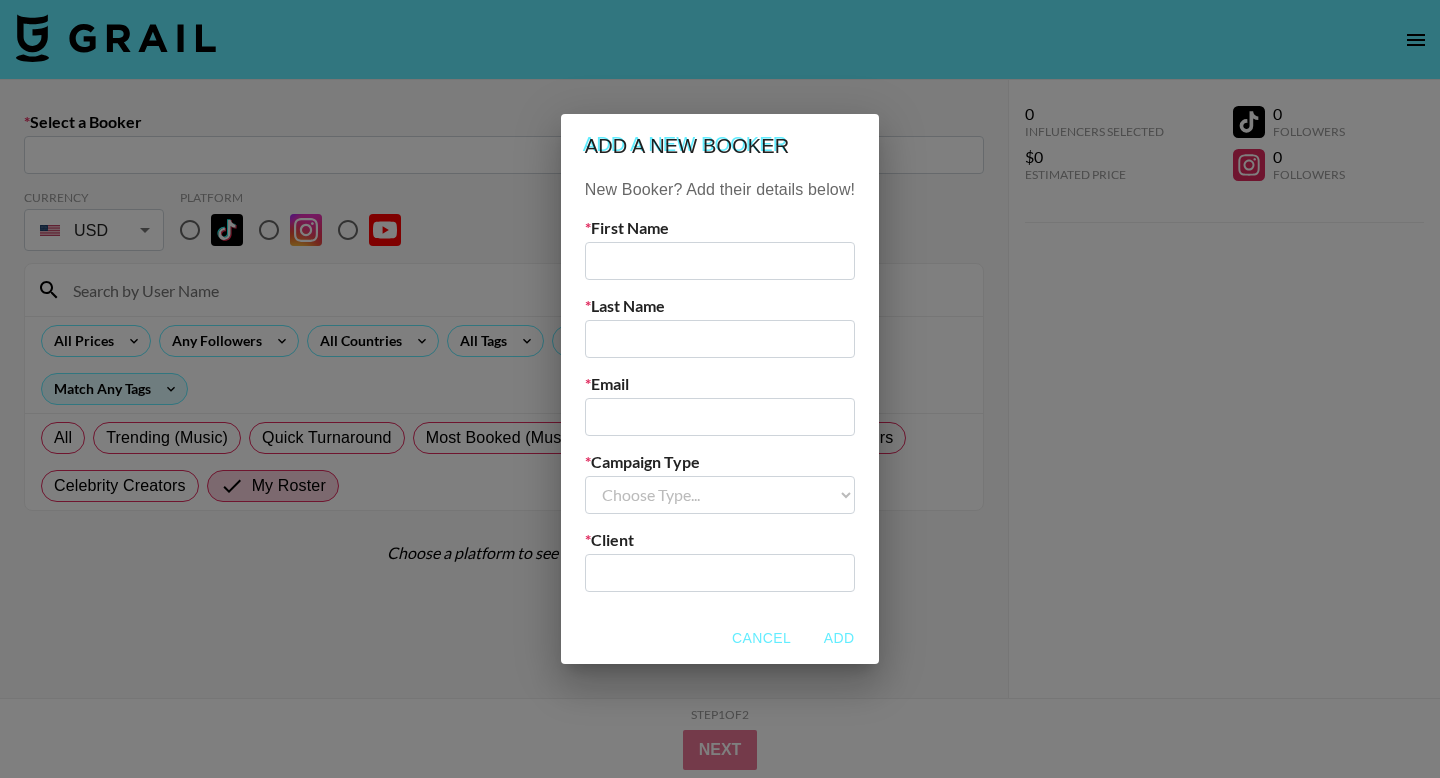 click at bounding box center (720, 417) 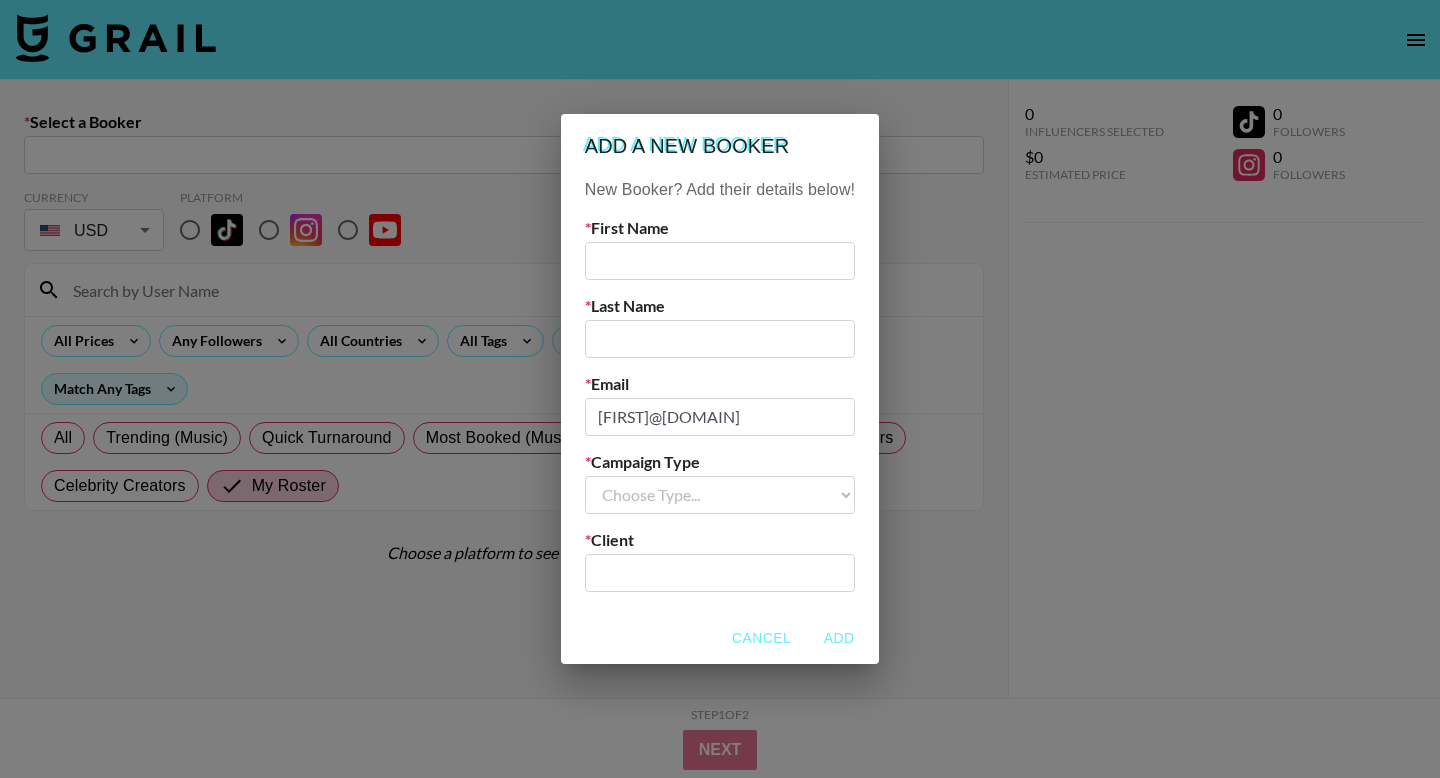 scroll, scrollTop: 0, scrollLeft: 43, axis: horizontal 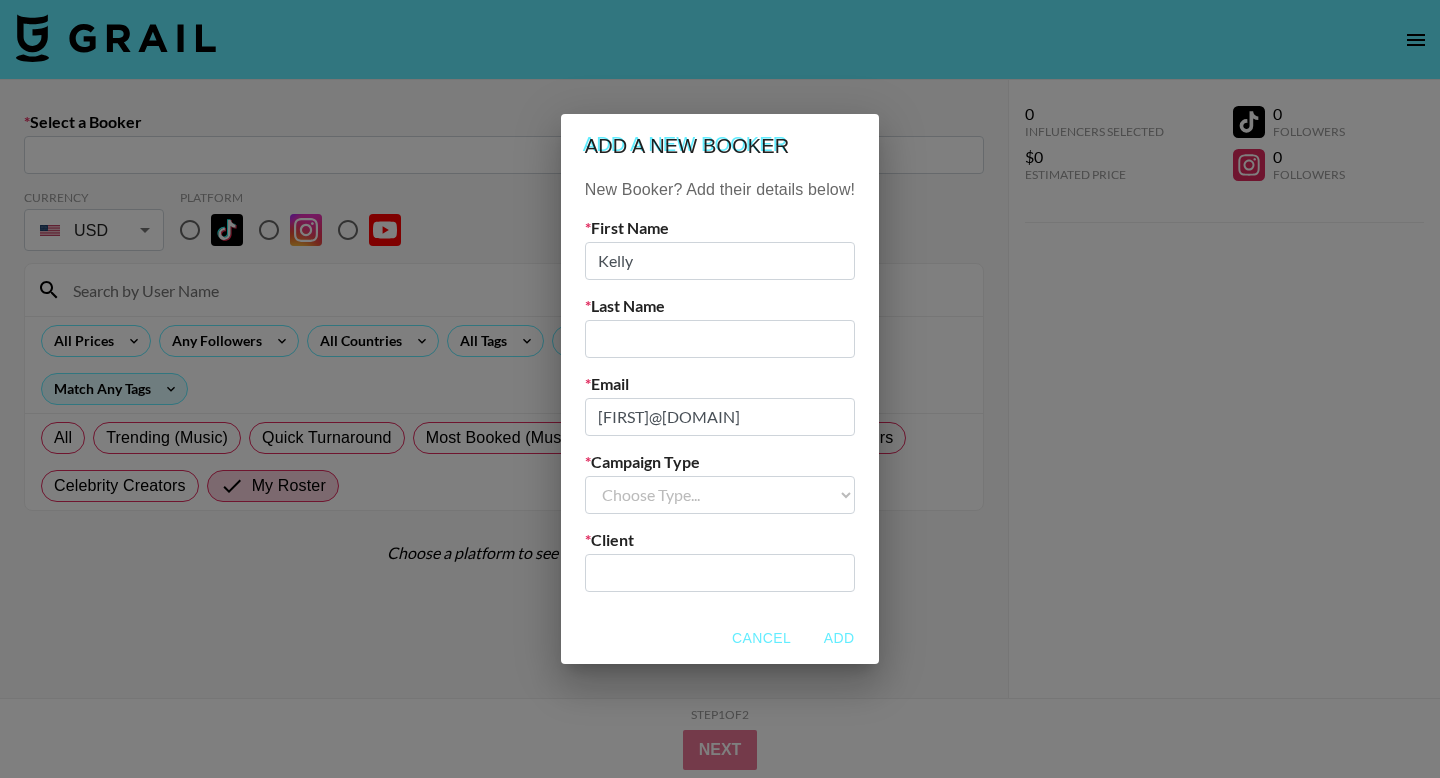 type on "Kelly" 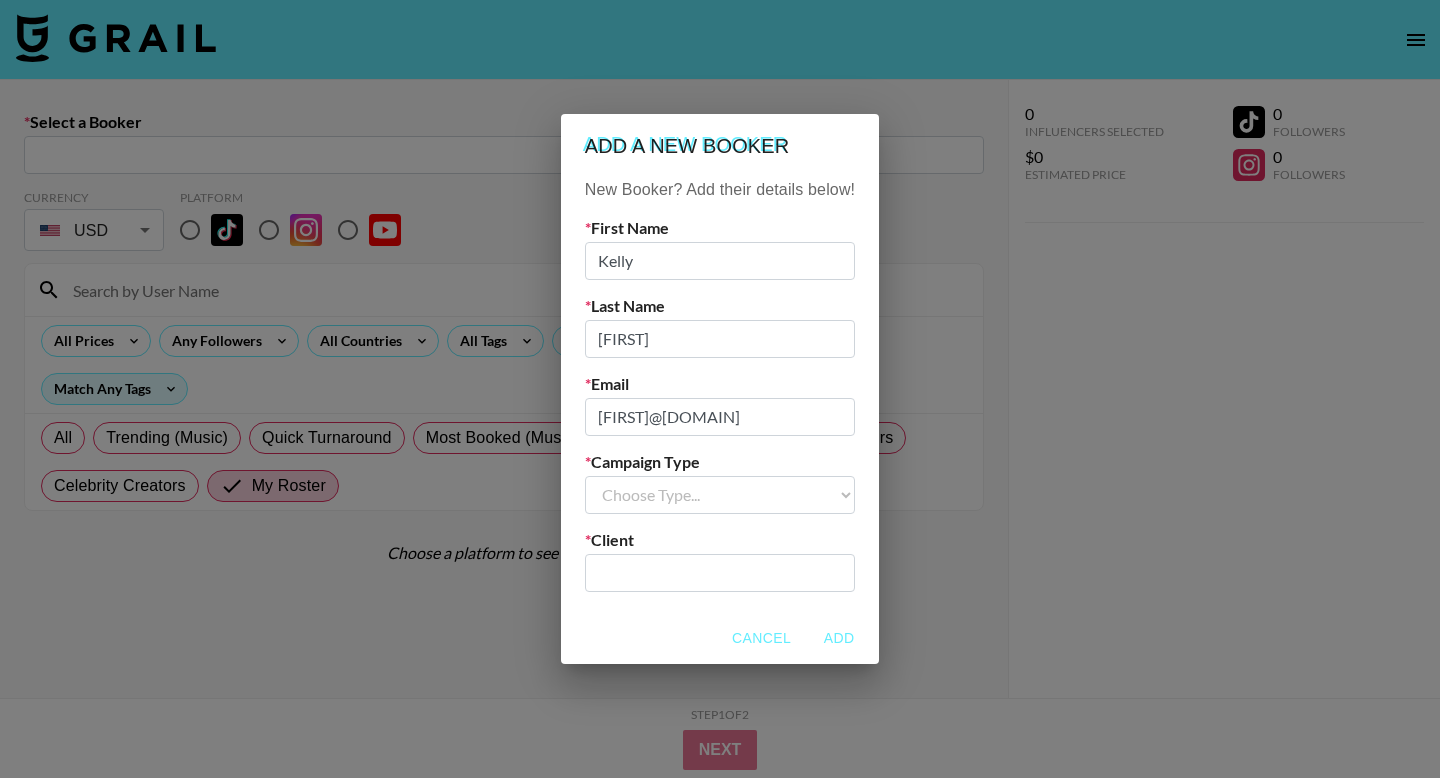 scroll, scrollTop: 0, scrollLeft: 0, axis: both 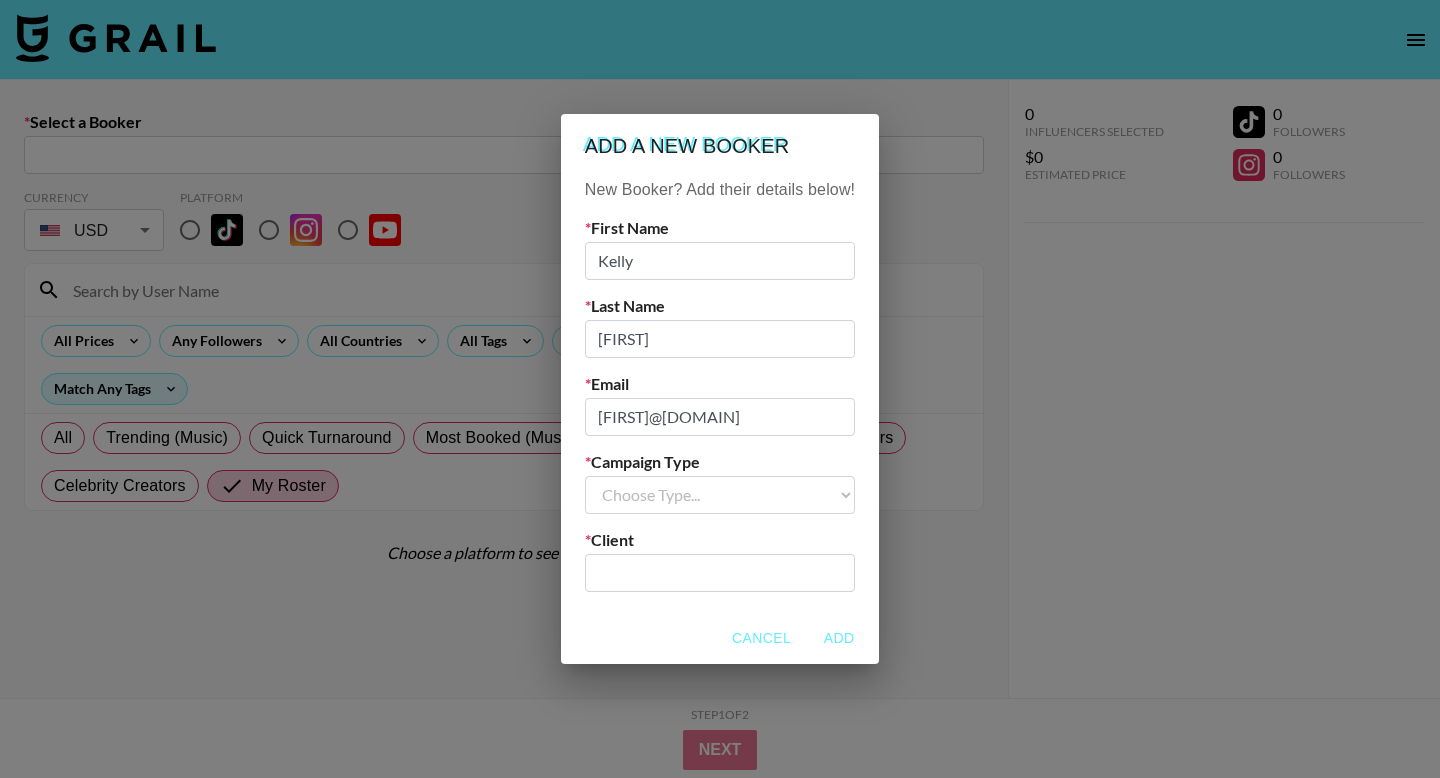click on "Choose Type... Song Promos Brand Promos" at bounding box center [720, 495] 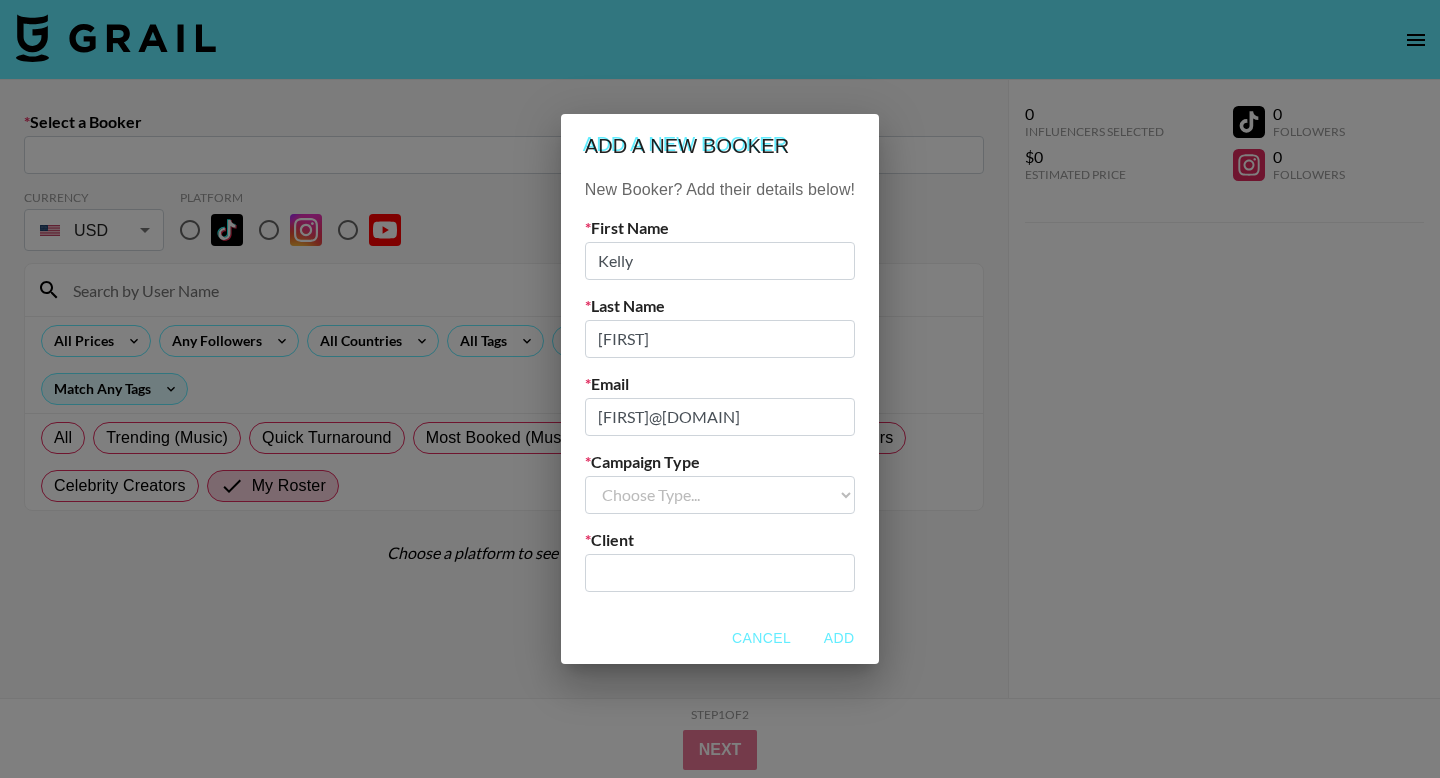 select on "Brand" 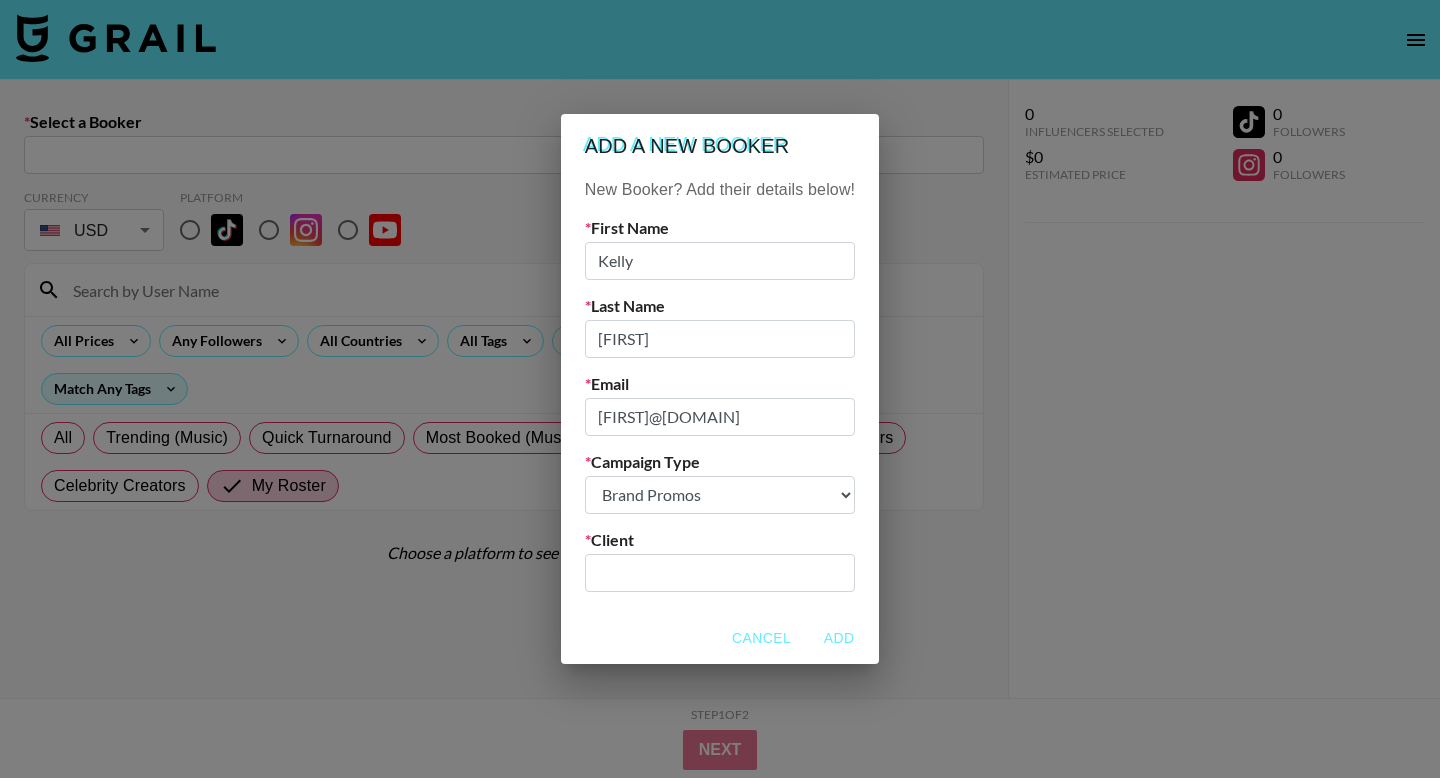 click at bounding box center [720, 572] 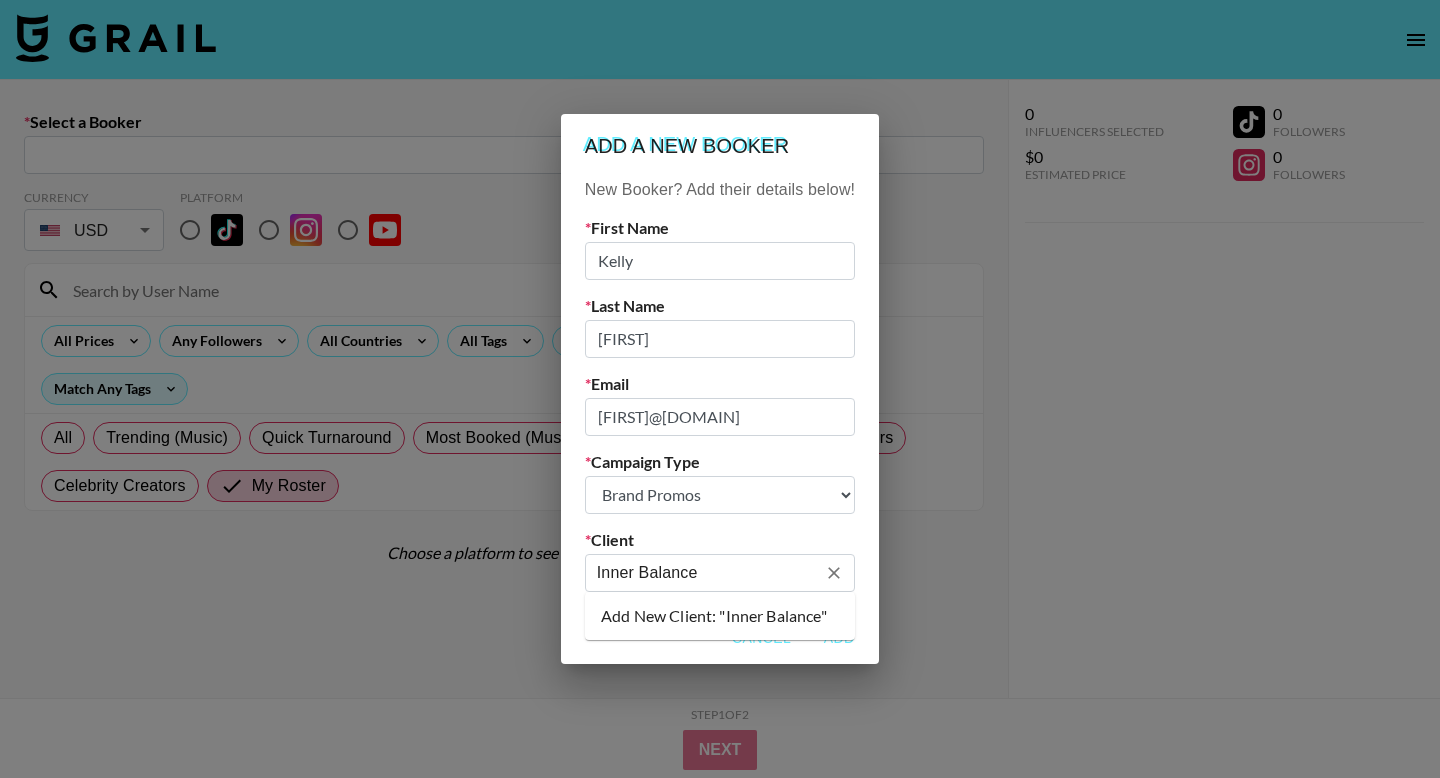 click on "Add New Client: "Inner Balance"" at bounding box center (720, 616) 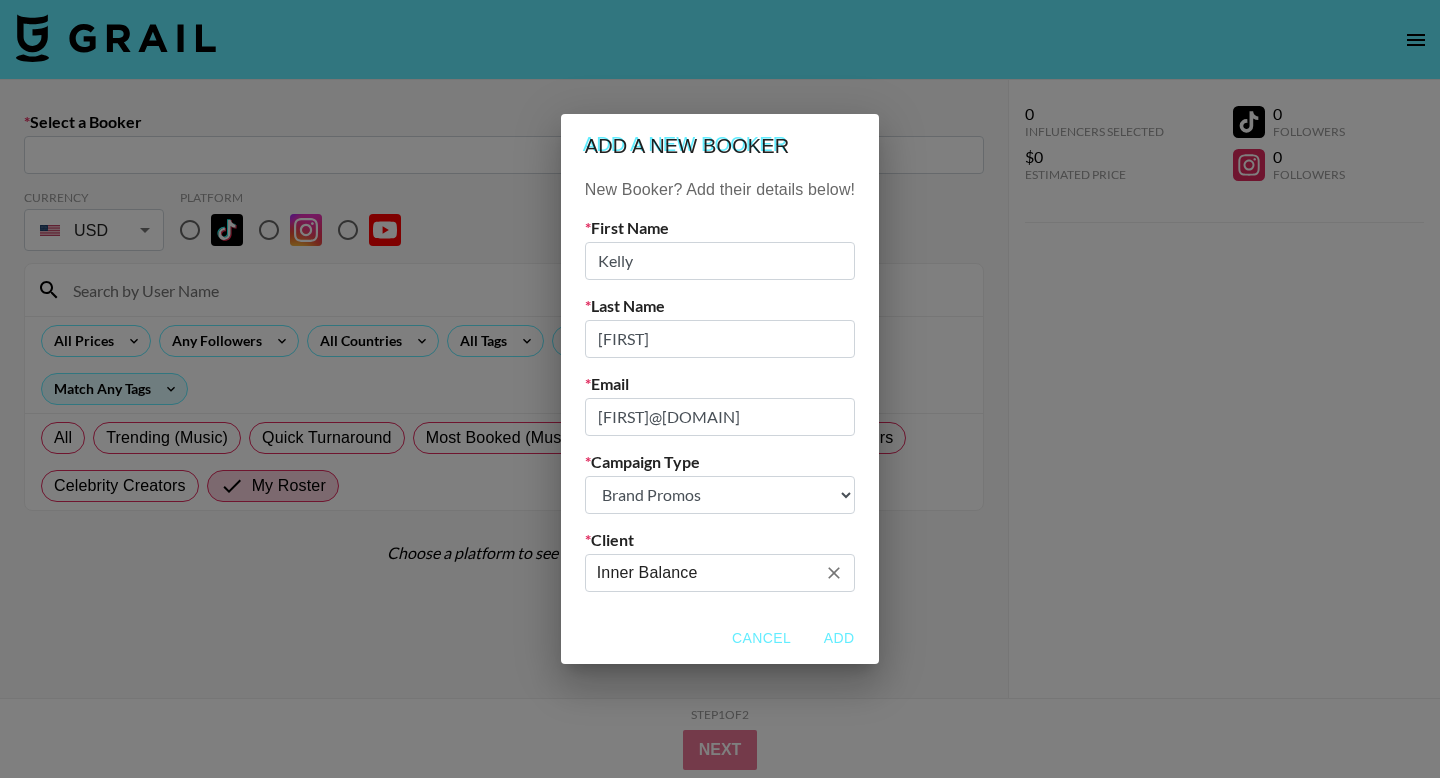 type on "Inner Balance" 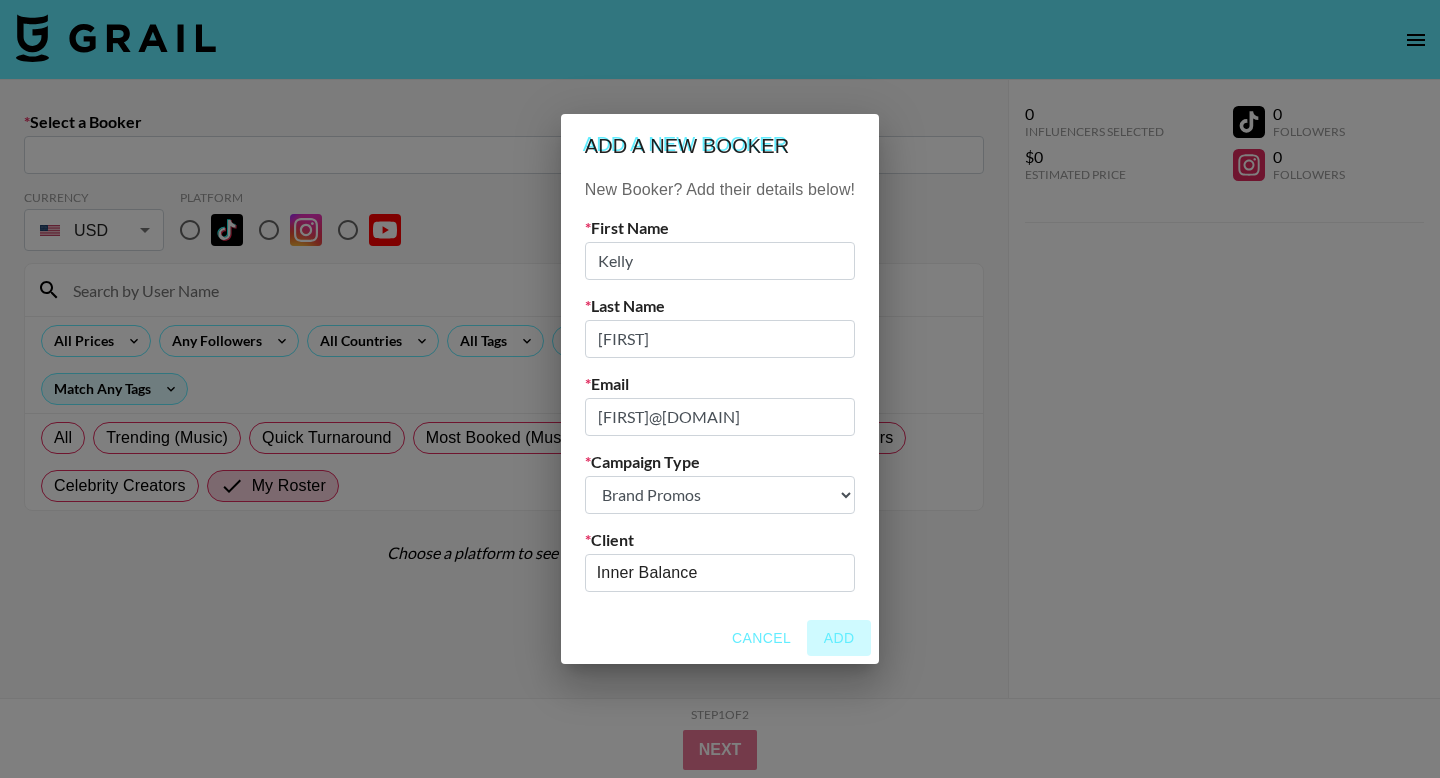 click on "Add" at bounding box center [839, 638] 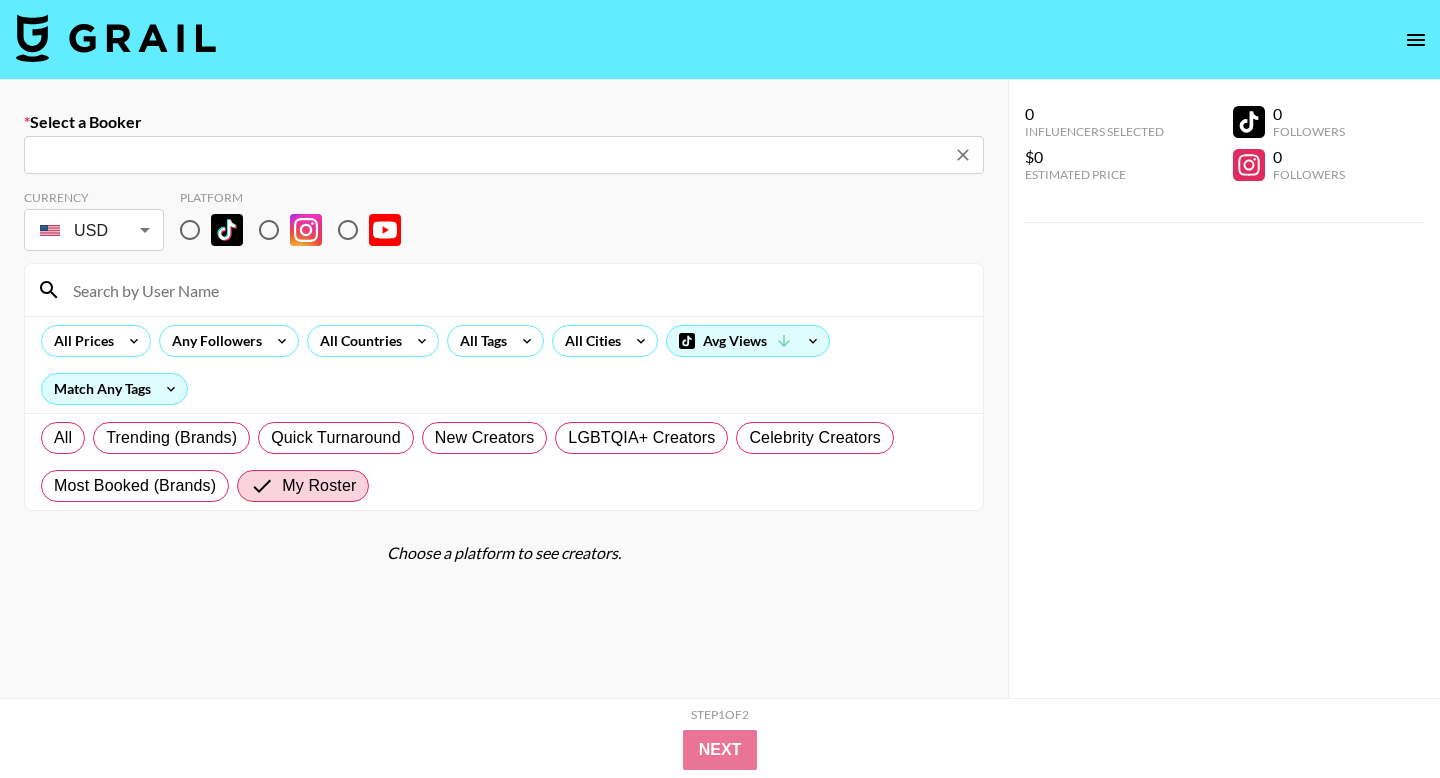 type on "[FIRST]@[DOMAIN]: [FIRST] [LAST] -- [COMPANY] -- [TEXT]" 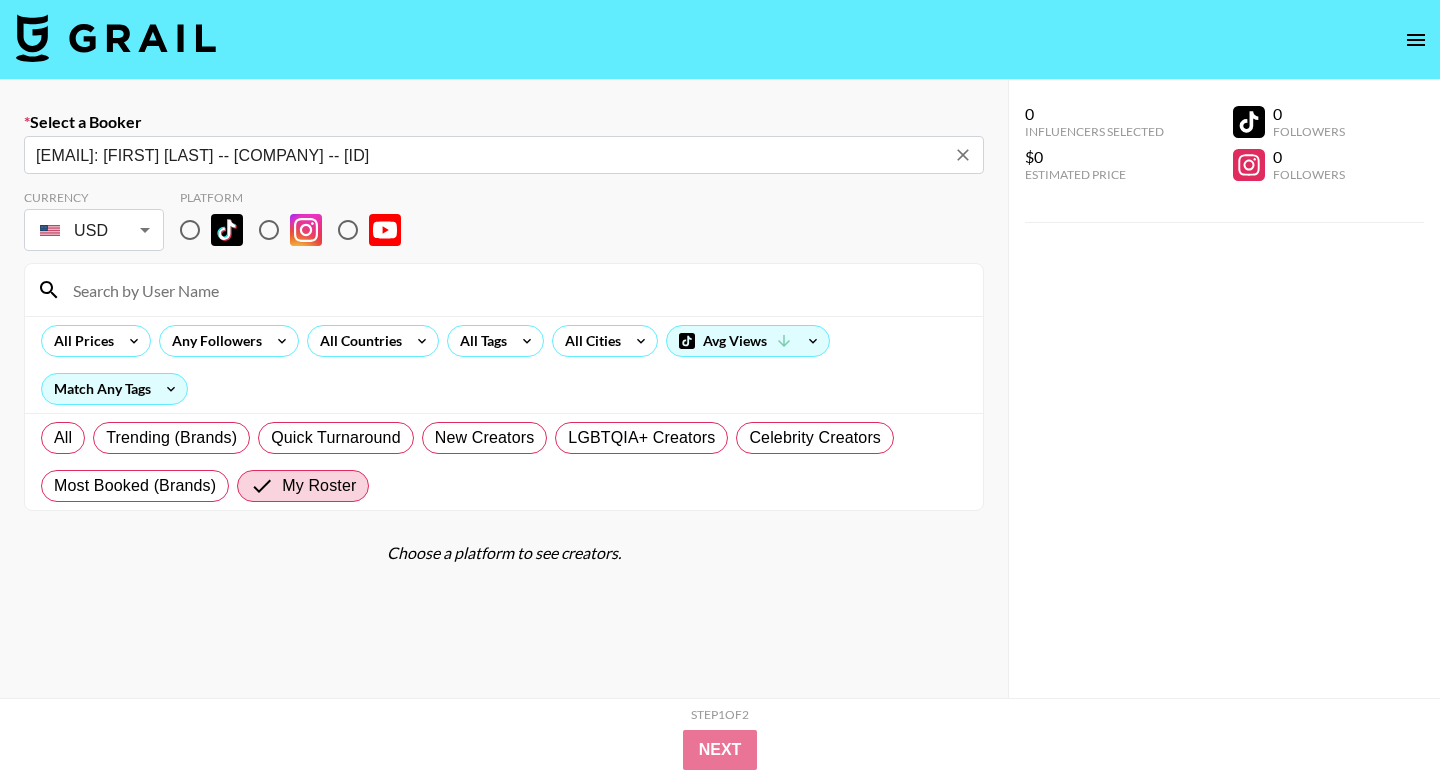 click on "Currency USD USD ​ Platform" at bounding box center (504, 222) 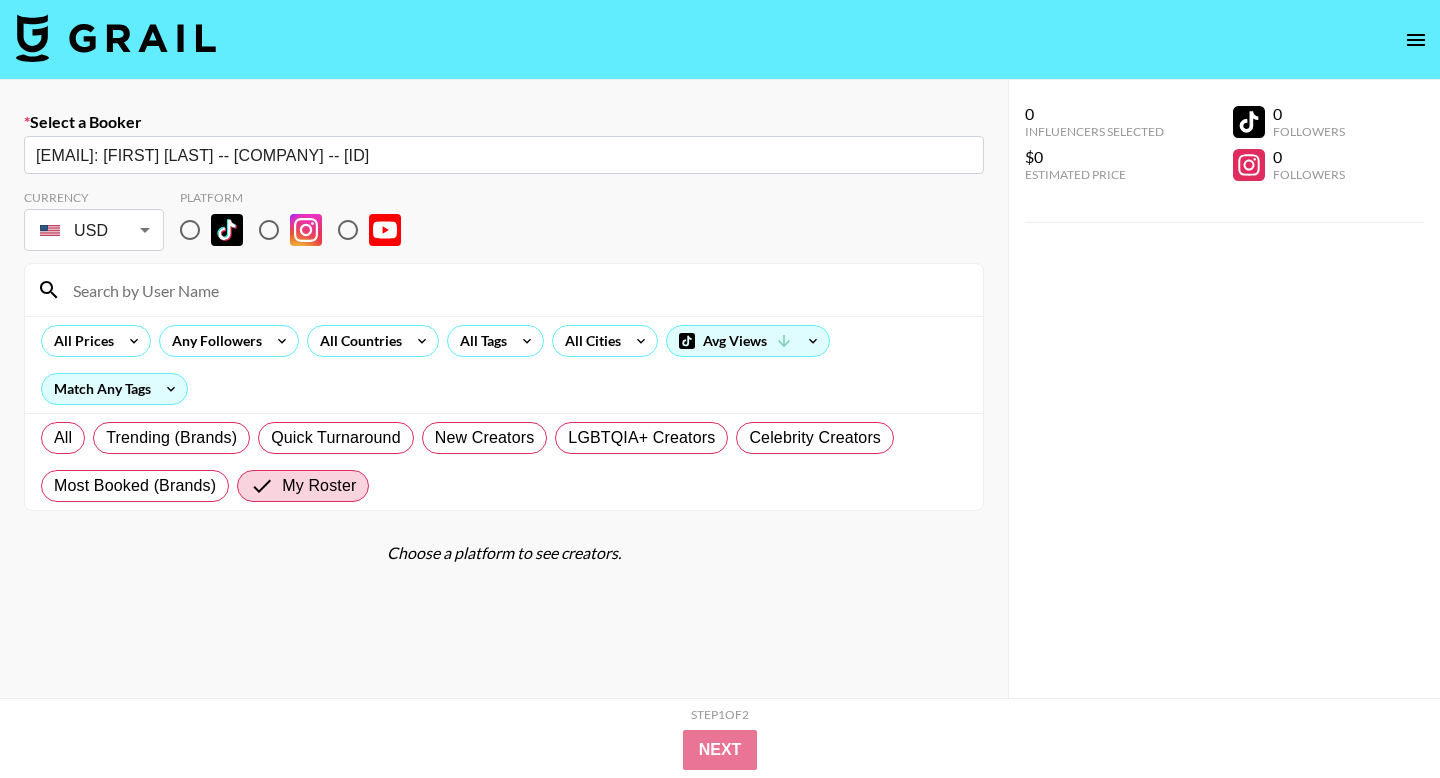 click at bounding box center (516, 290) 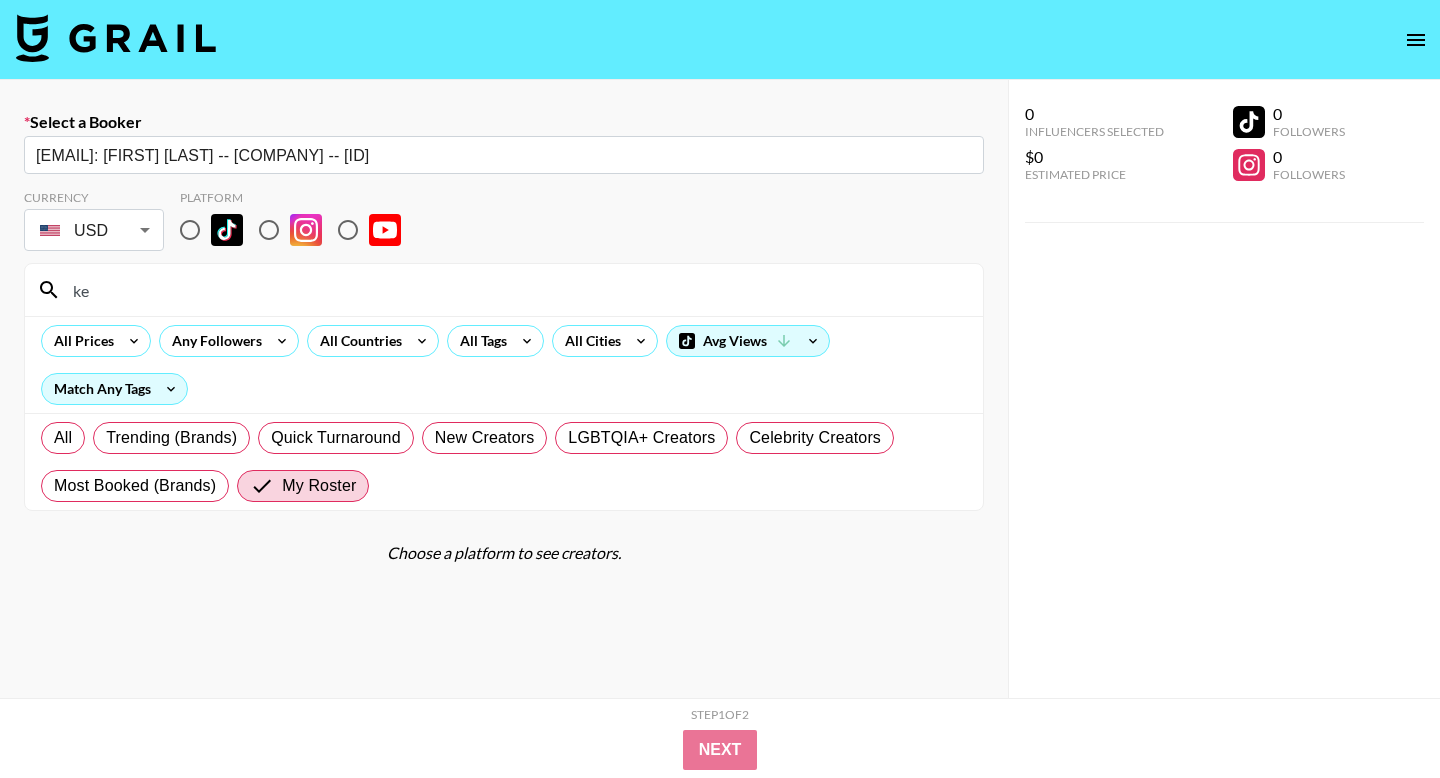 type on "k" 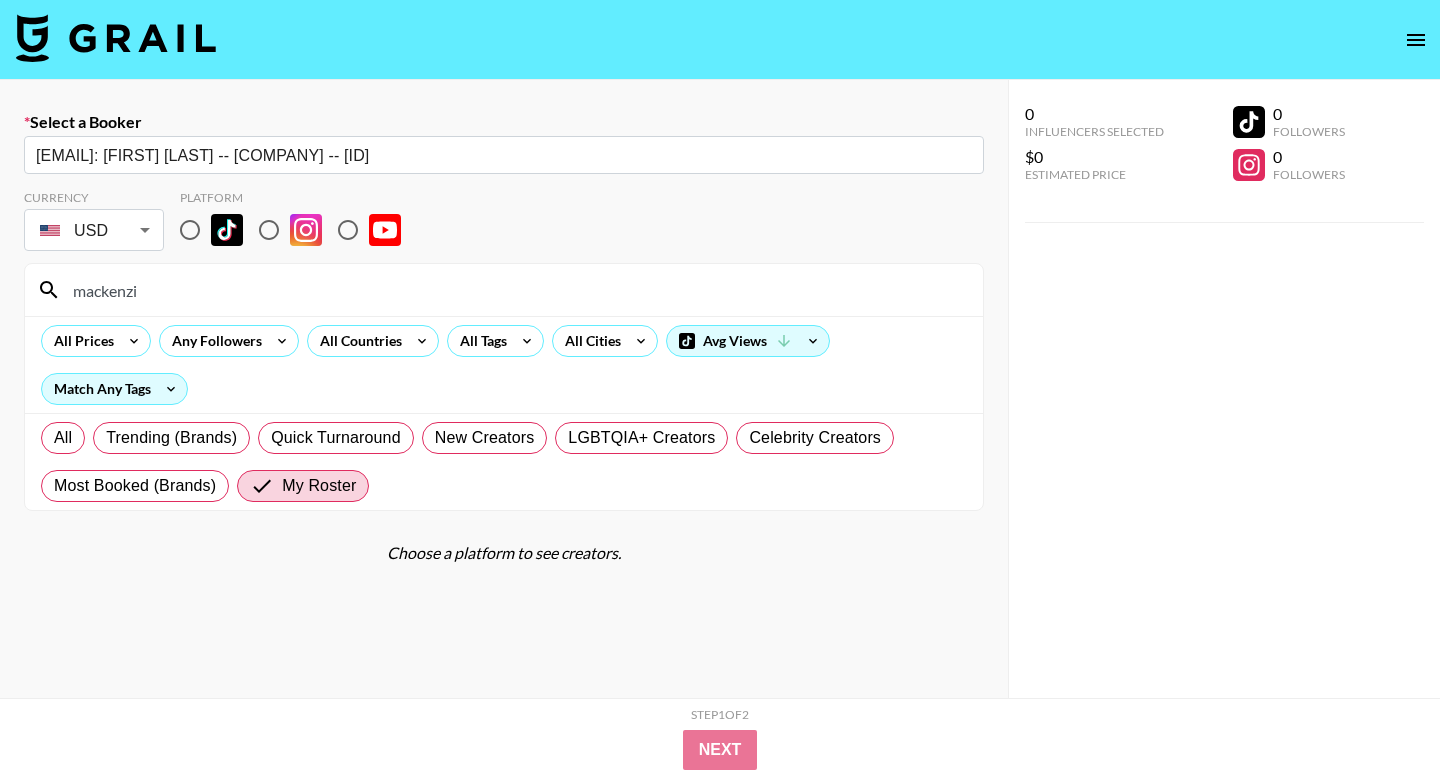 type on "mackenzie" 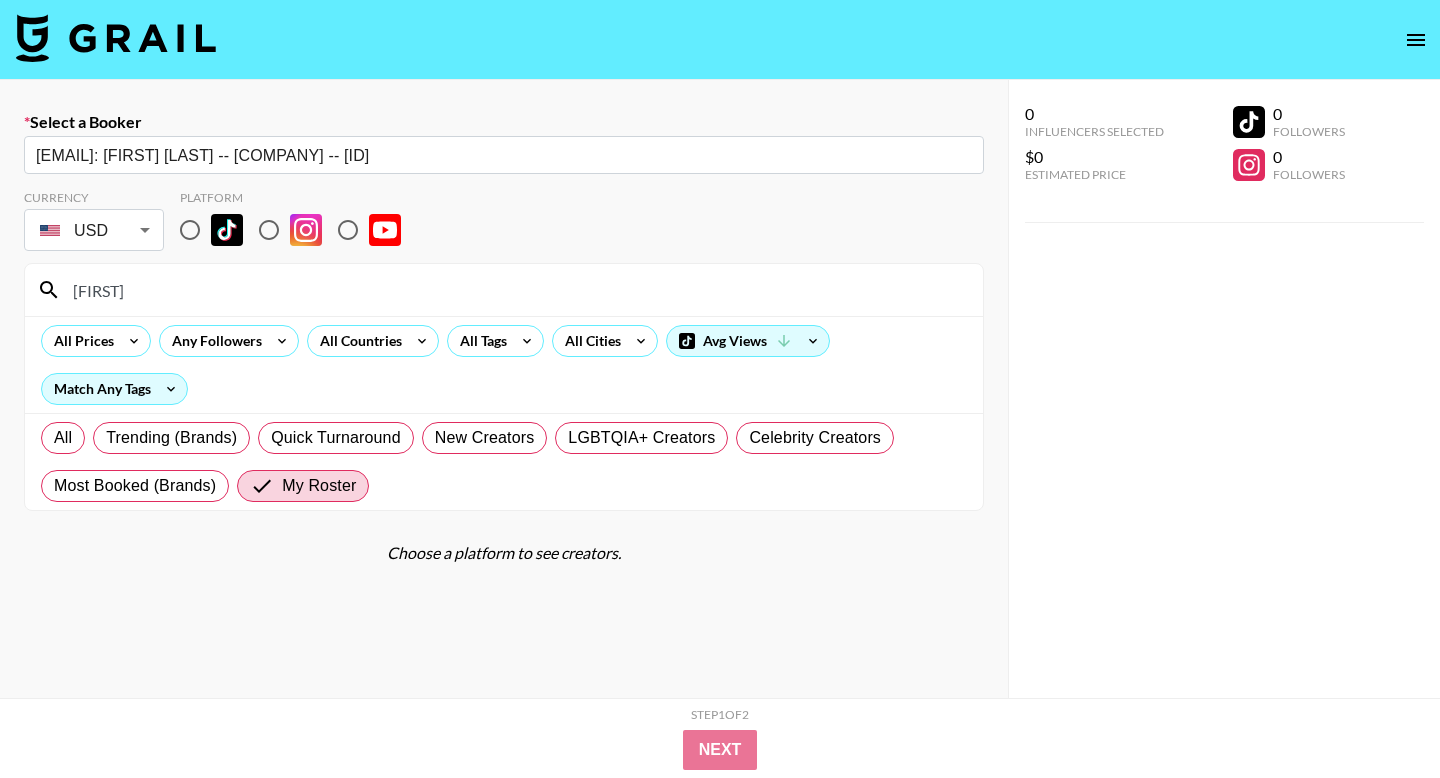 drag, startPoint x: 146, startPoint y: 293, endPoint x: 75, endPoint y: 293, distance: 71 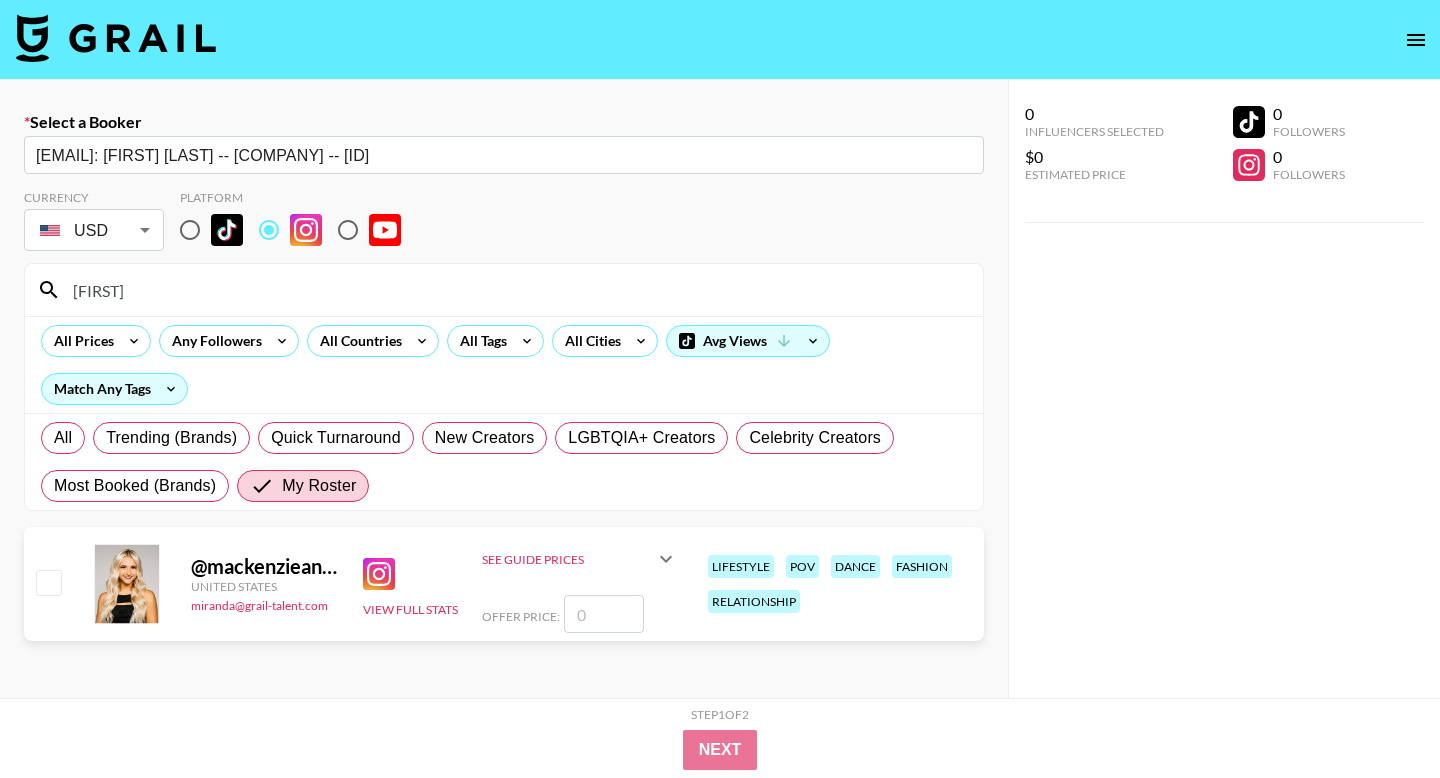click at bounding box center (48, 582) 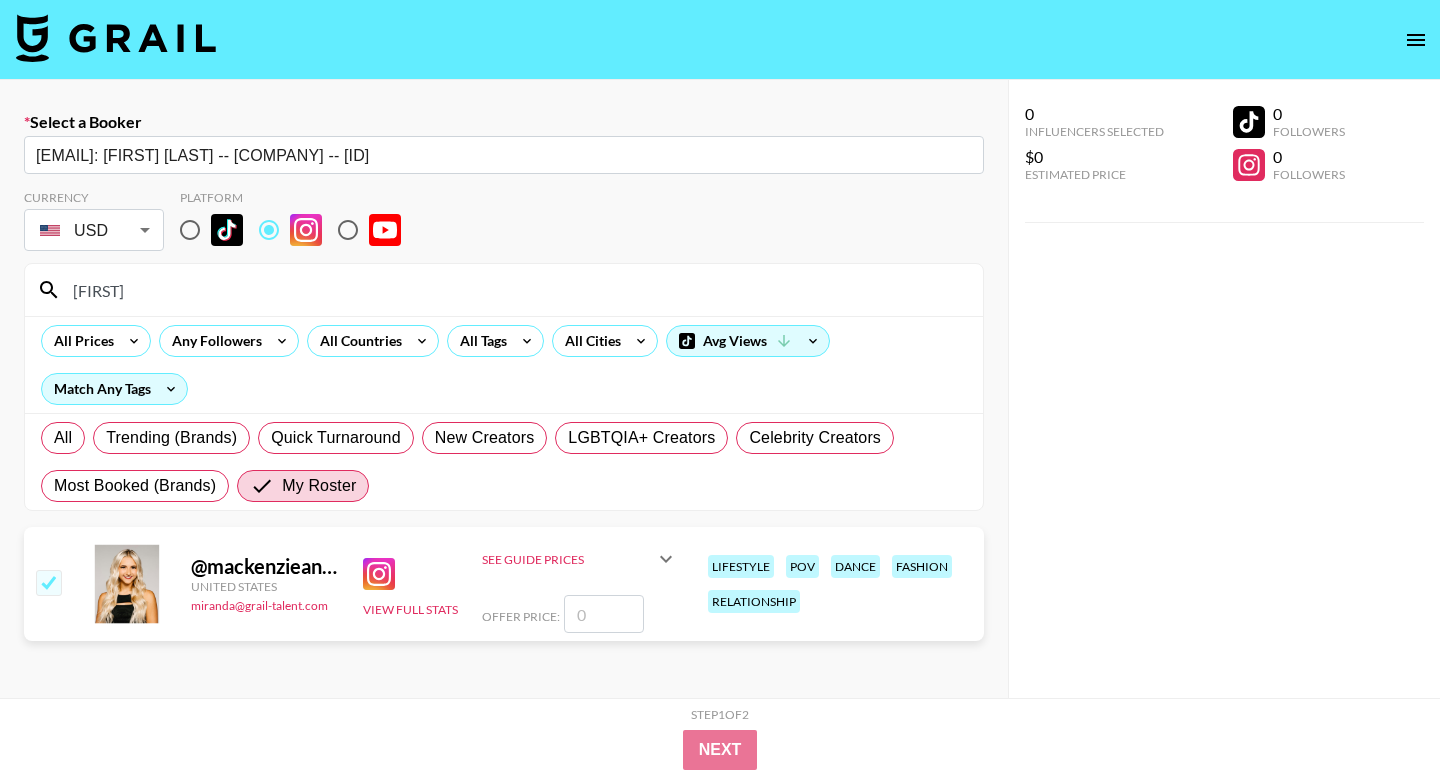 checkbox on "true" 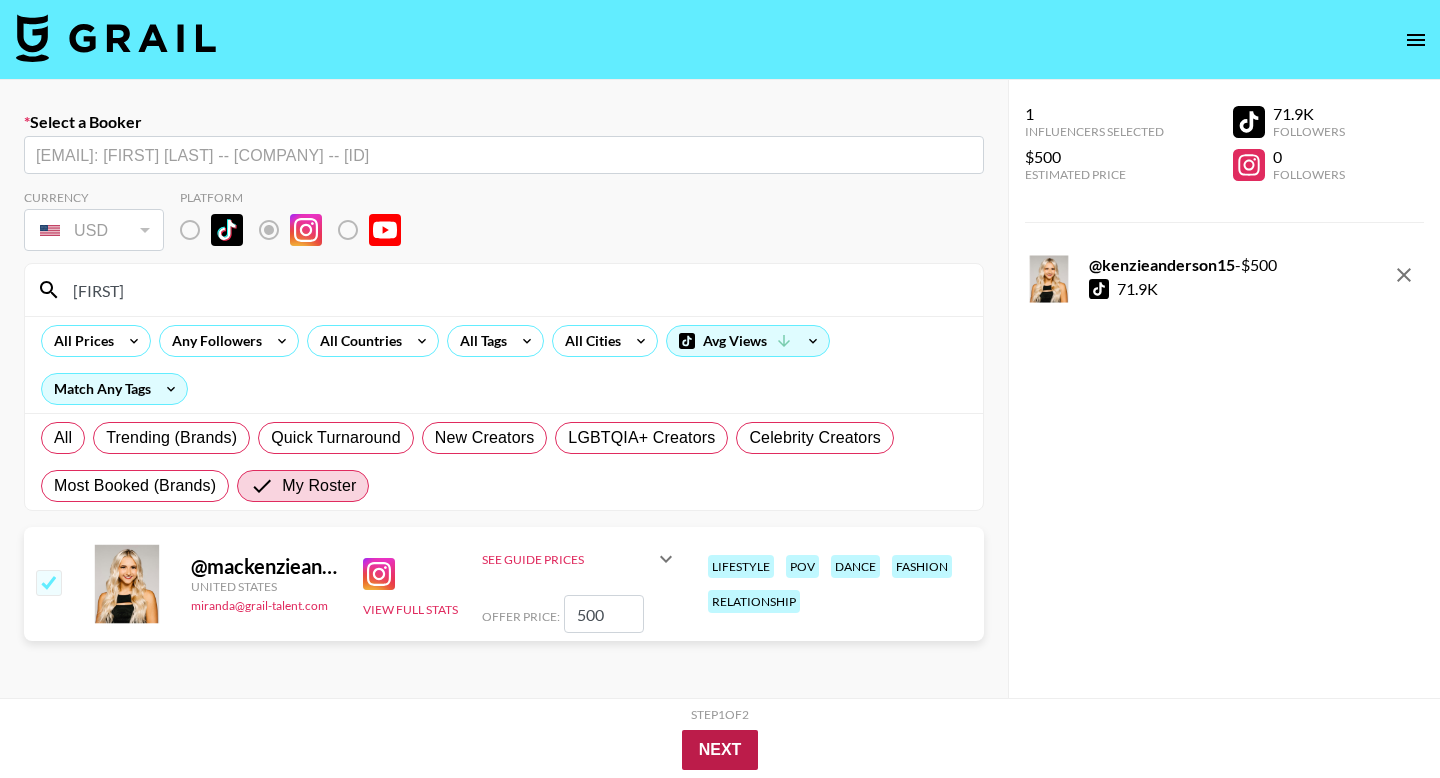 type on "500" 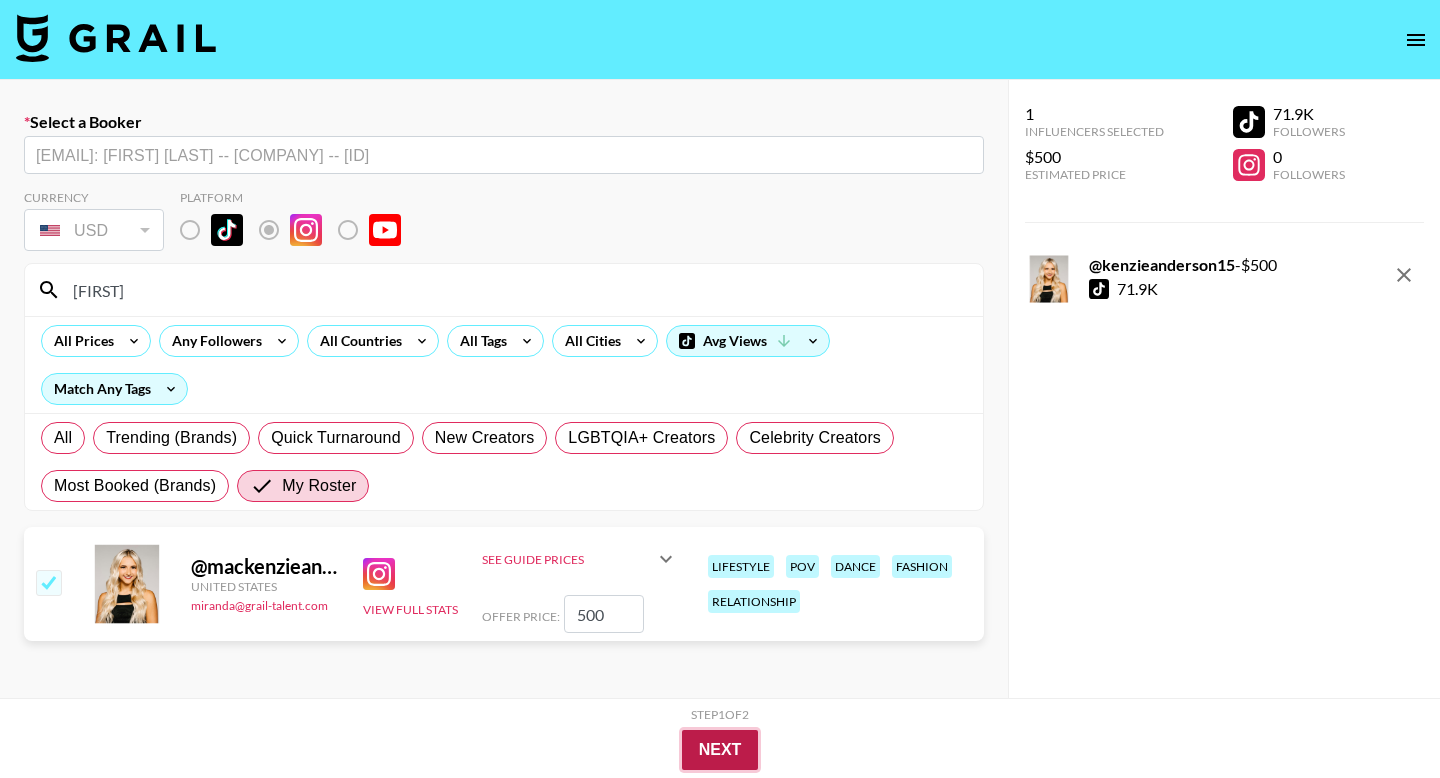 click on "Next" at bounding box center (720, 750) 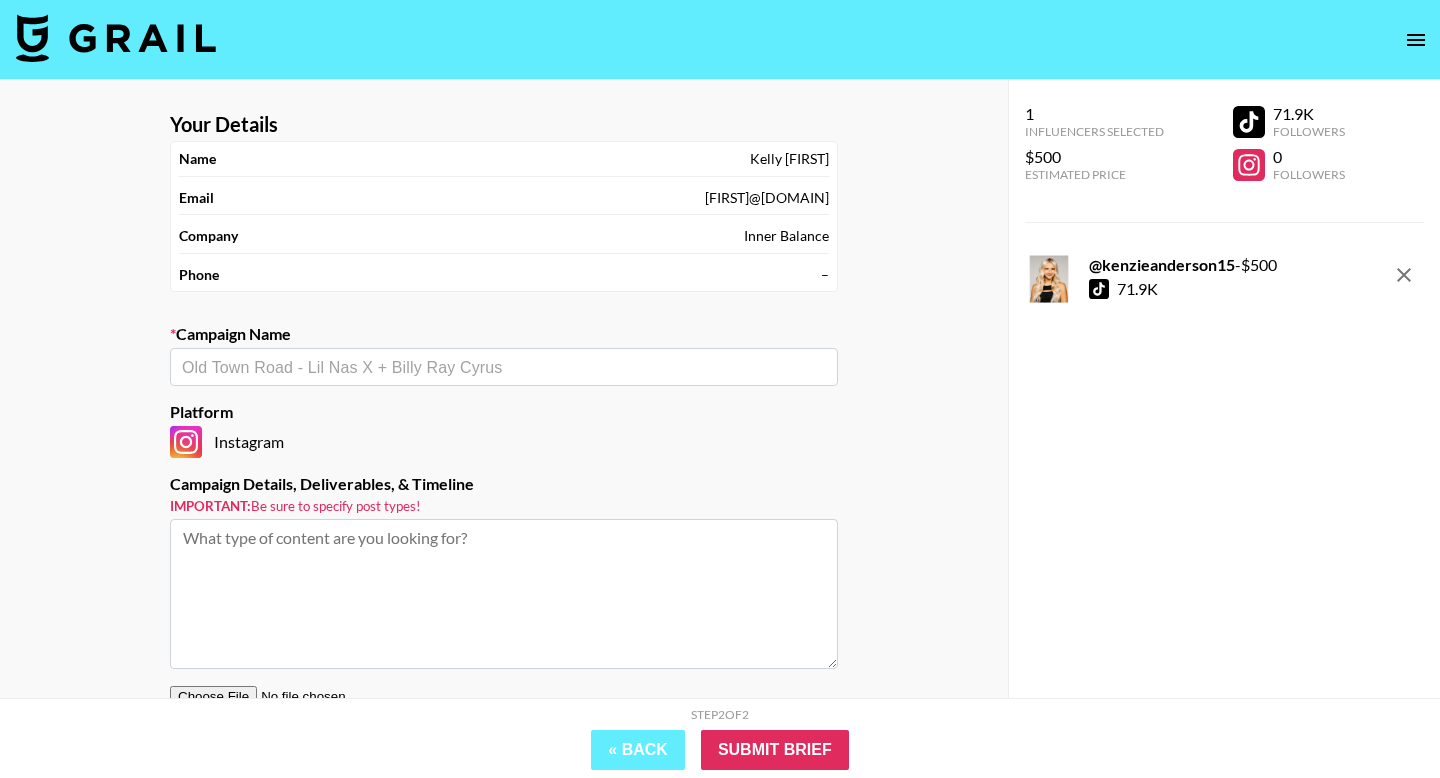 click at bounding box center [504, 367] 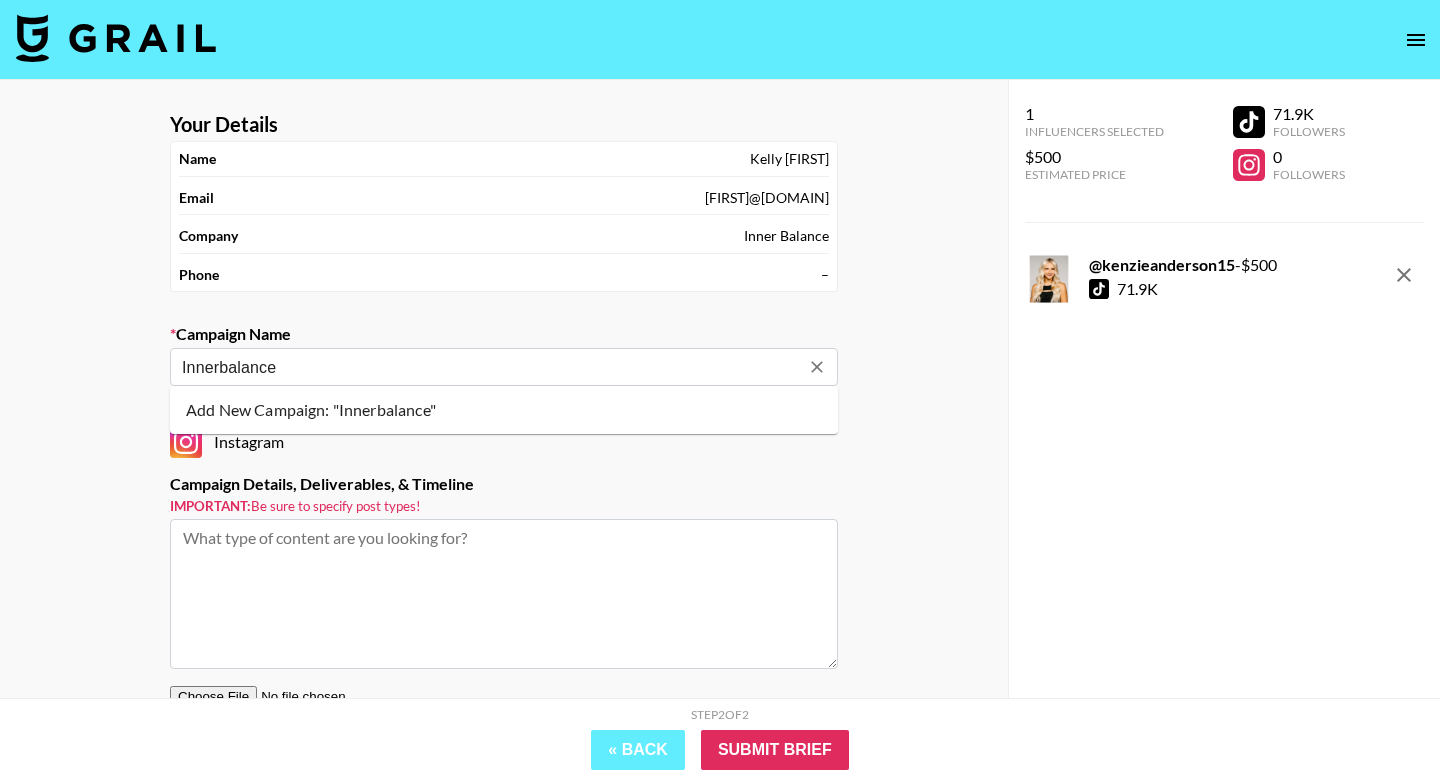 click on "Add New Campaign: "Innerbalance"" at bounding box center (504, 410) 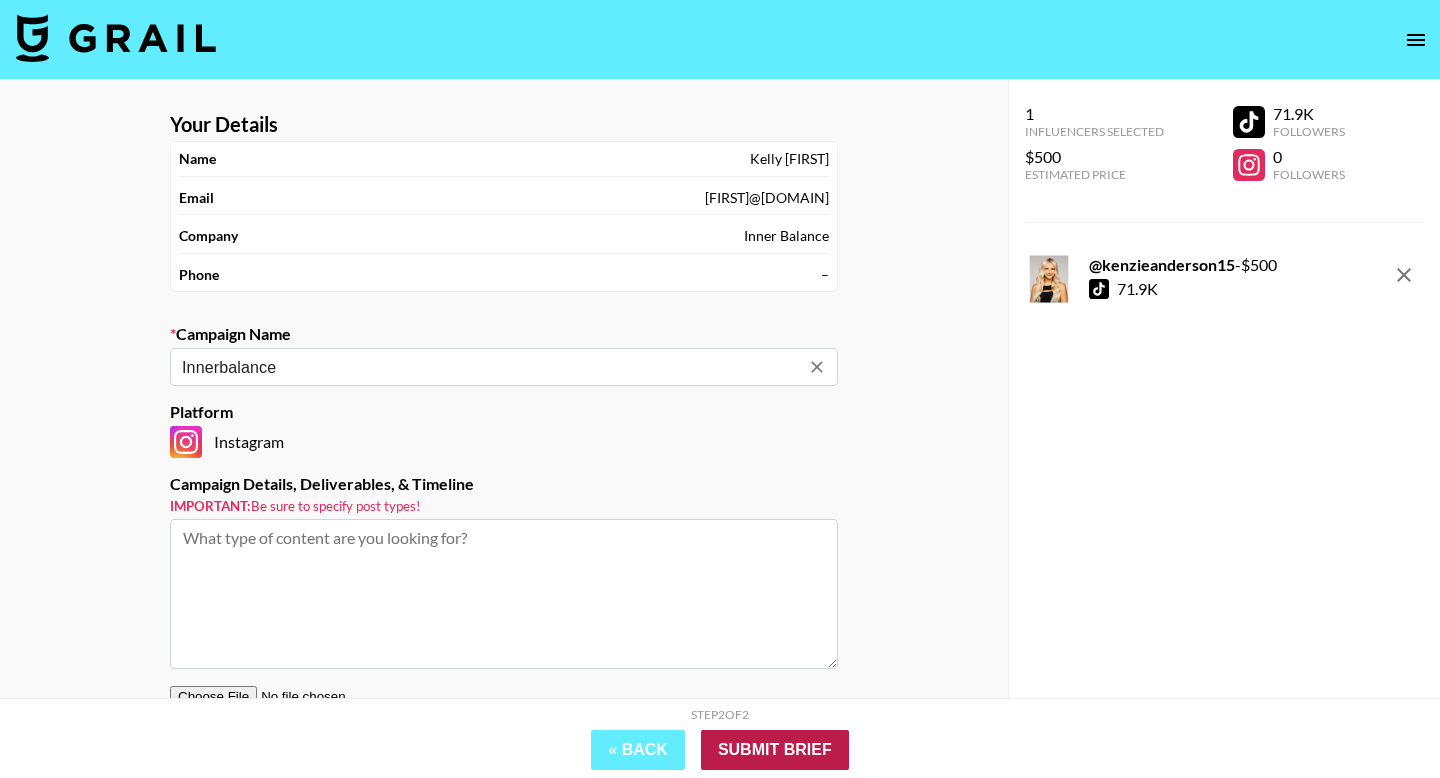 type on "Innerbalance" 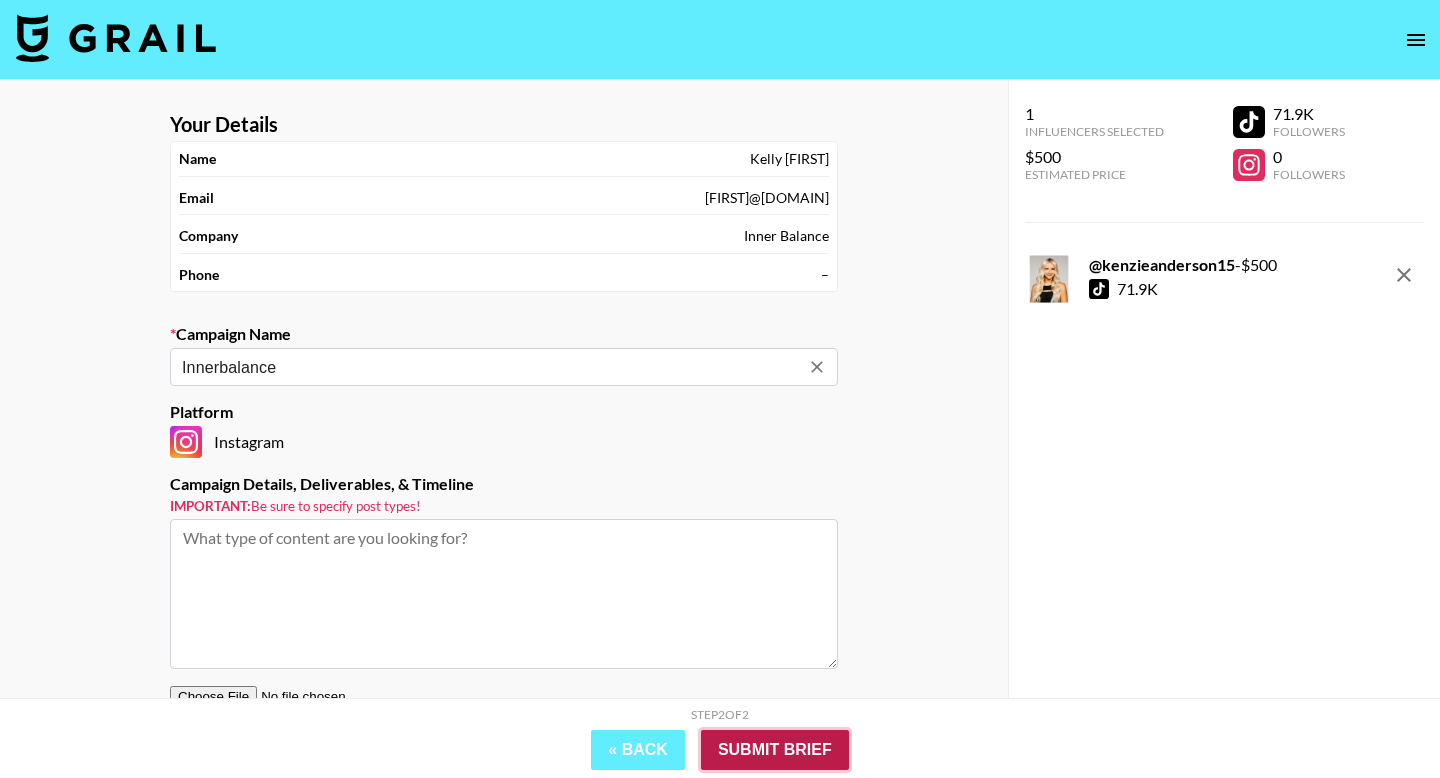 click on "Submit Brief" at bounding box center (775, 750) 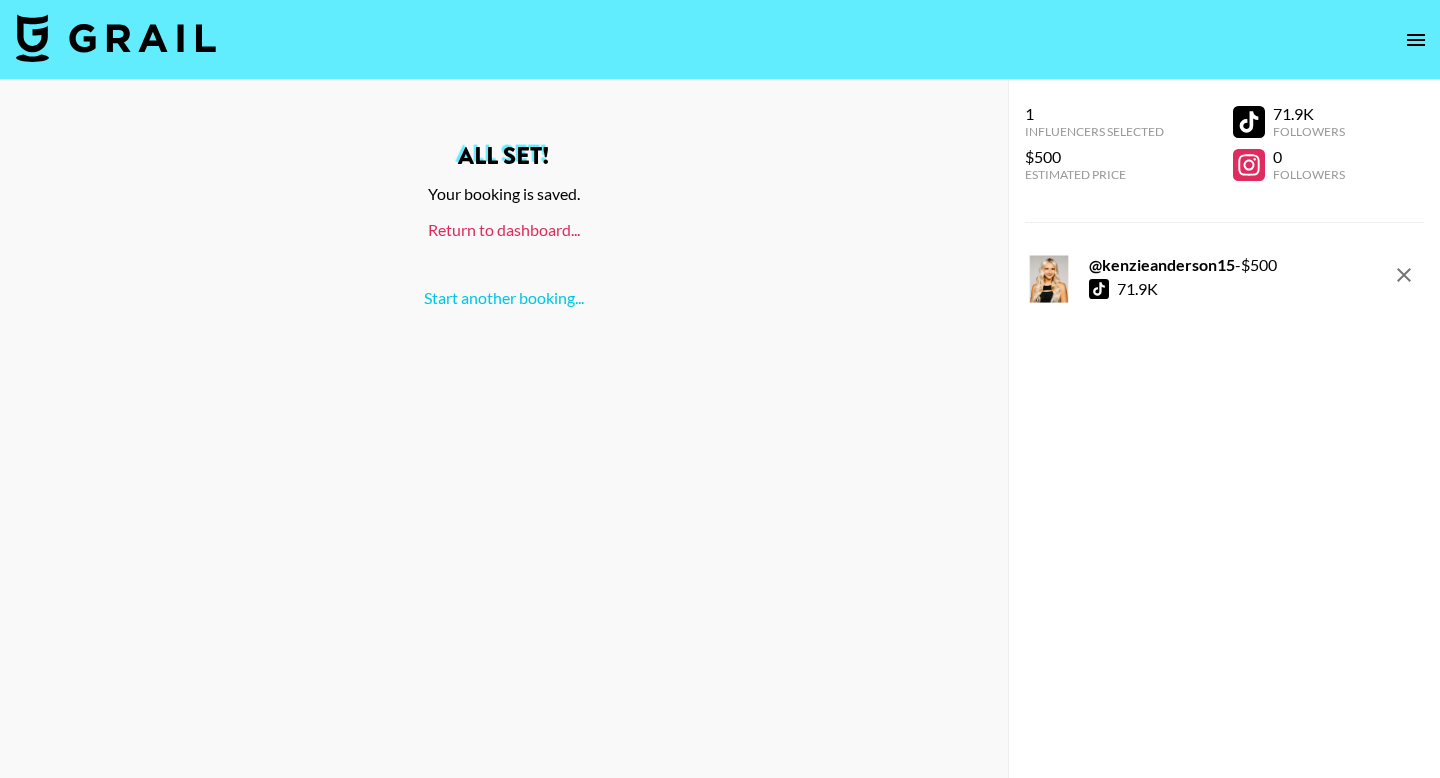 click on "Return to dashboard..." at bounding box center (504, 229) 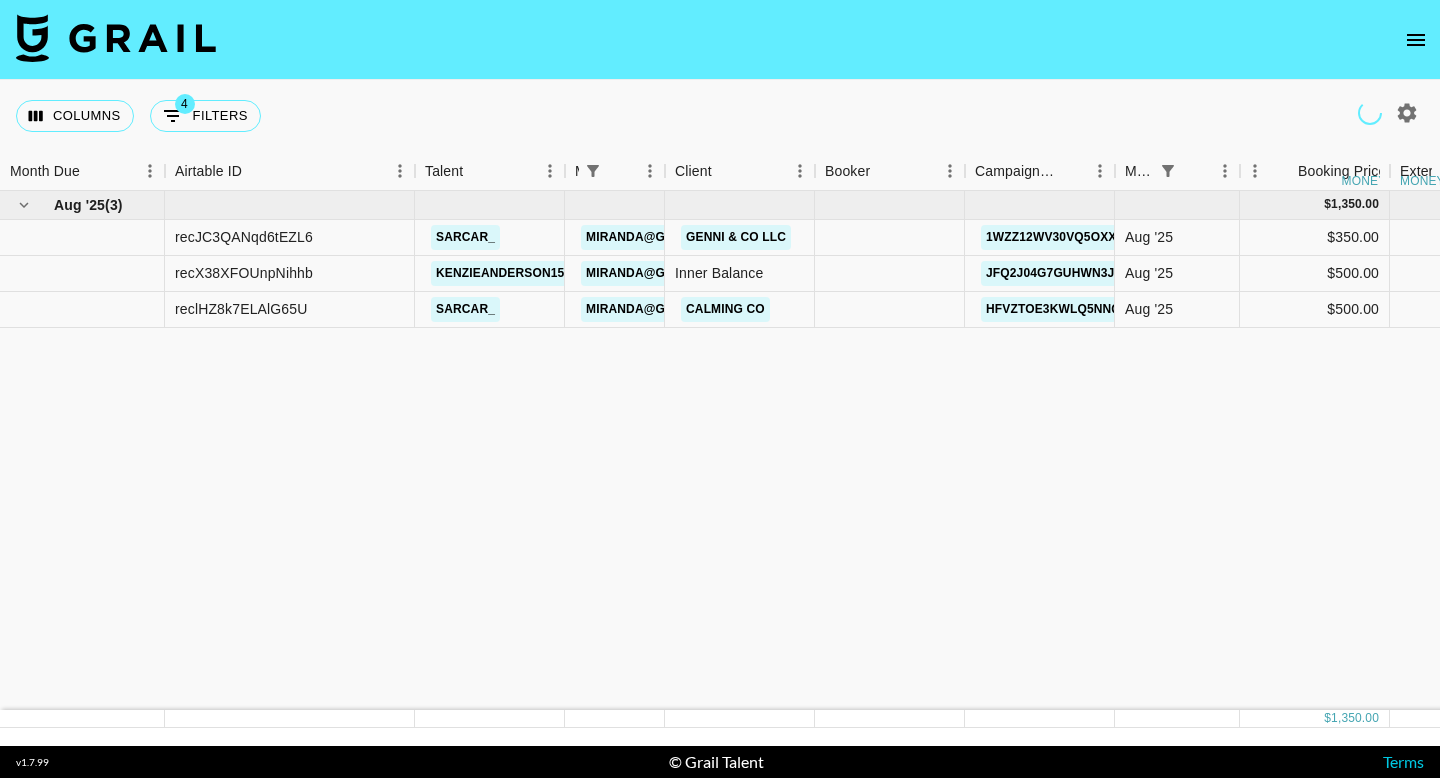 scroll, scrollTop: 0, scrollLeft: 0, axis: both 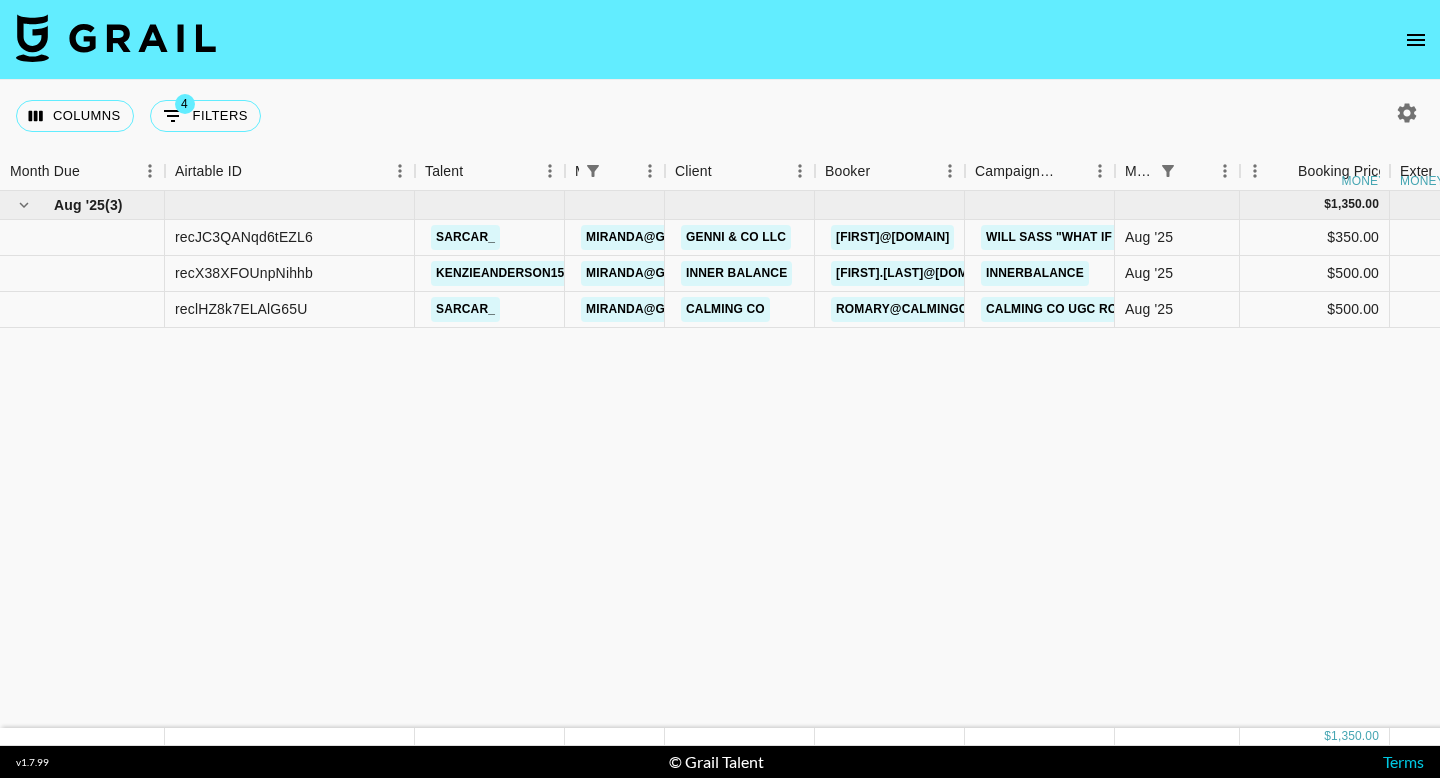 click 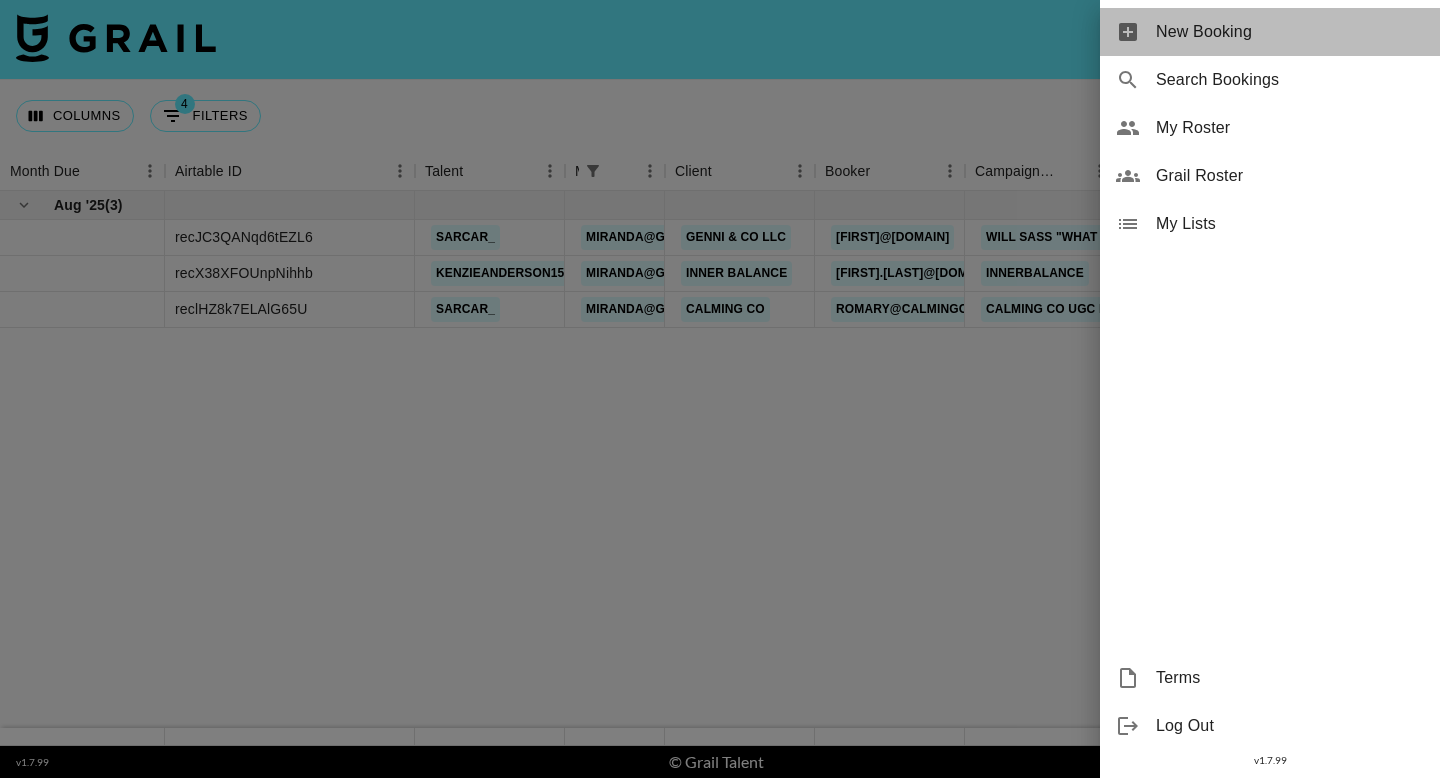 click on "New Booking" at bounding box center [1290, 32] 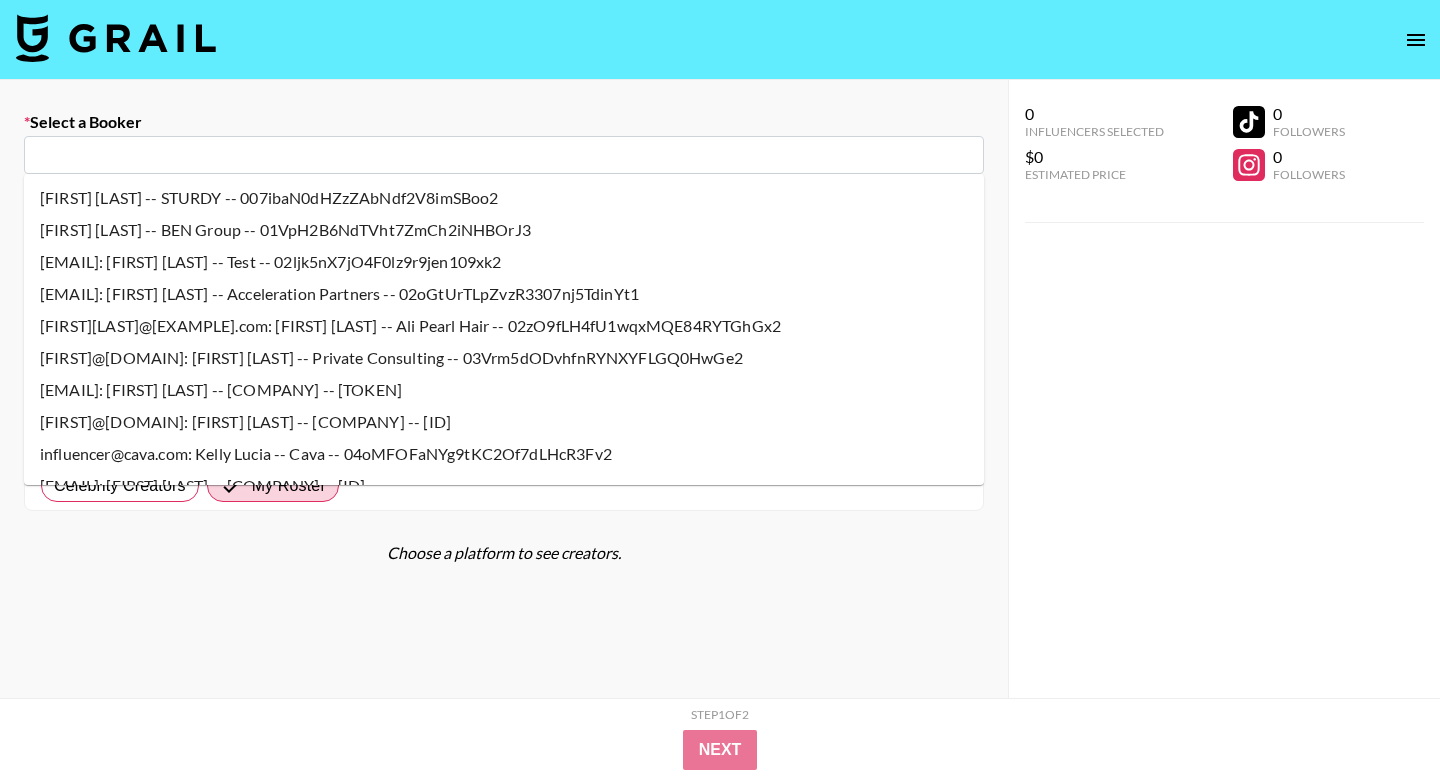 click at bounding box center (504, 155) 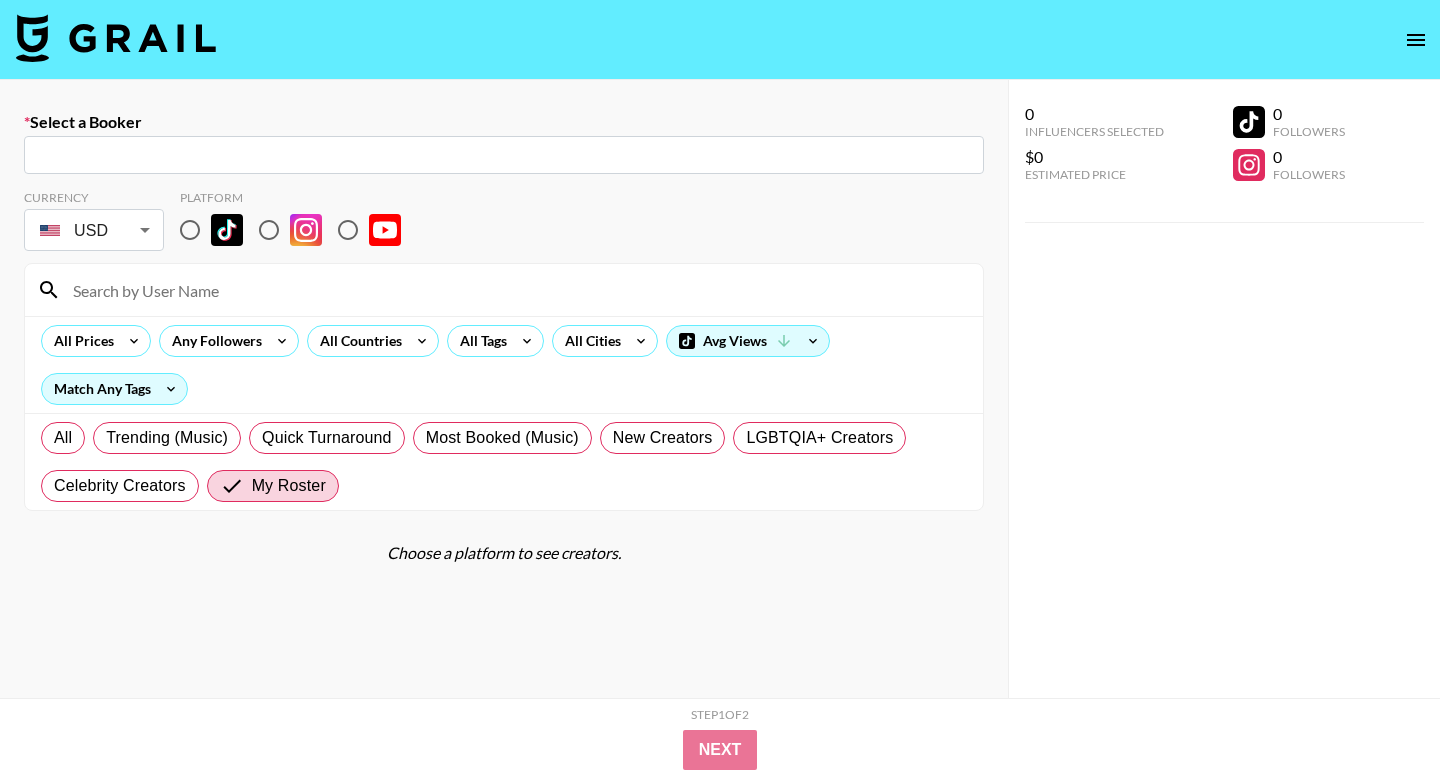 paste on "eformisano@wonder.com" 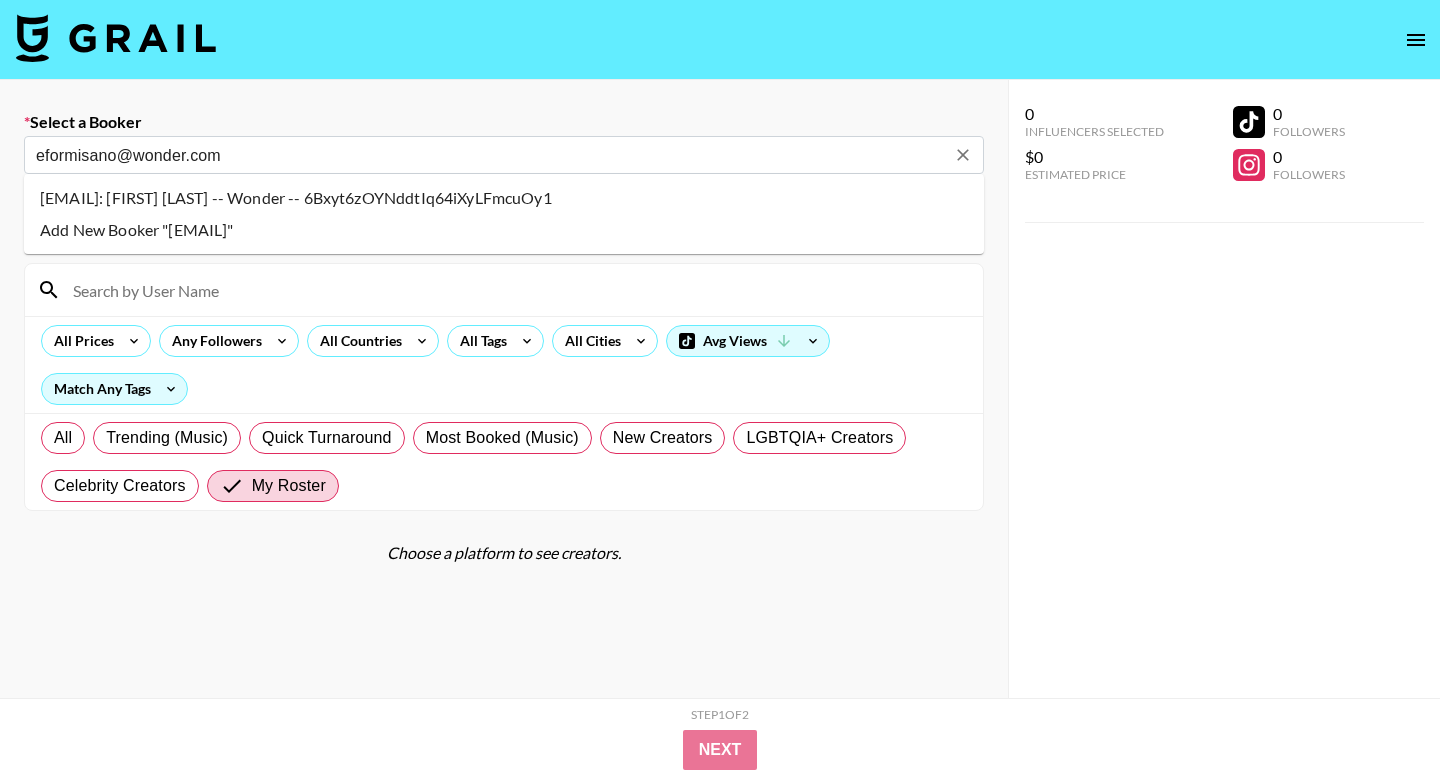 click on "eformisano@example.com: Ellie [LAST] -- Wonder -- 6Bxyt6zOYNddtIq64iXyLFmcuOy1" at bounding box center (504, 198) 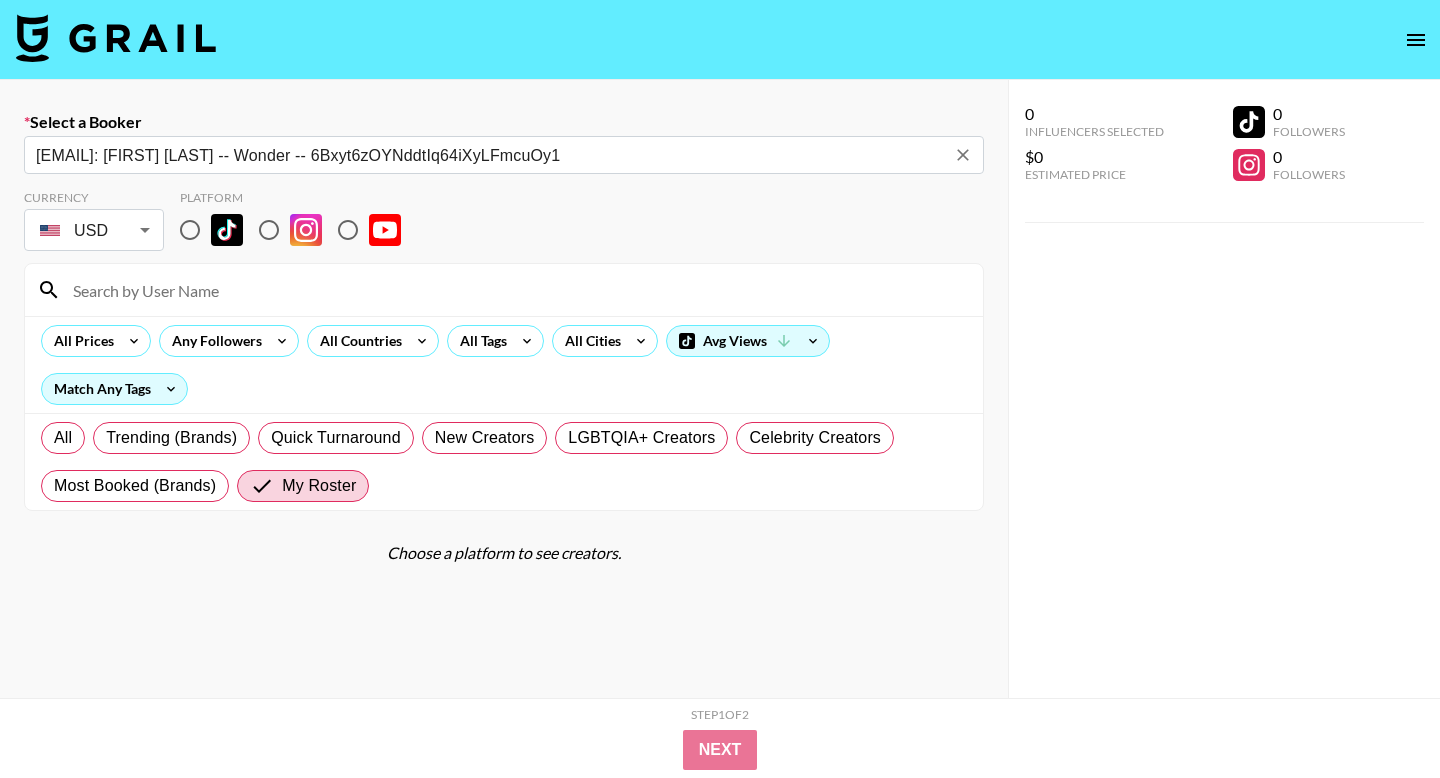 type on "[EMAIL]: [FIRST] [LAST] -- Wonder -- 6Bxyt6zOYNddtIq64iXyLFmcuOy1" 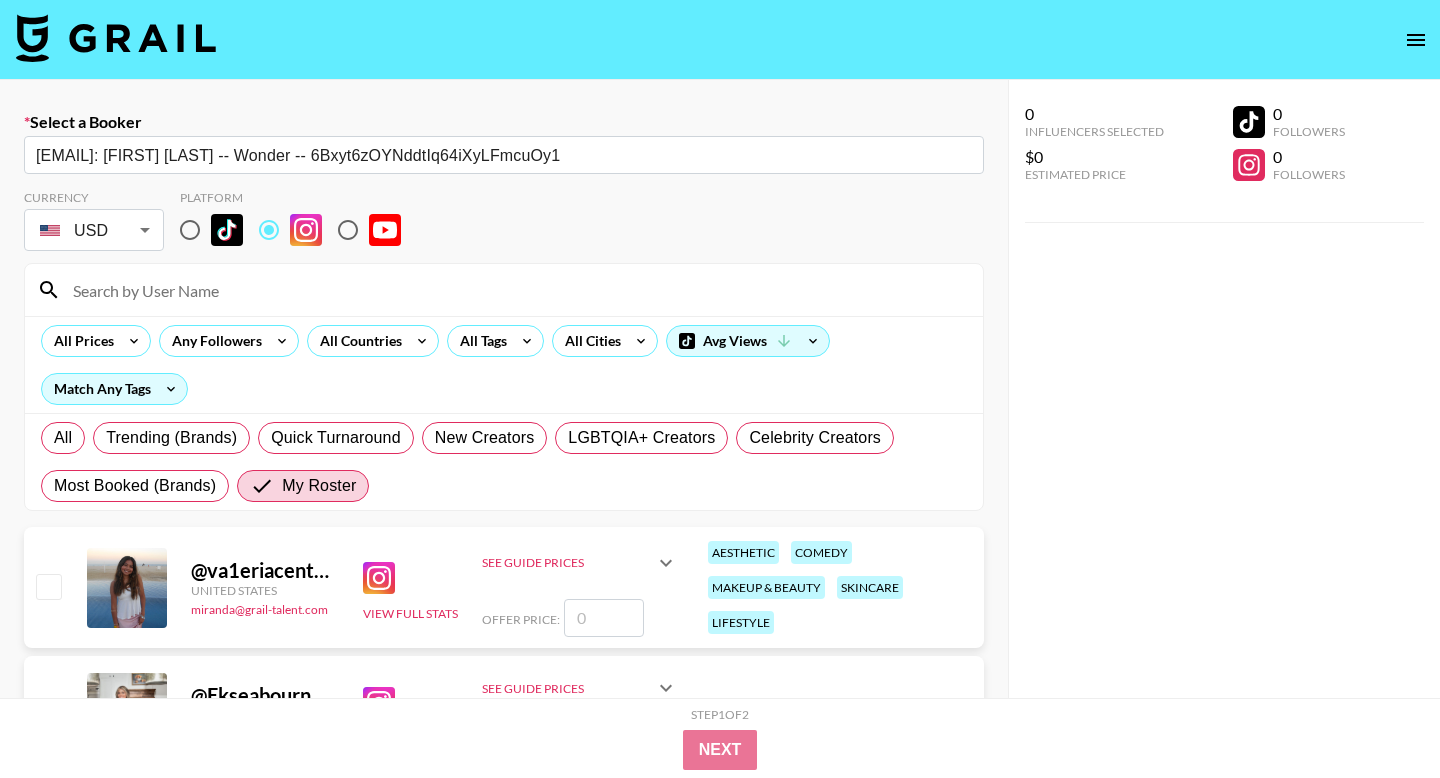 click at bounding box center [516, 290] 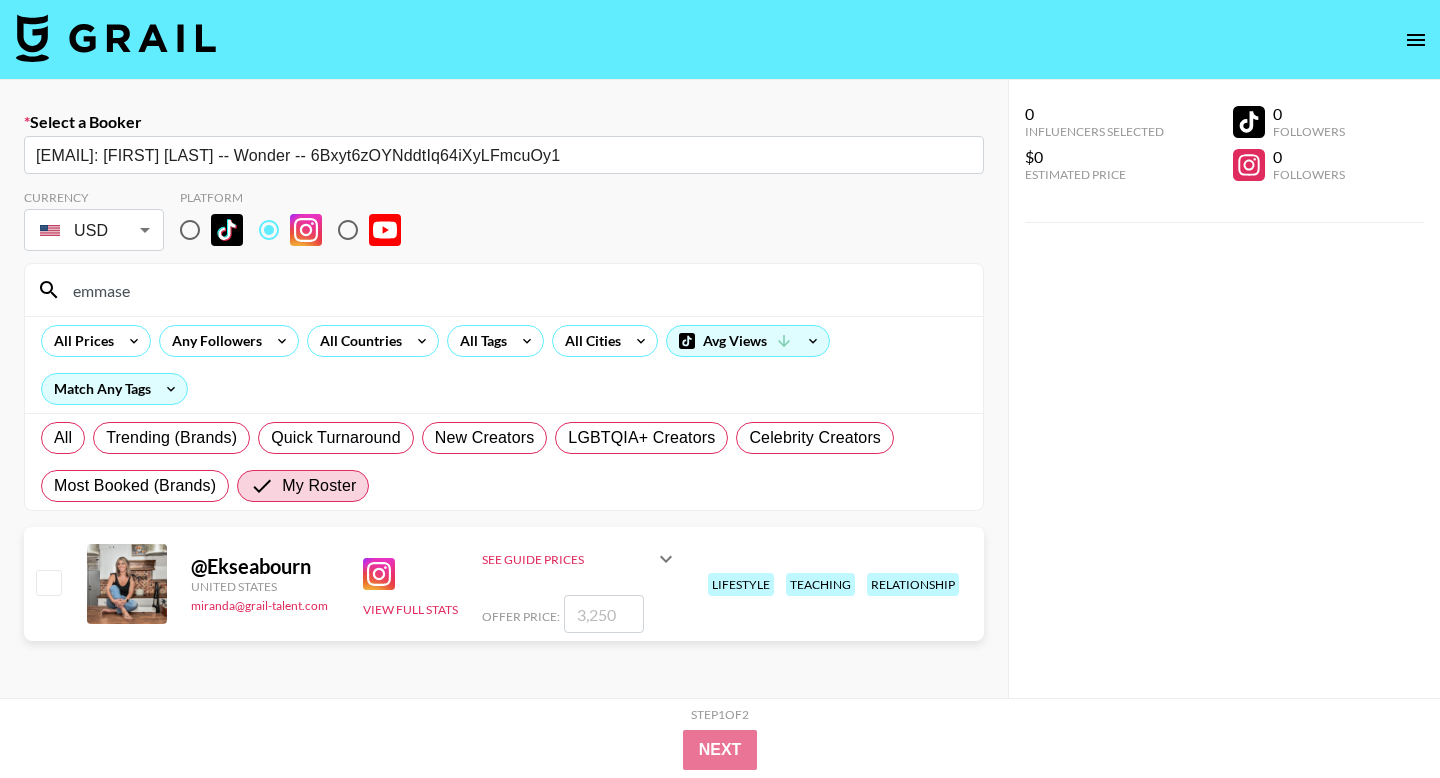 type on "emmase" 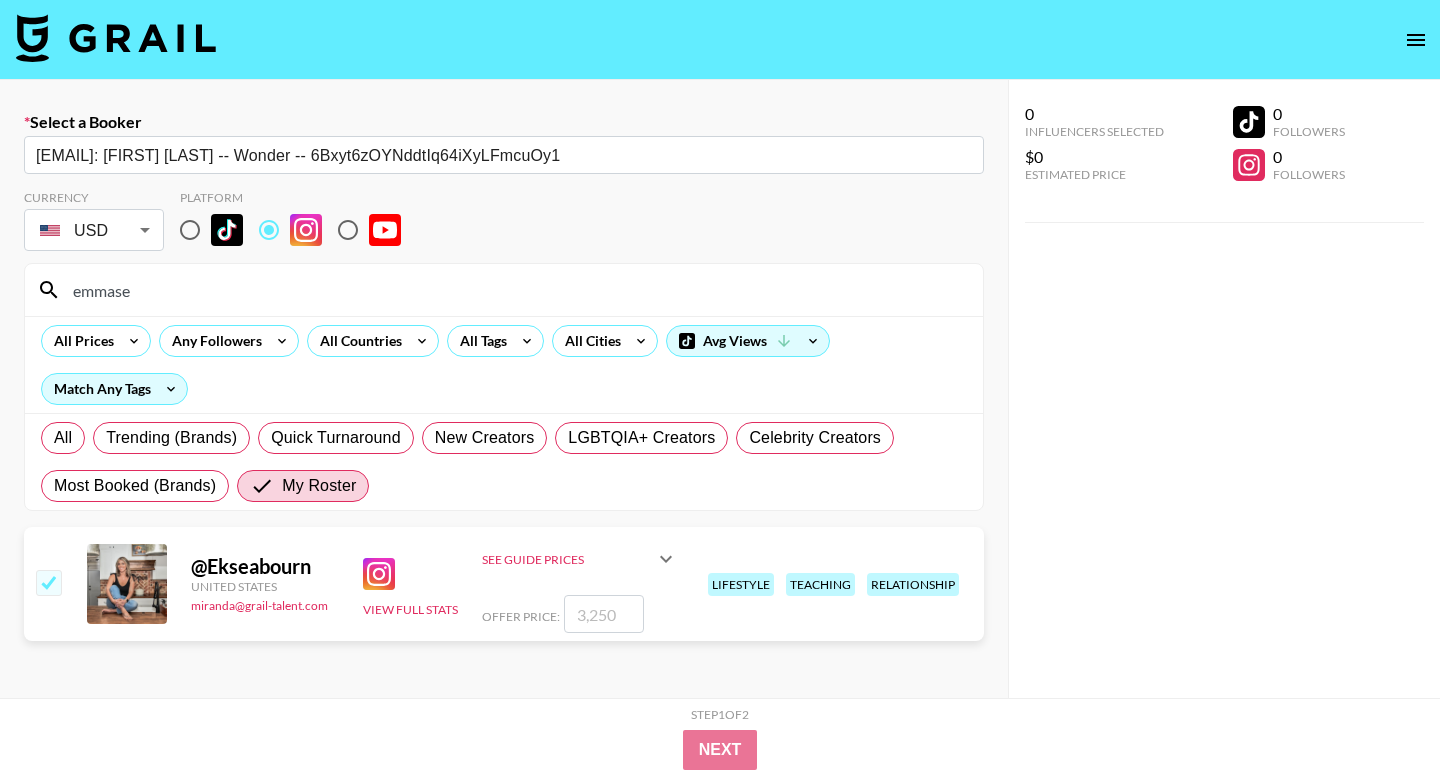 checkbox on "true" 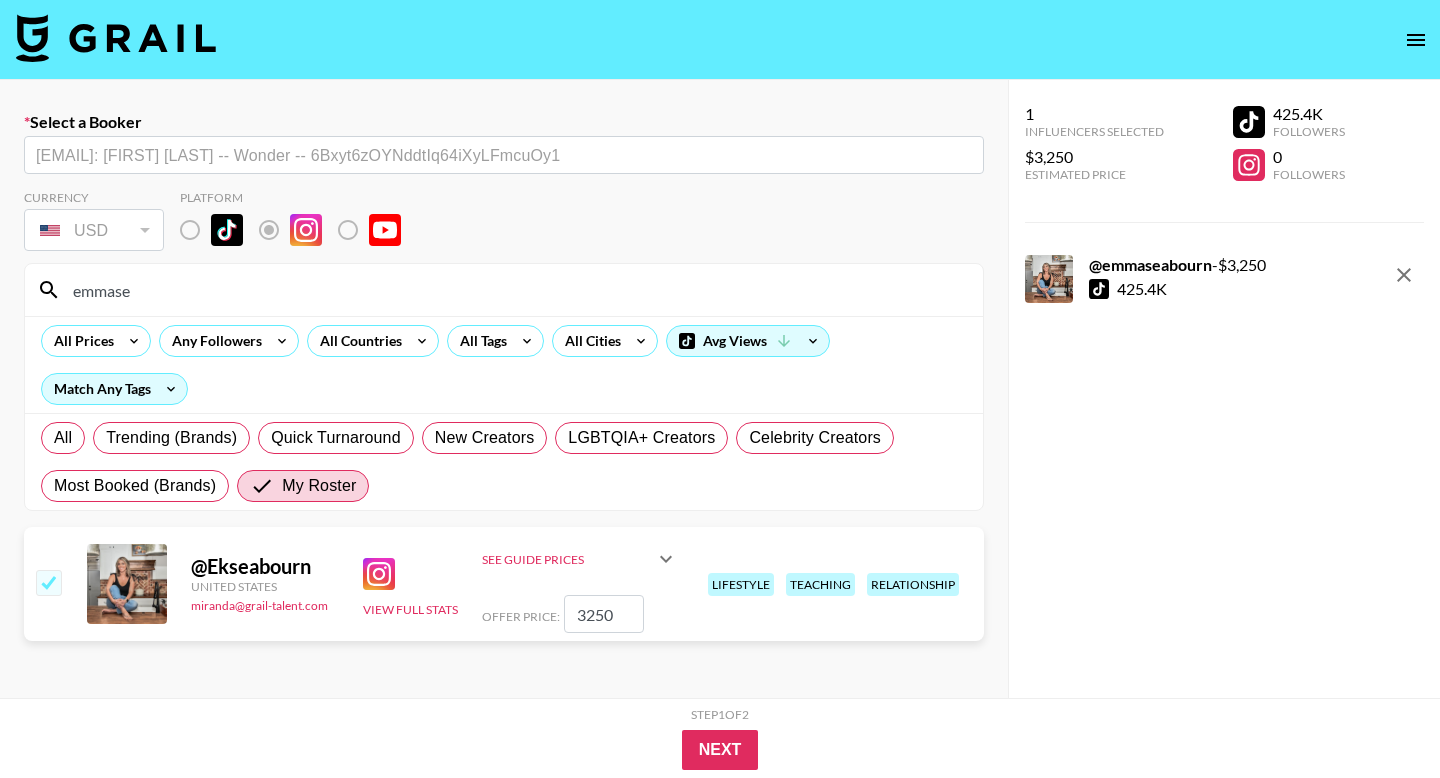 drag, startPoint x: 624, startPoint y: 622, endPoint x: 562, endPoint y: 621, distance: 62.008064 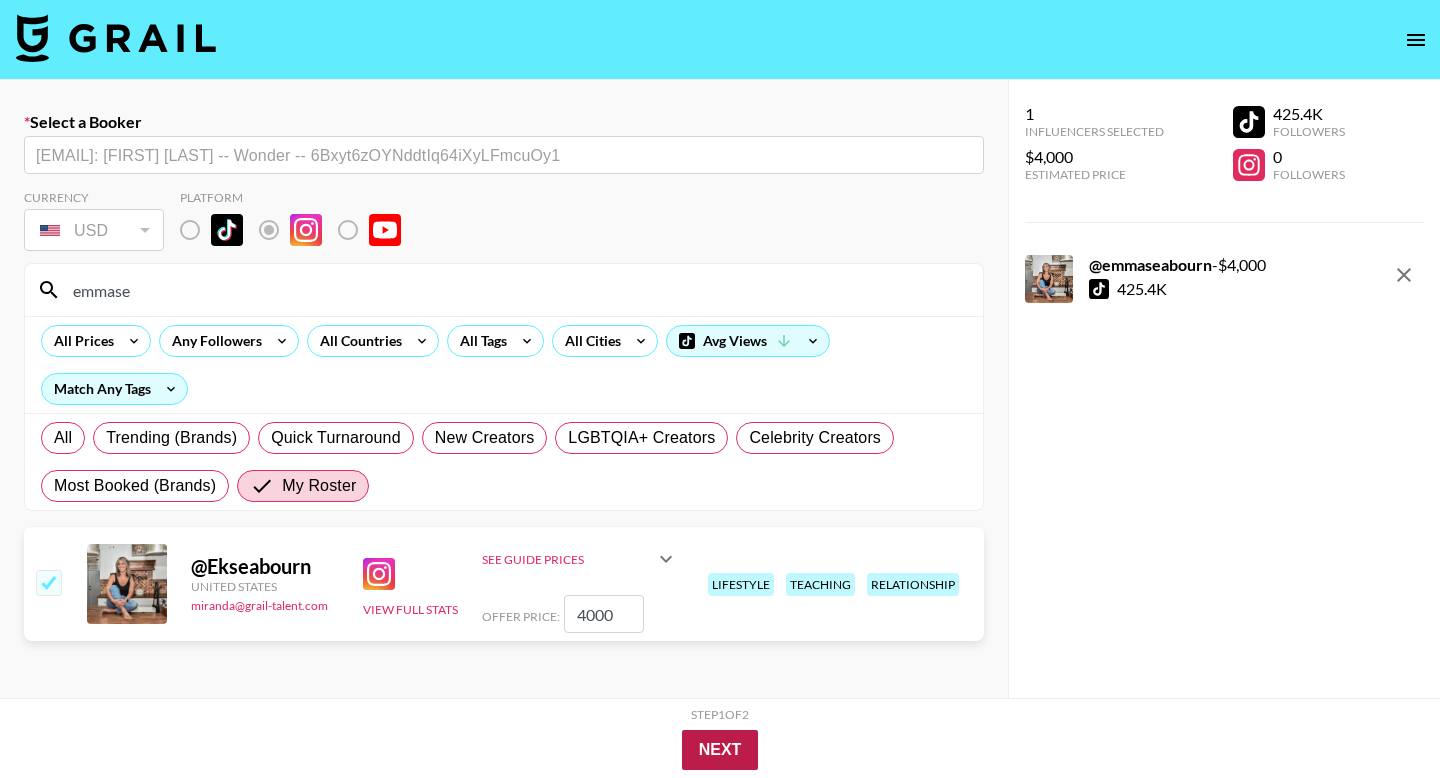 type on "4000" 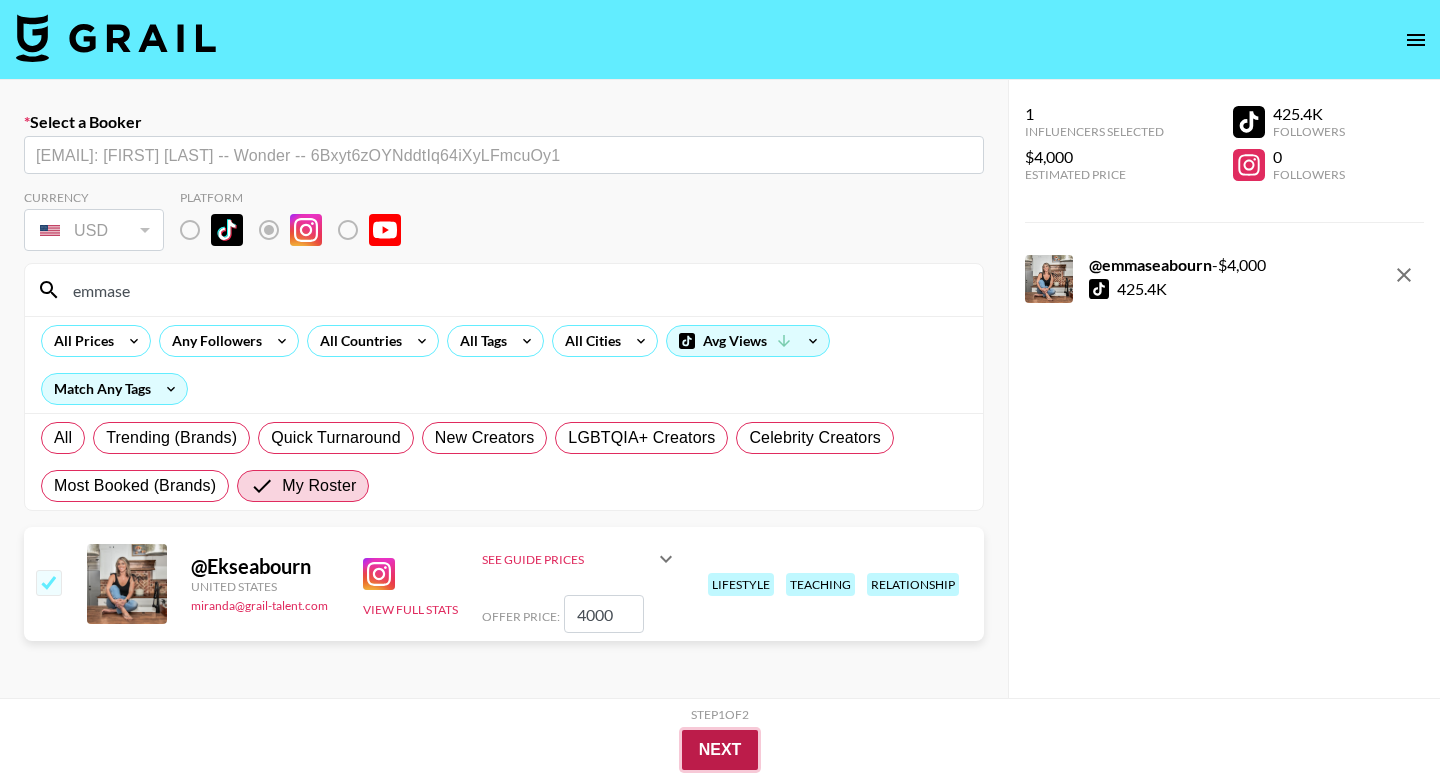 click on "Next" at bounding box center (720, 750) 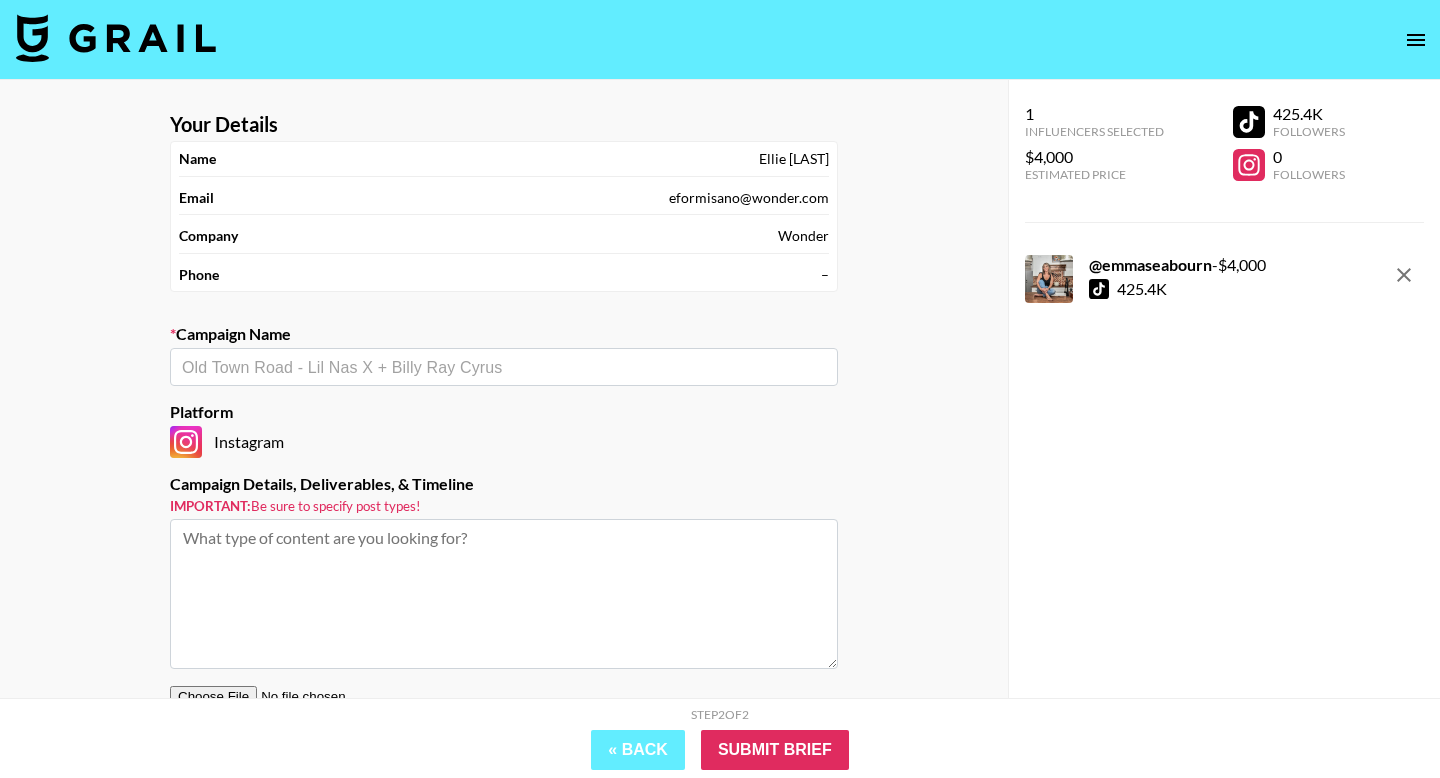 click at bounding box center (504, 367) 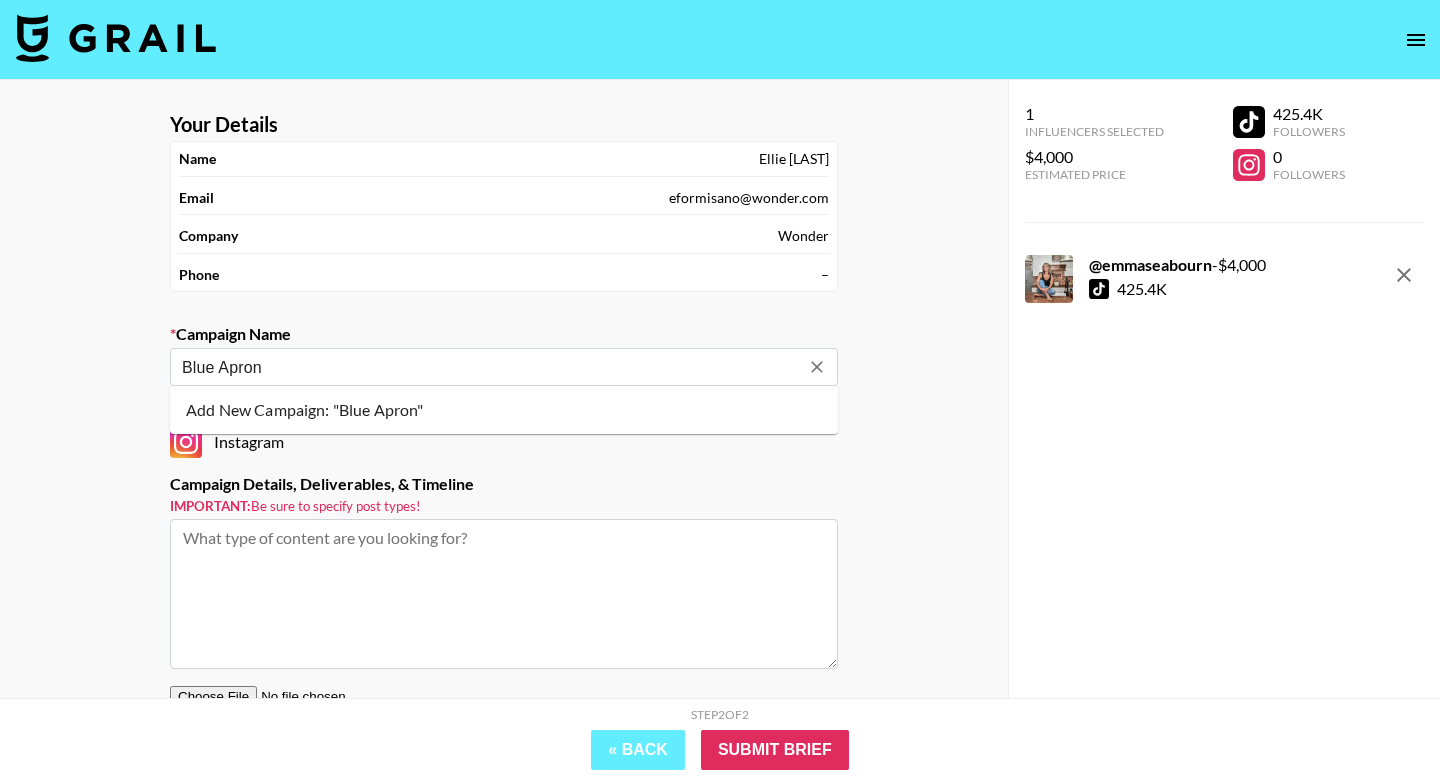 click on "Add New Campaign: "Blue Apron"" at bounding box center (504, 410) 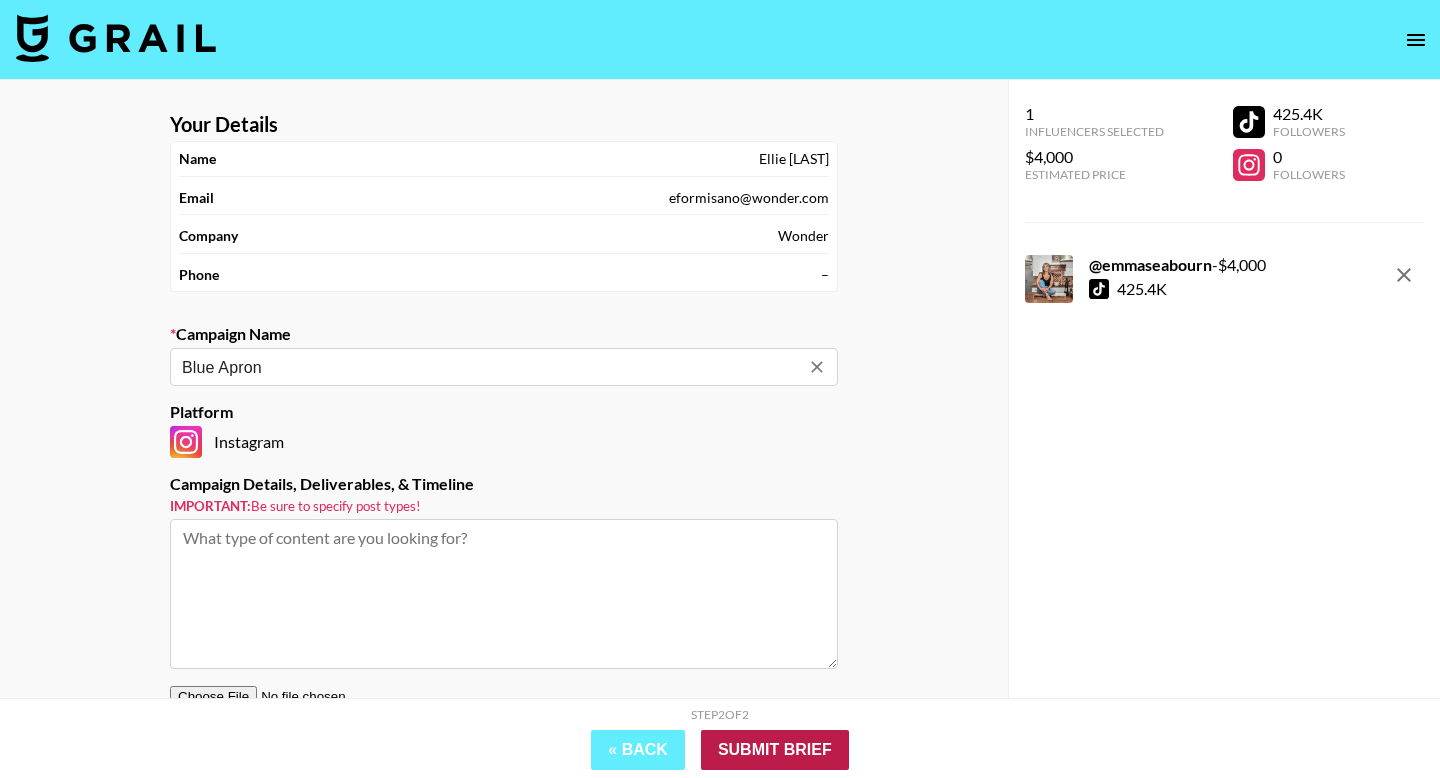 type on "Blue Apron" 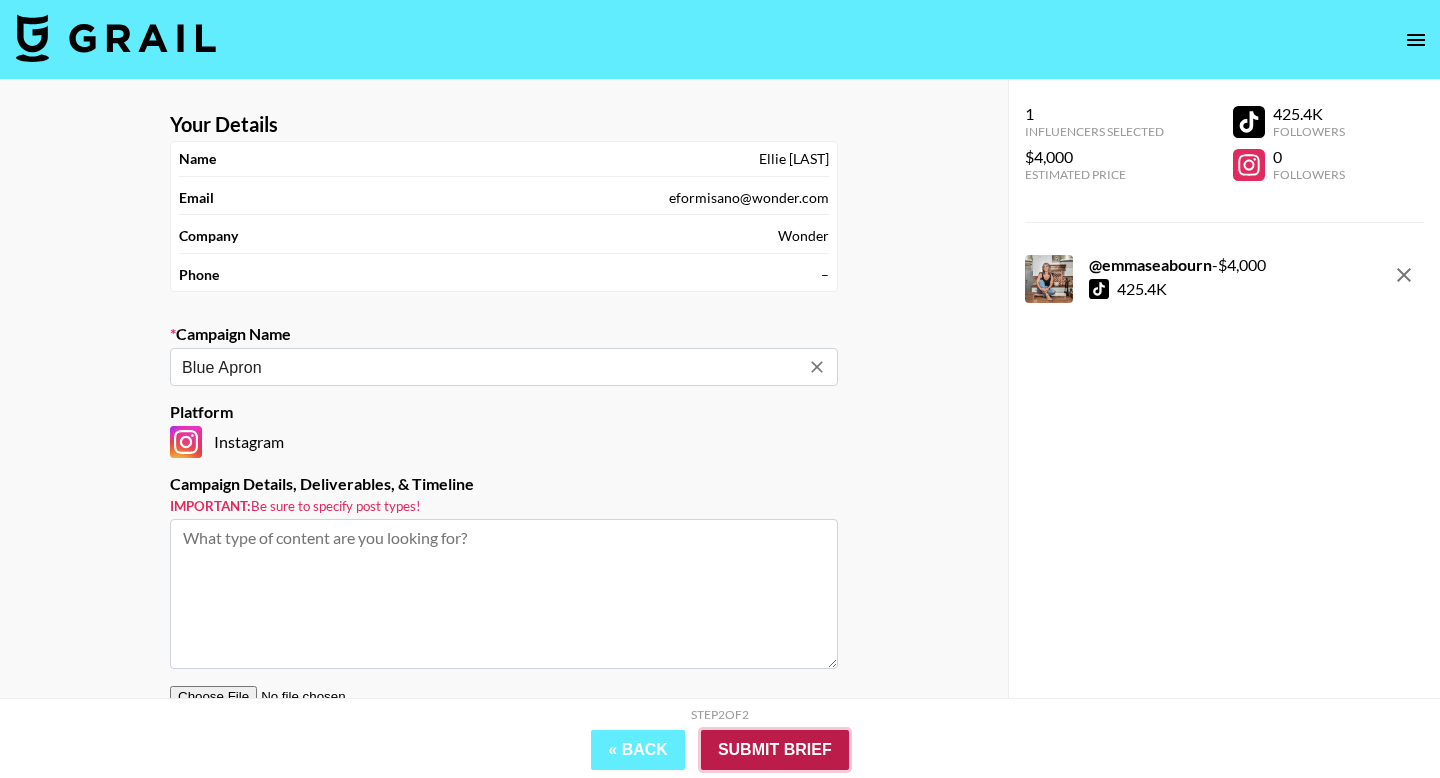 click on "Submit Brief" at bounding box center [775, 750] 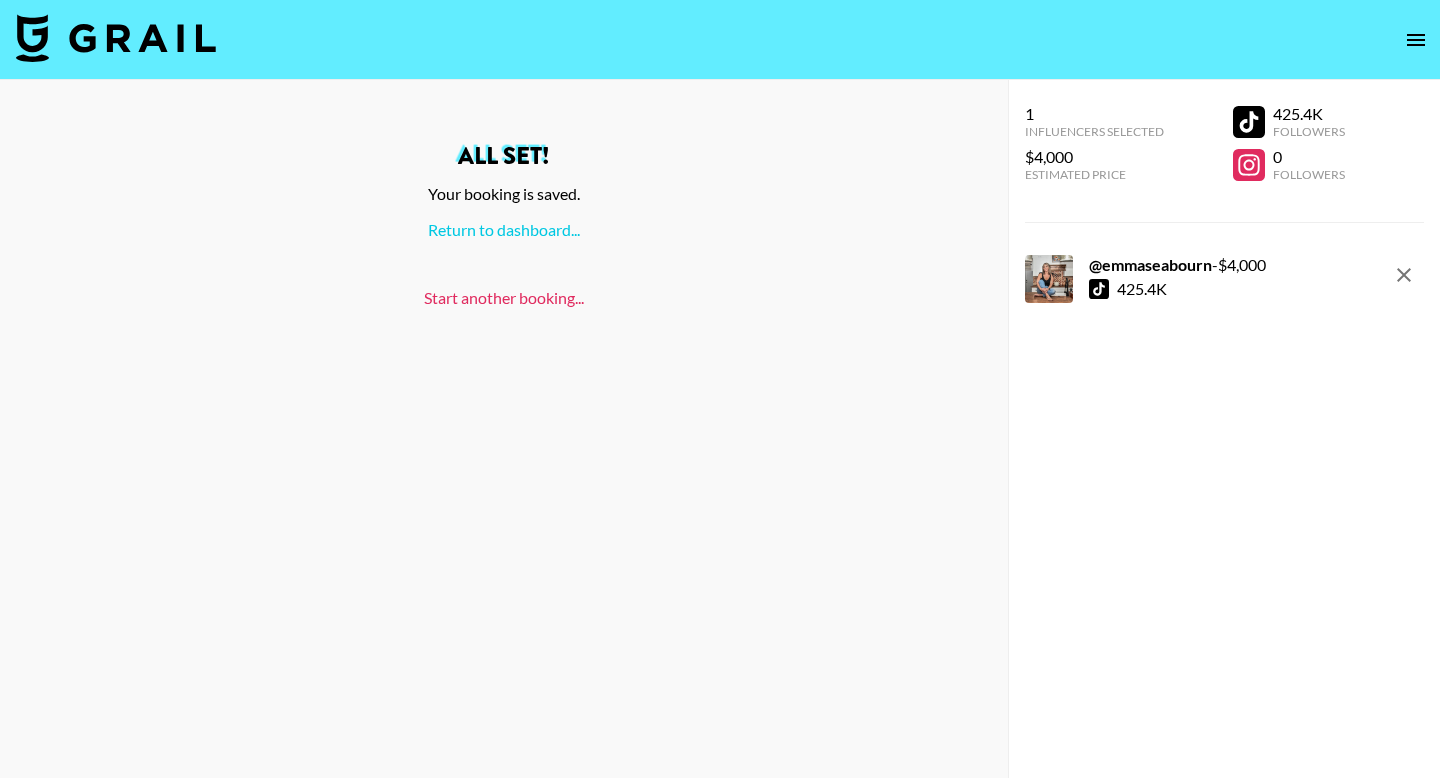 click on "Start another booking..." at bounding box center (504, 297) 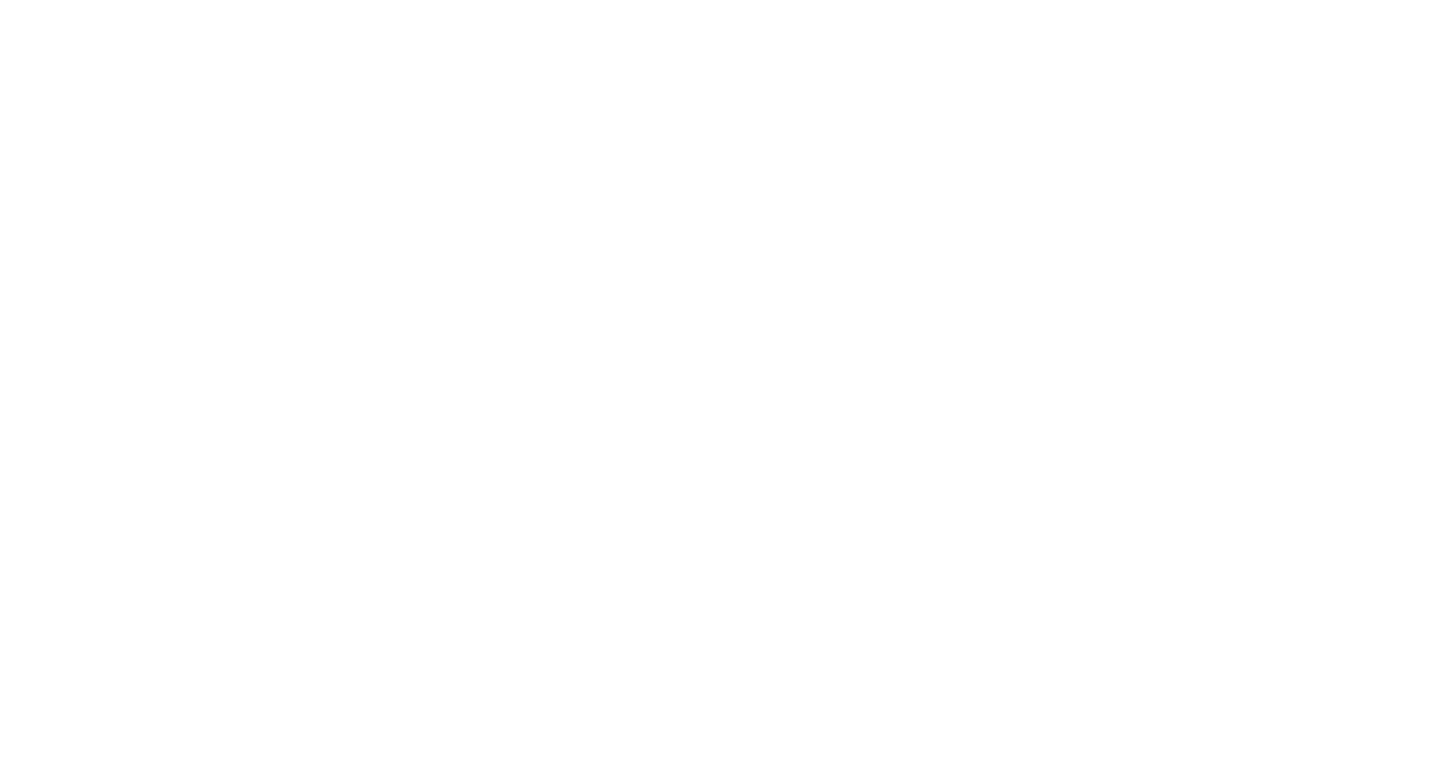 scroll, scrollTop: 0, scrollLeft: 0, axis: both 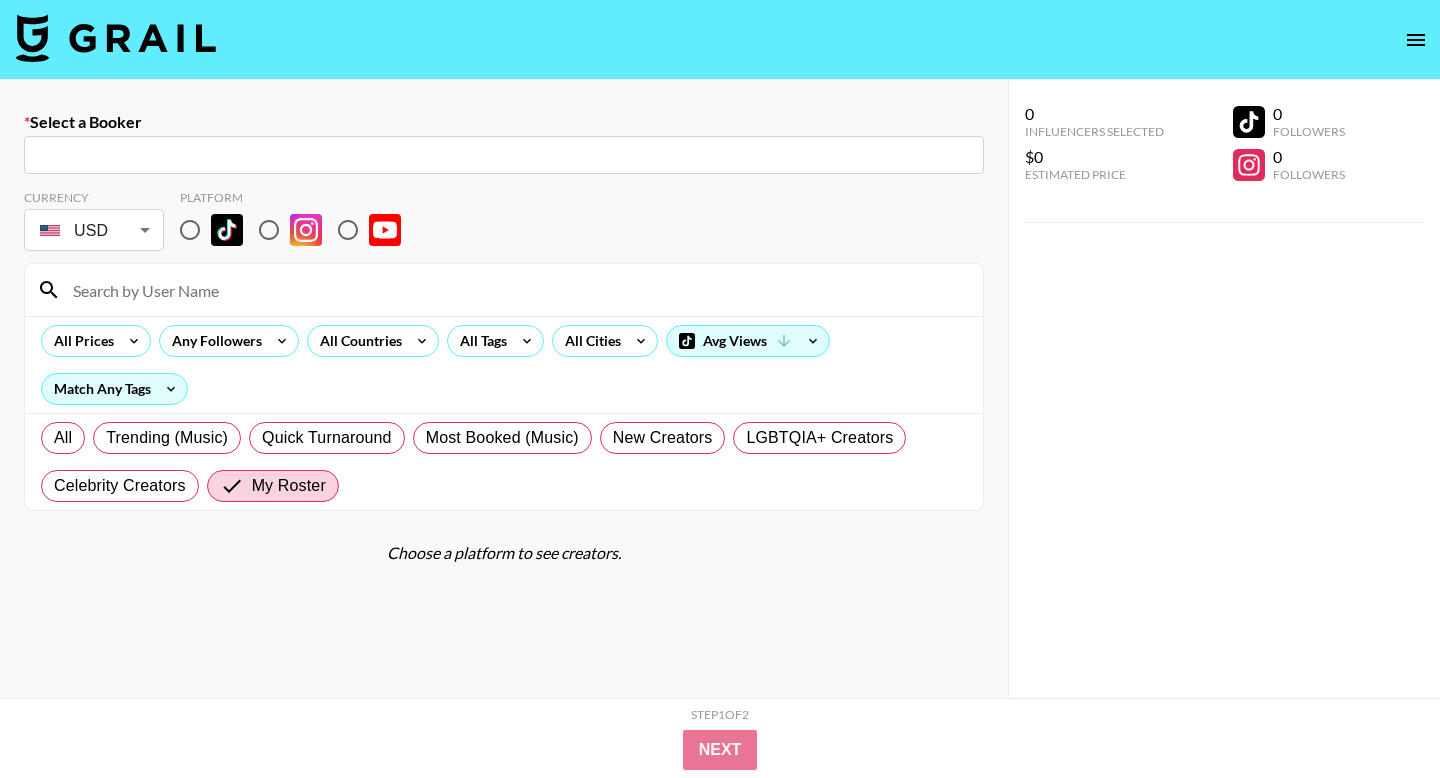 click at bounding box center [504, 155] 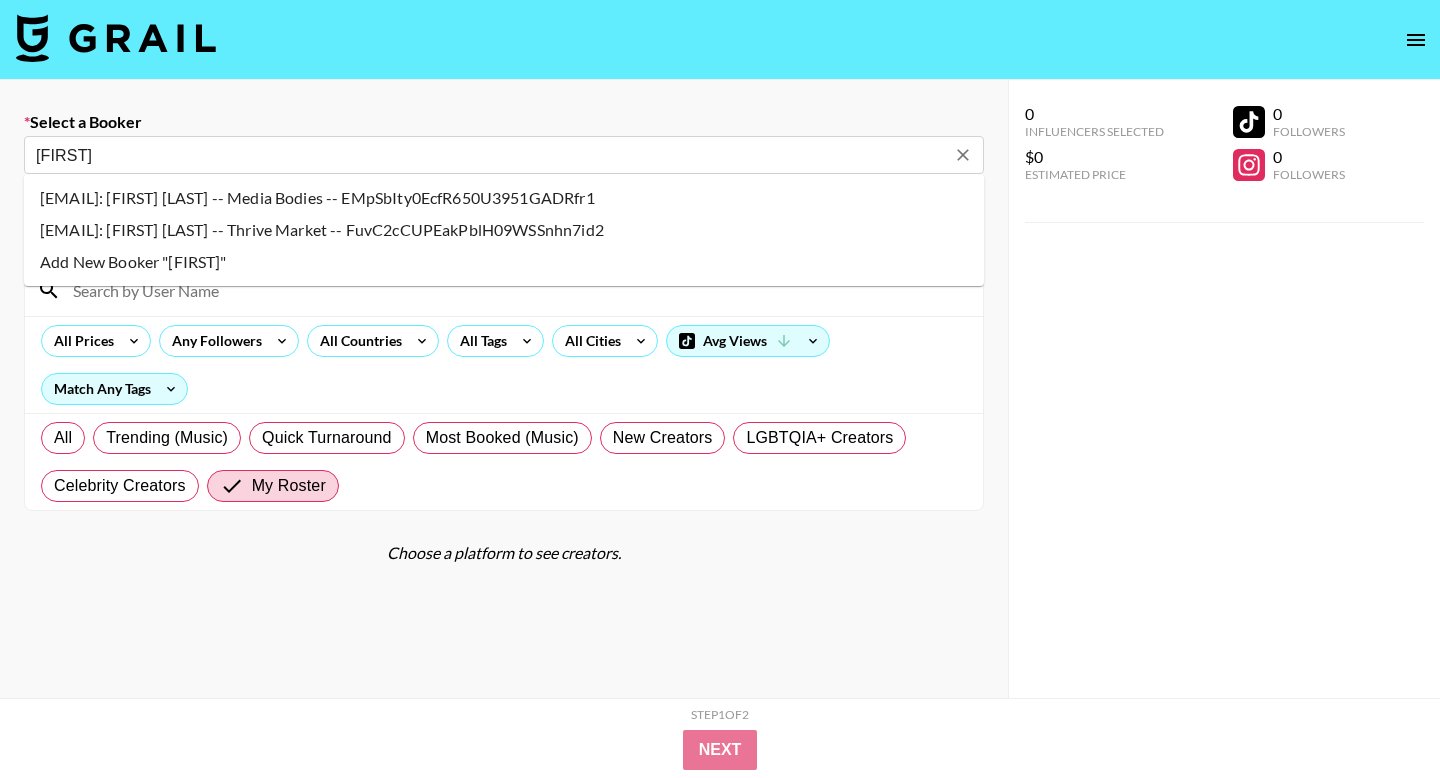click on "[EMAIL]: [FIRST] [LAST] -- Thrive Market -- FuvC2cCUPEakPblH09WSSnhn7id2" at bounding box center [504, 230] 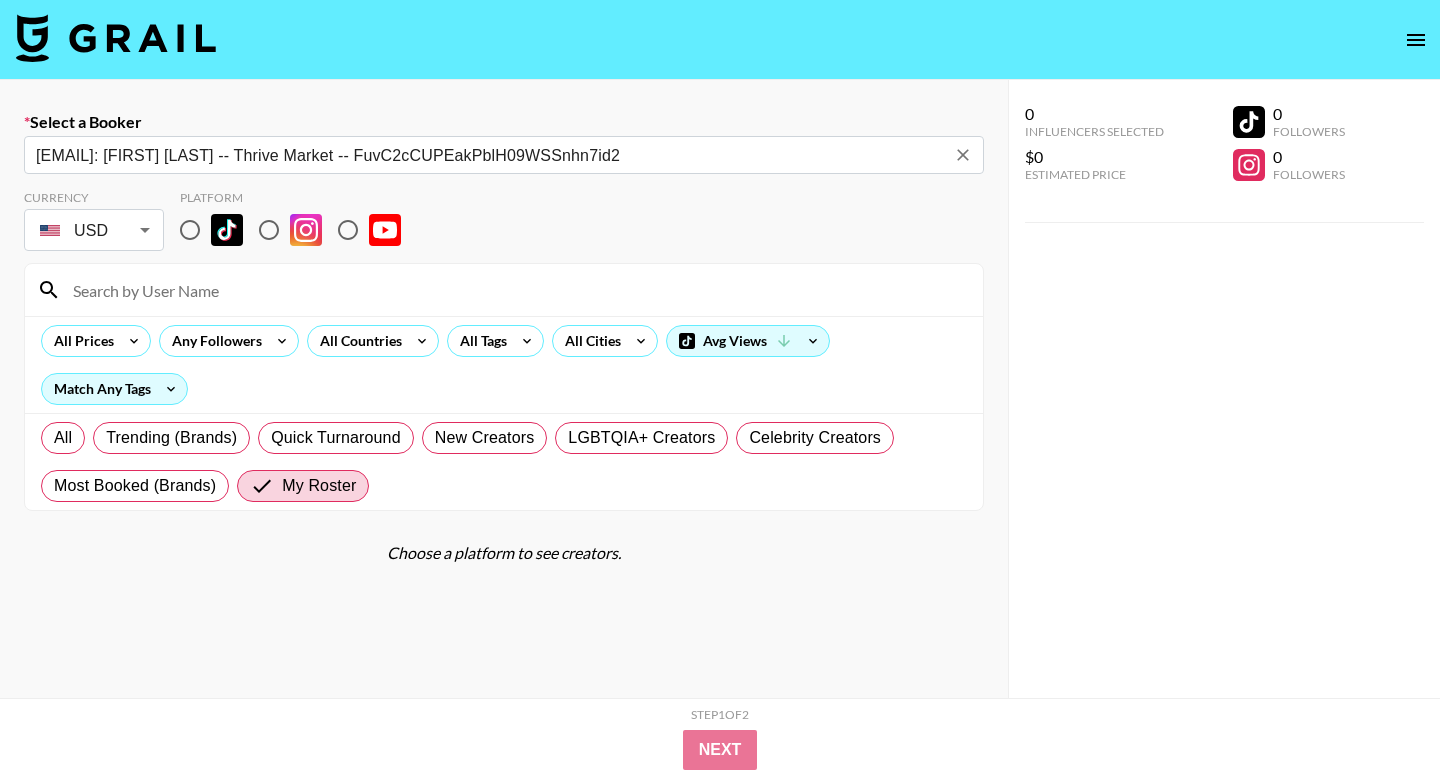 type on "[EMAIL]: [FIRST] [LAST] -- Thrive Market -- FuvC2cCUPEakPblH09WSSnhn7id2" 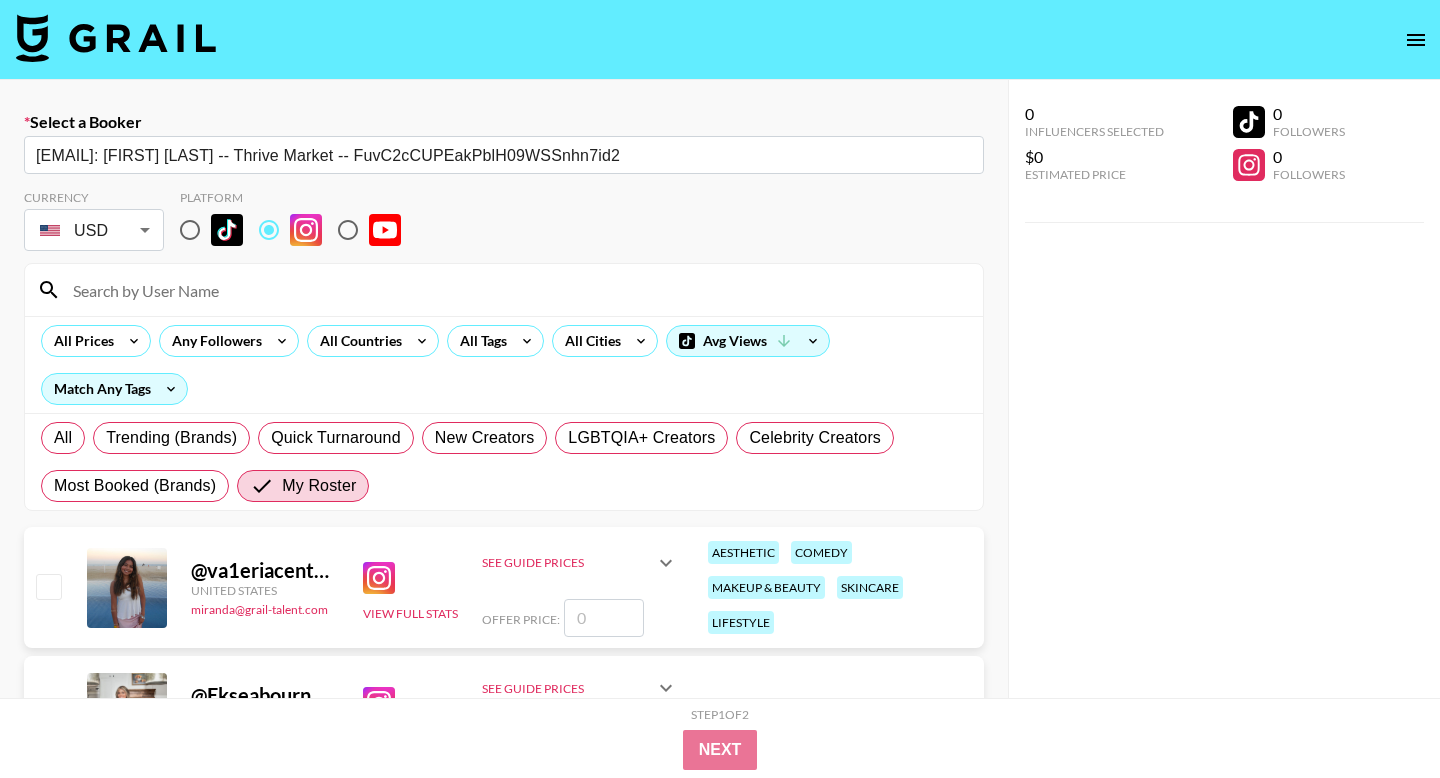 click at bounding box center [190, 230] 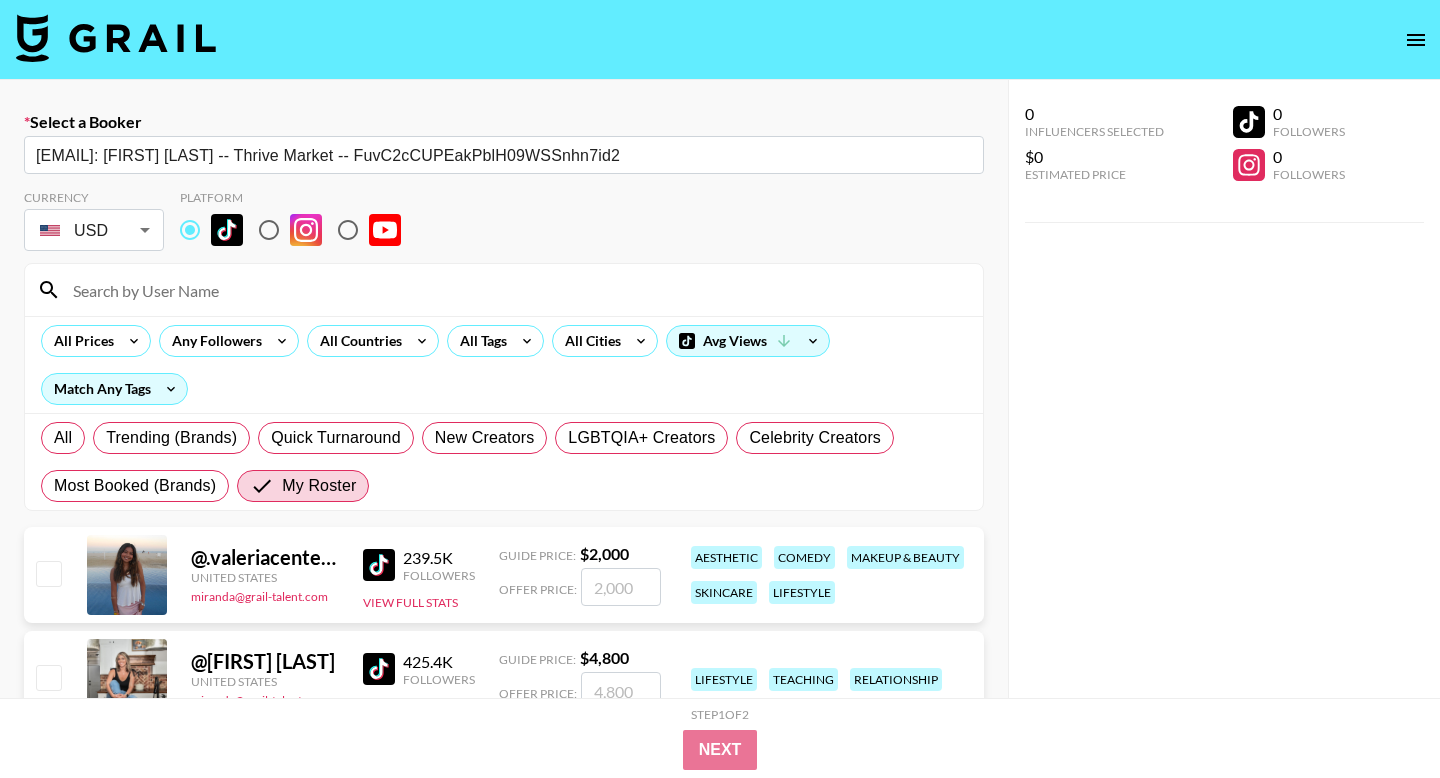 click at bounding box center [516, 290] 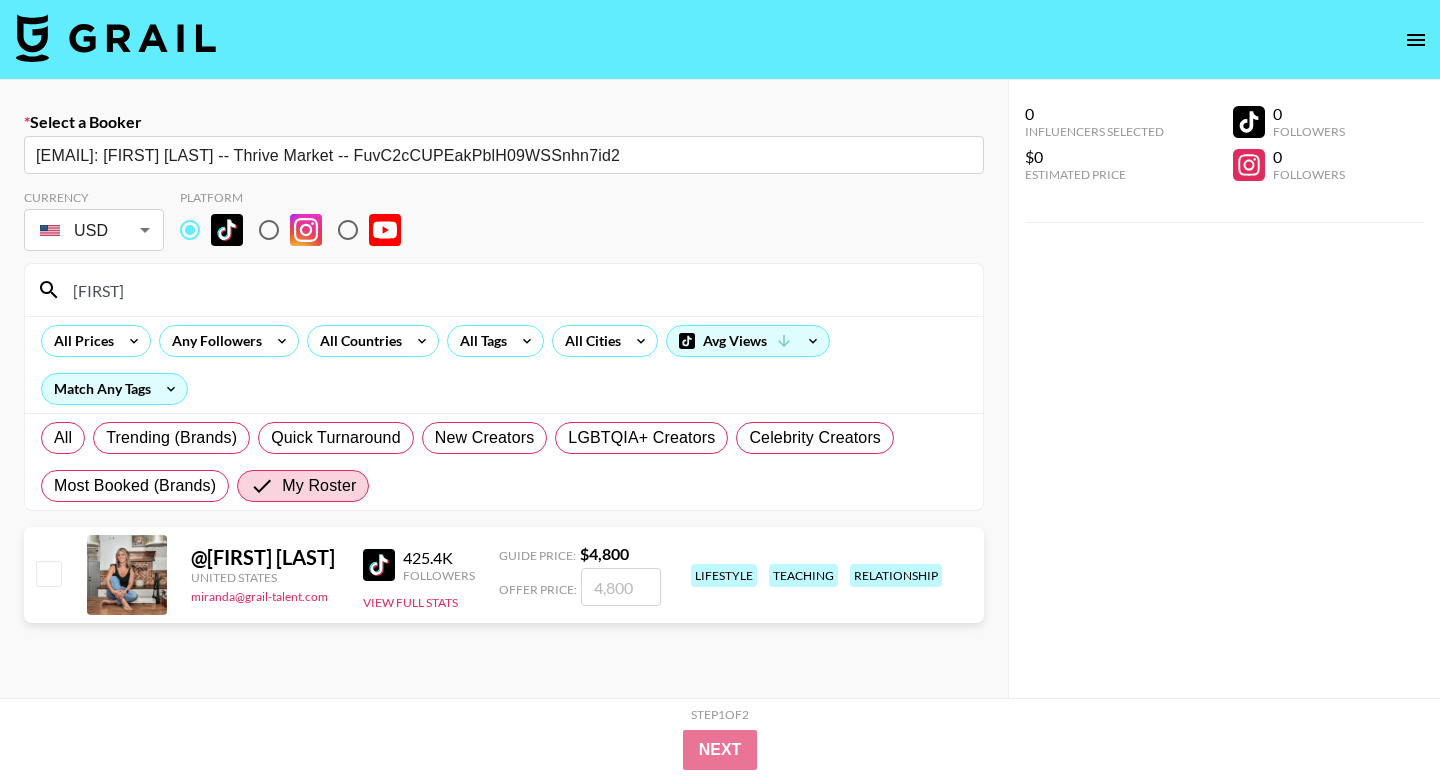 type on "[FIRST]" 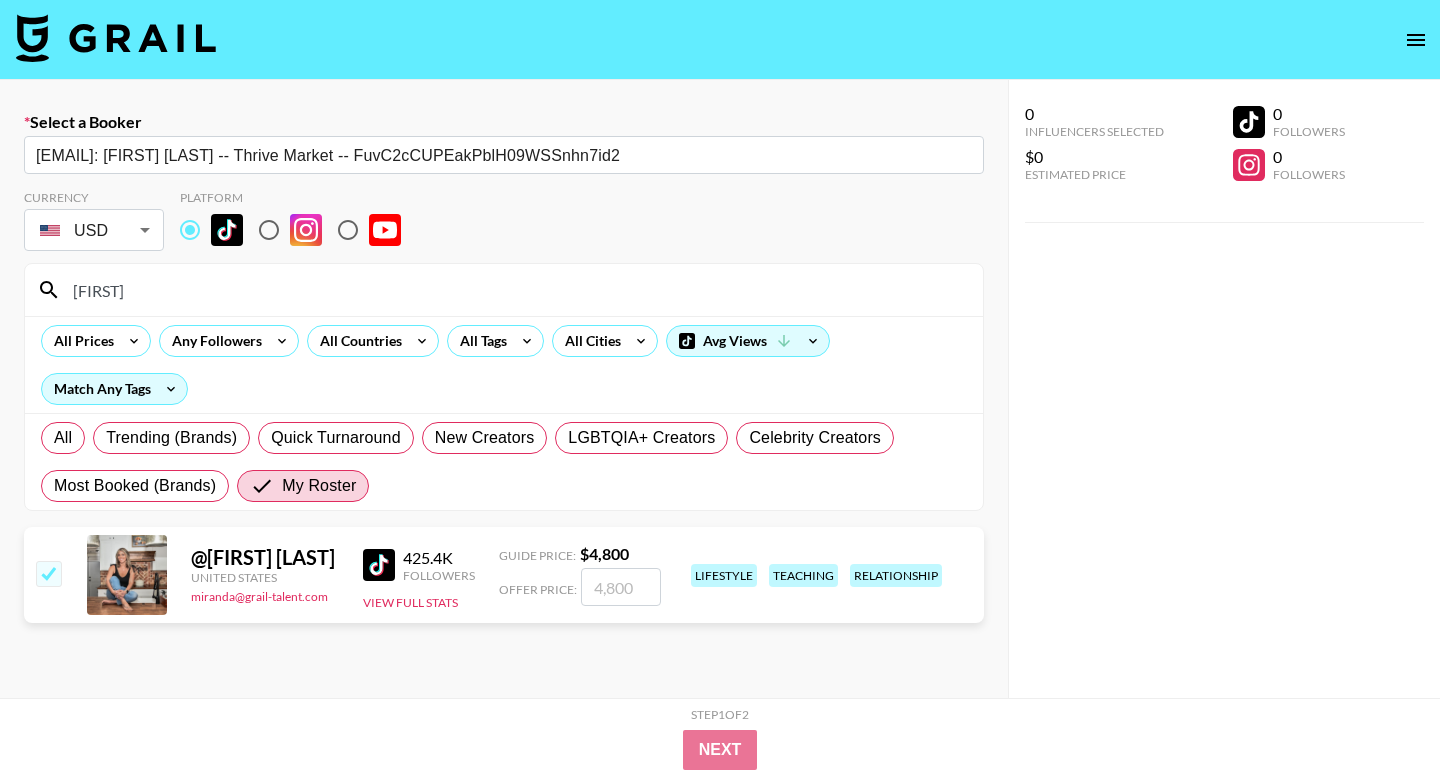 checkbox on "true" 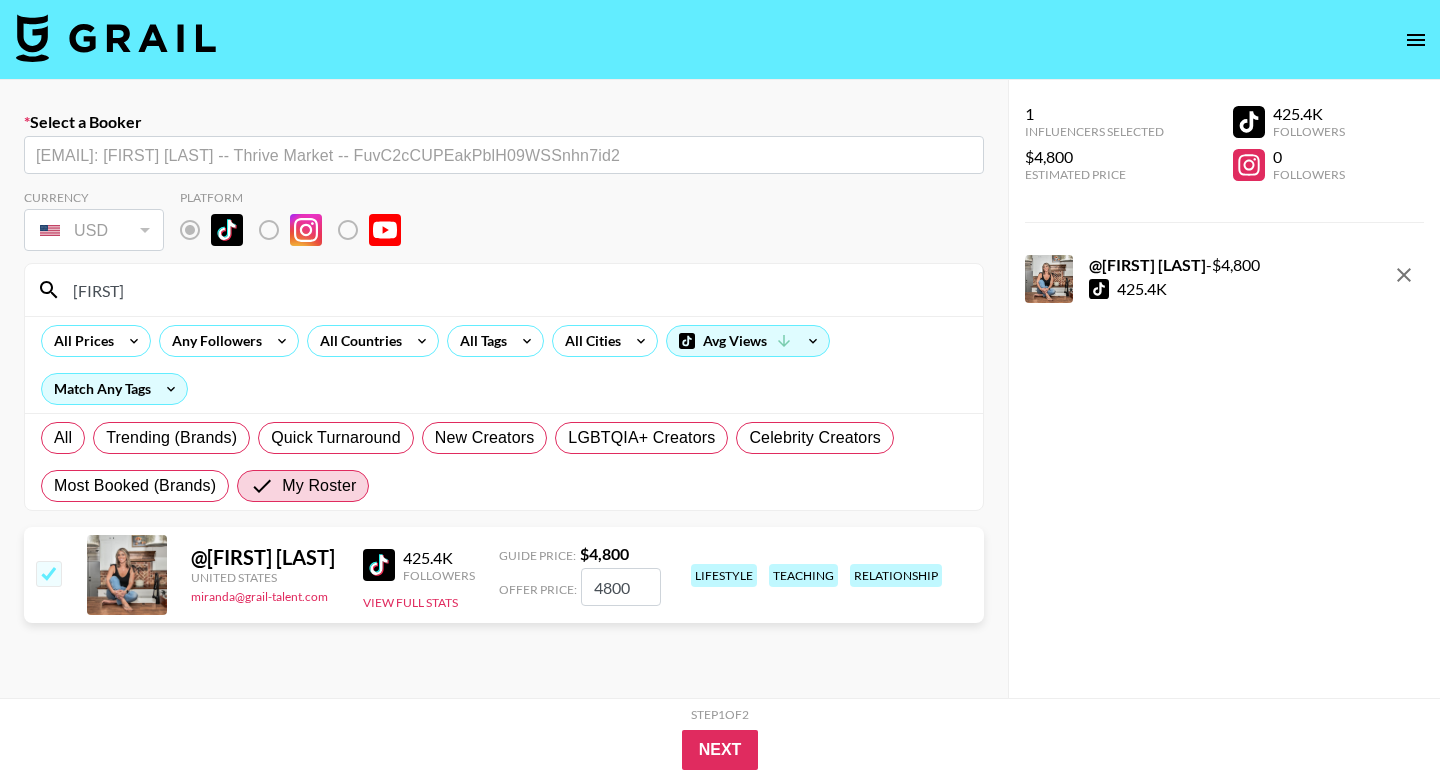 drag, startPoint x: 643, startPoint y: 582, endPoint x: 553, endPoint y: 581, distance: 90.005554 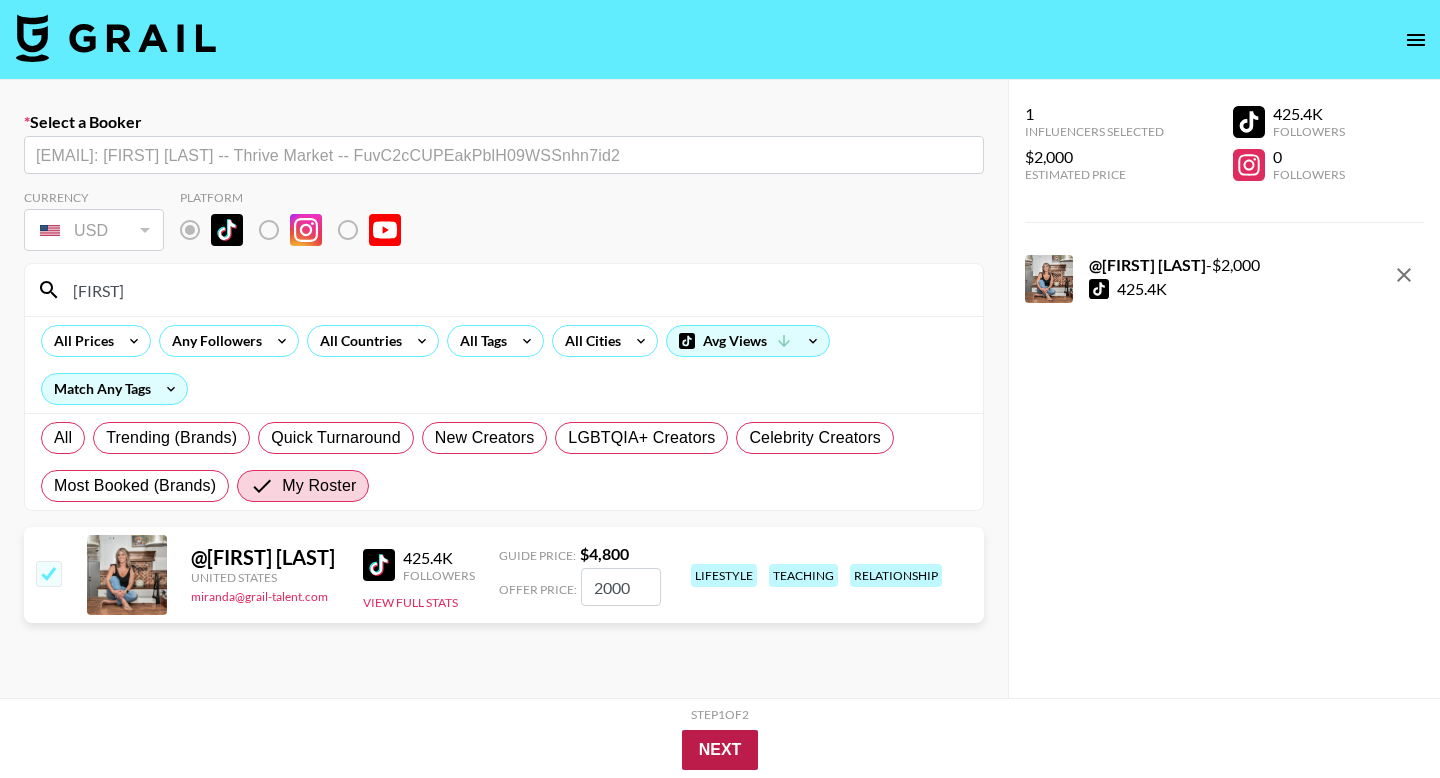 type on "2000" 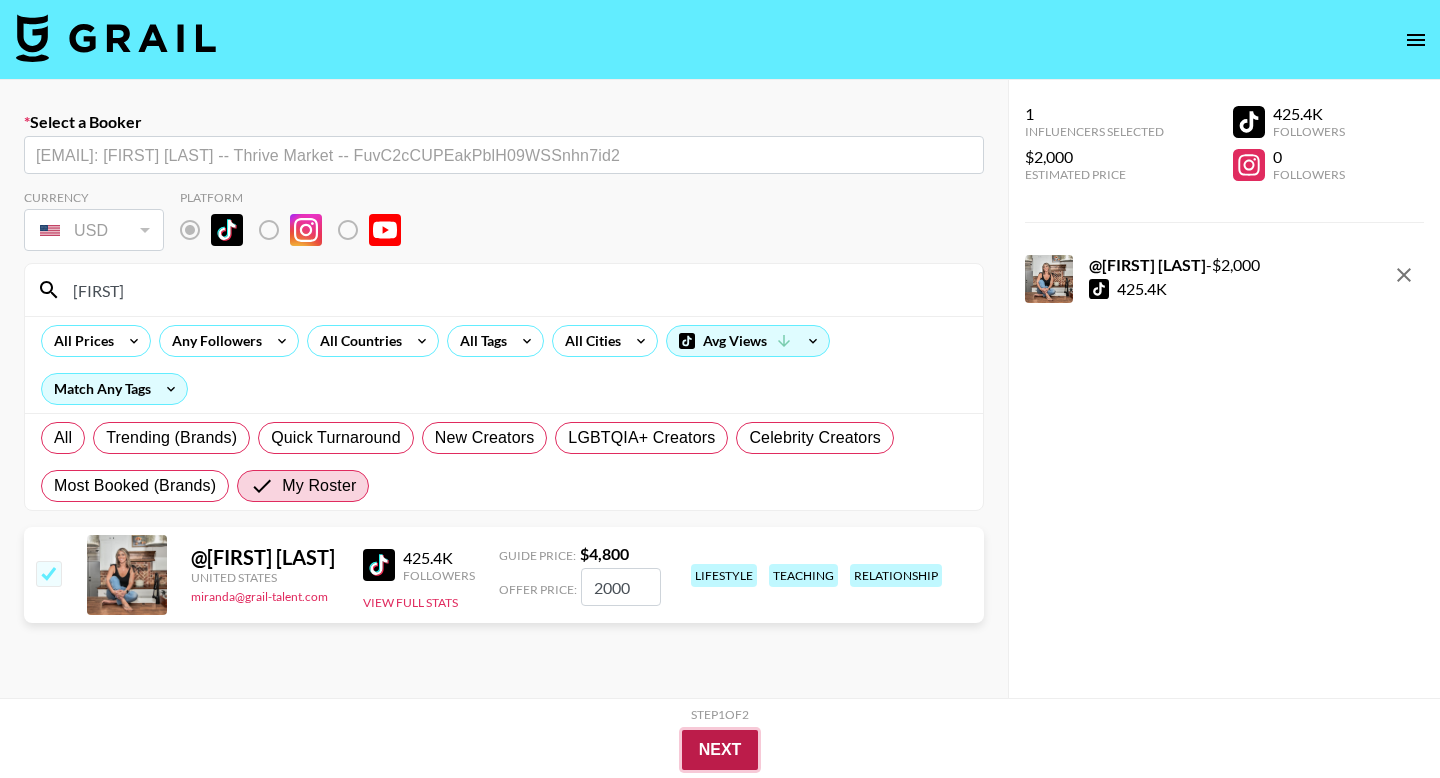 click on "Next" at bounding box center [720, 750] 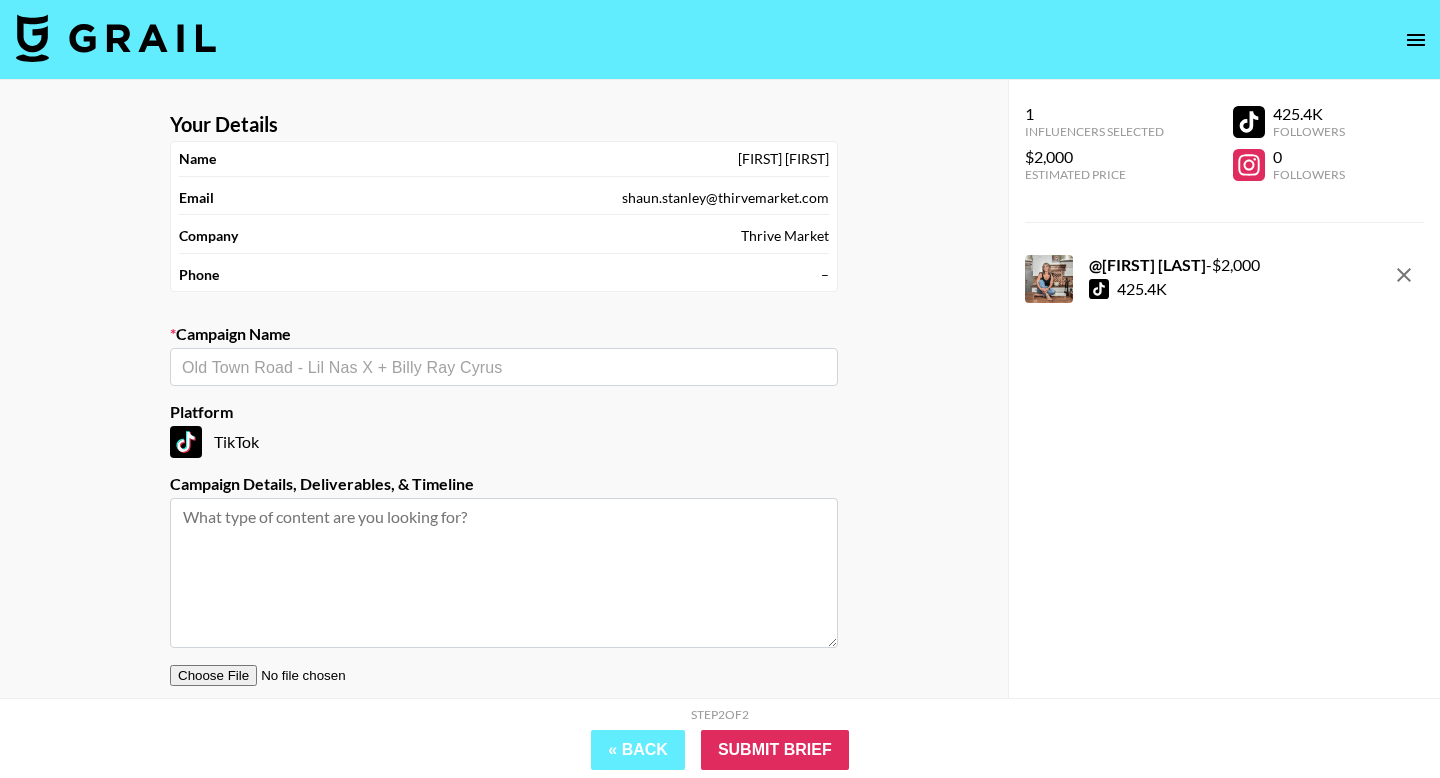 click at bounding box center [504, 367] 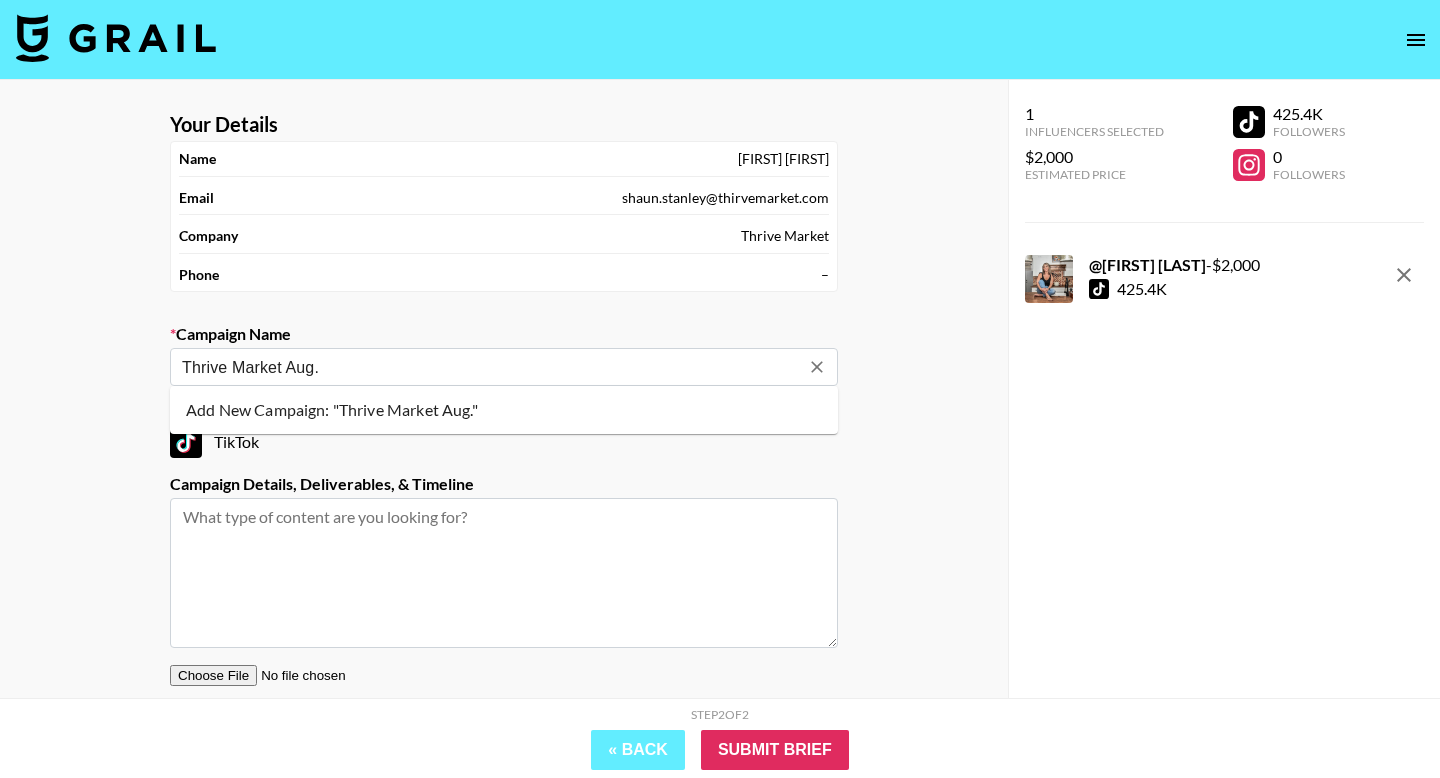 click on "Add New Campaign: "Thrive Market Aug."" at bounding box center (504, 410) 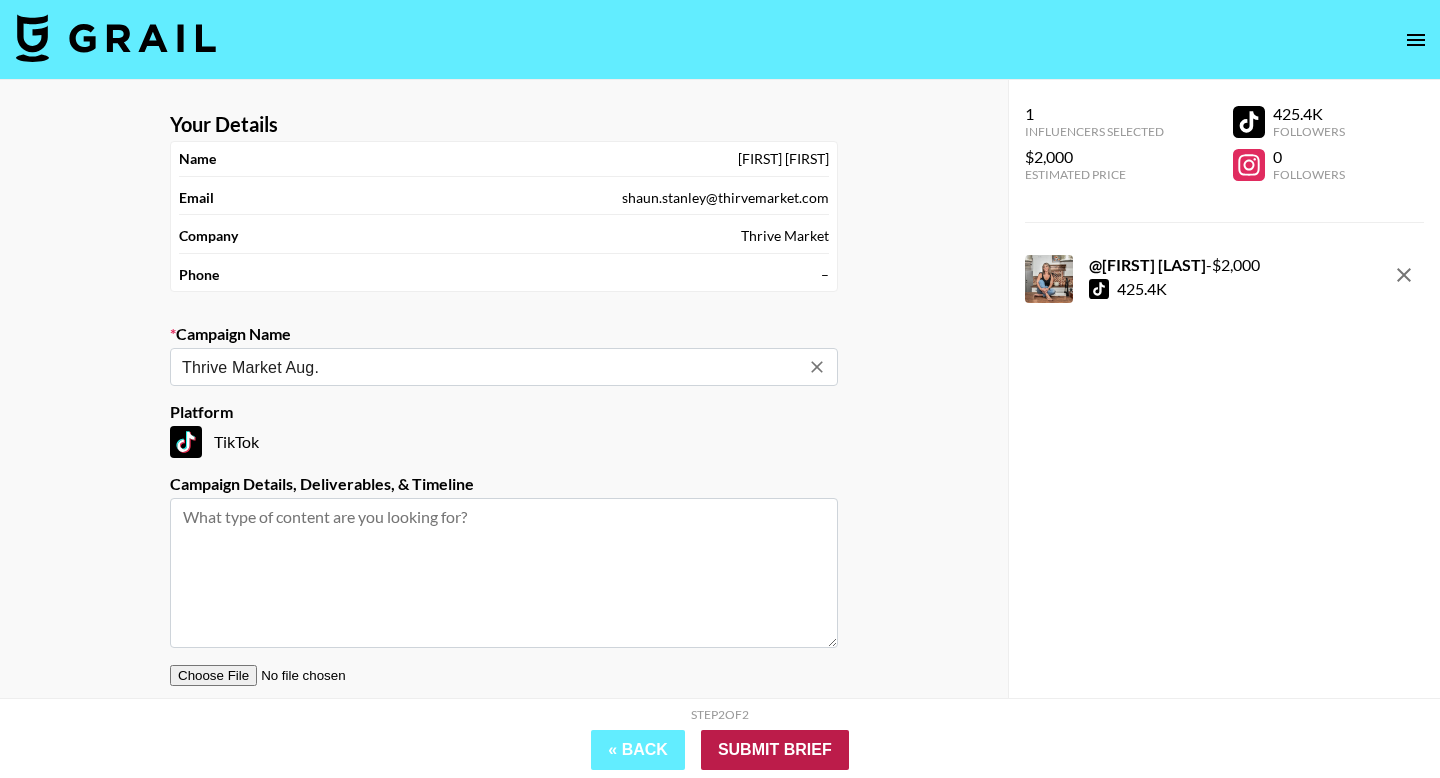 type on "Thrive Market Aug." 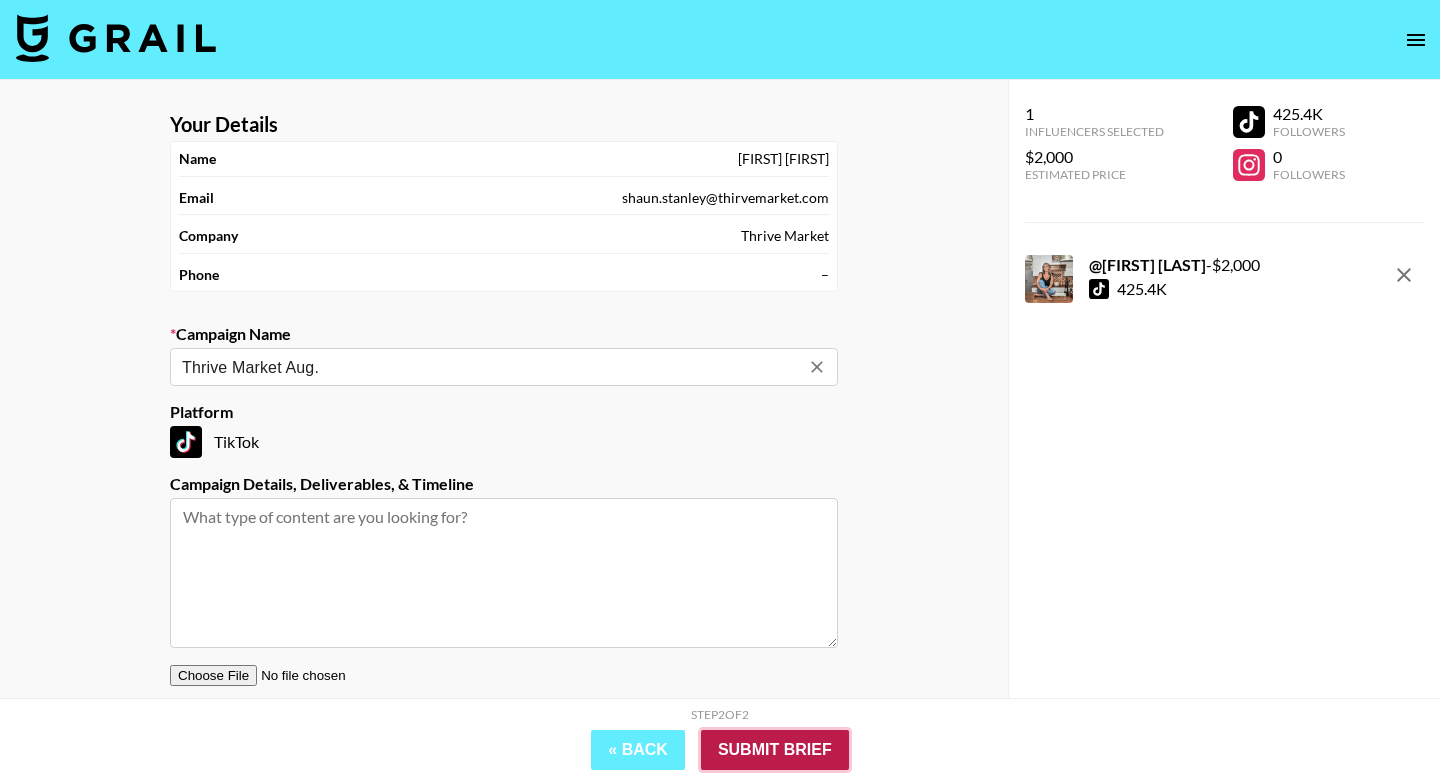 click on "Submit Brief" at bounding box center [775, 750] 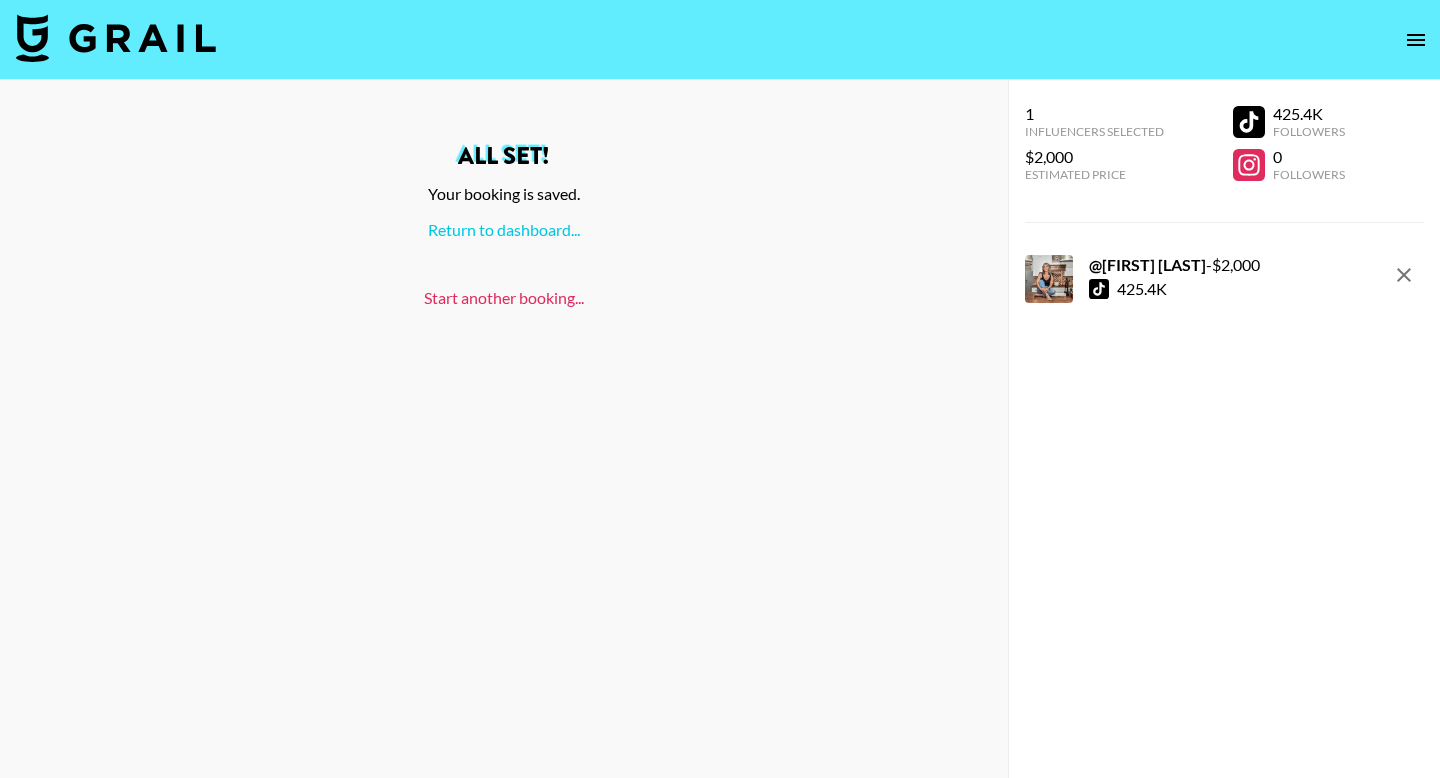 click on "Start another booking..." at bounding box center [504, 297] 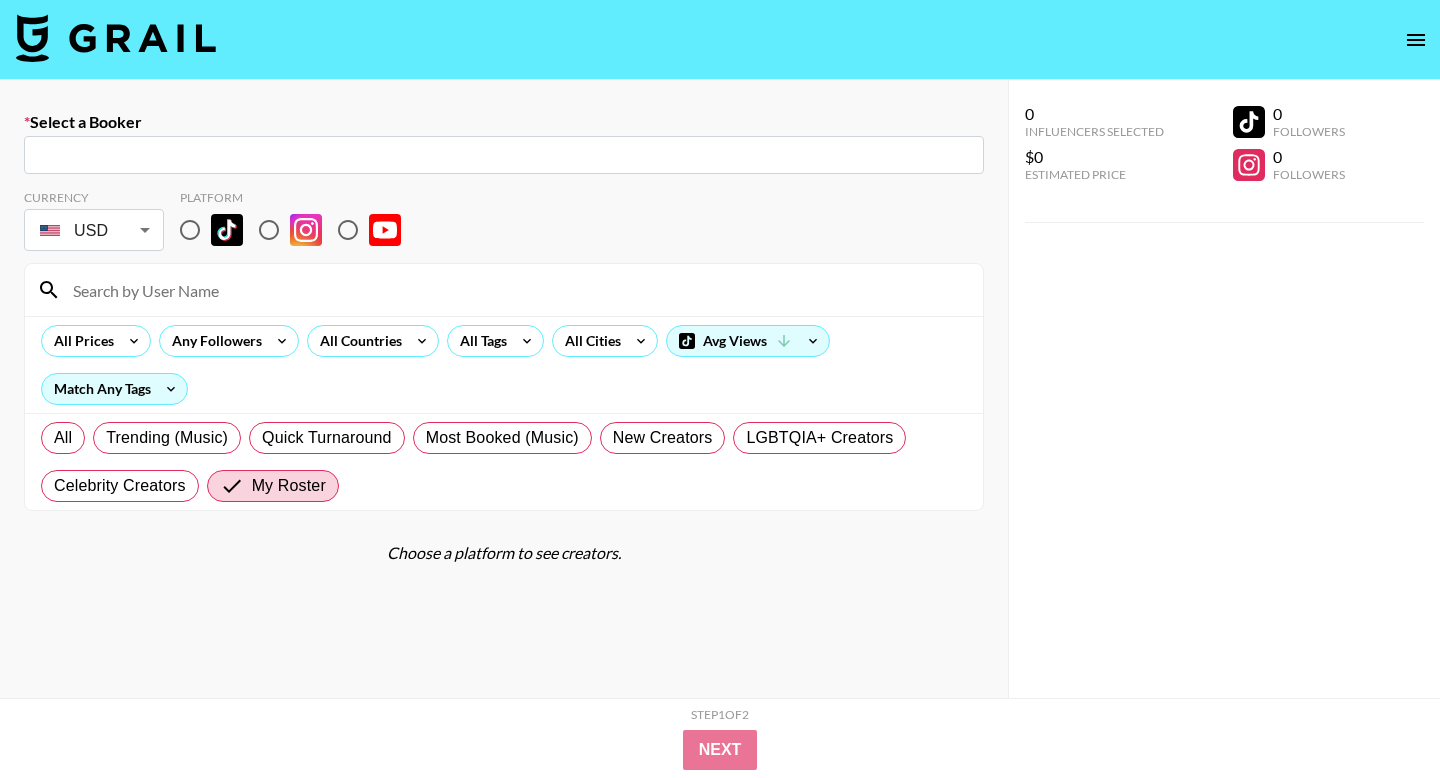 click at bounding box center [504, 155] 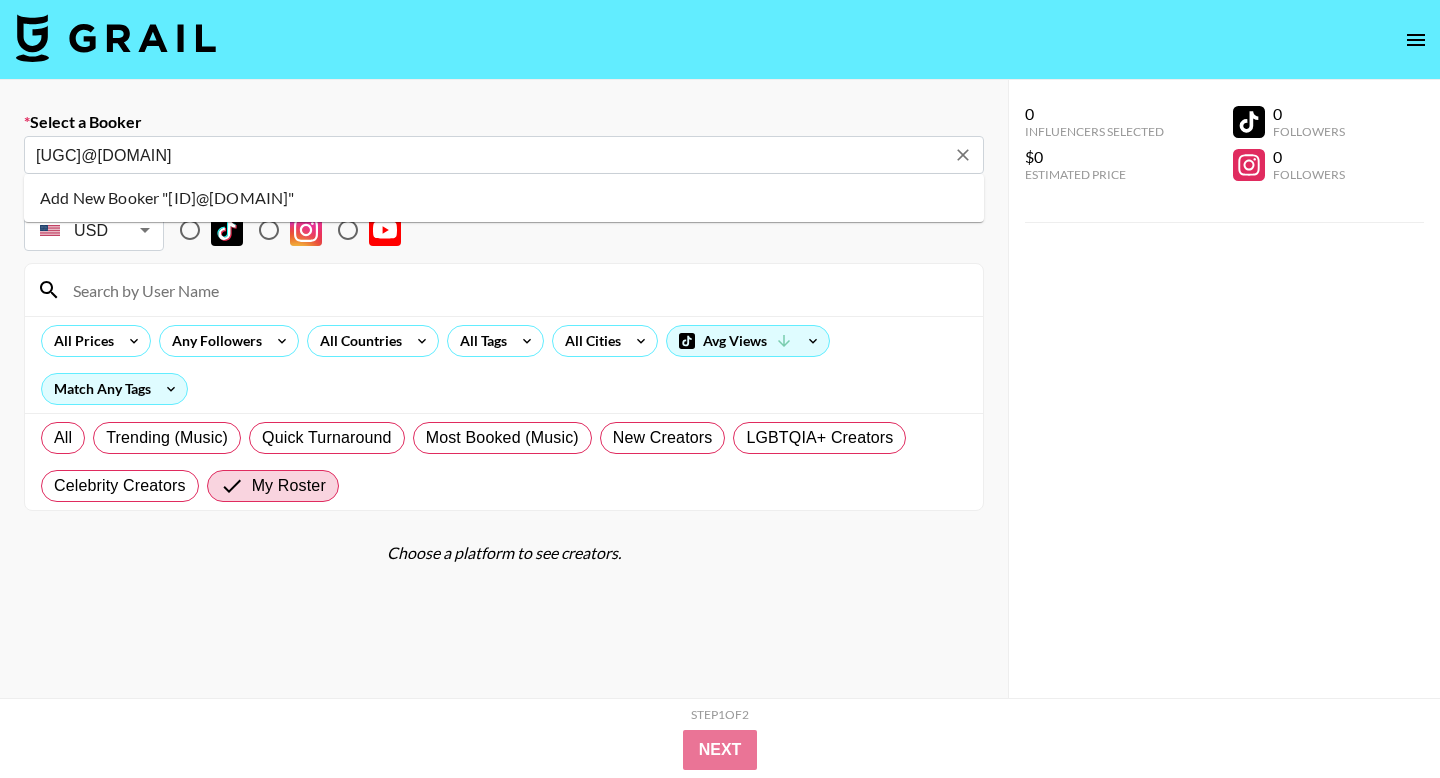 click on "Add New Booker "[ID]@[DOMAIN]"" at bounding box center (504, 198) 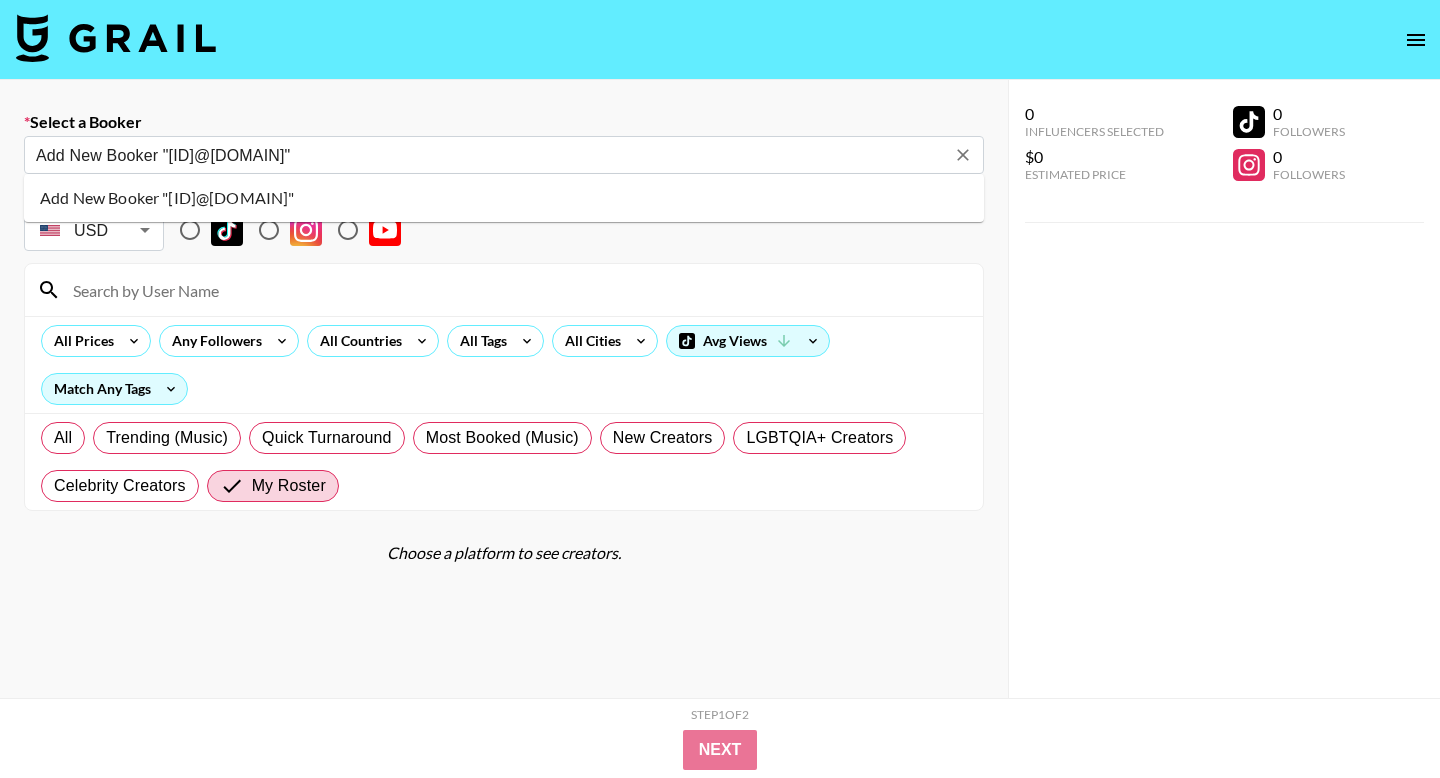type 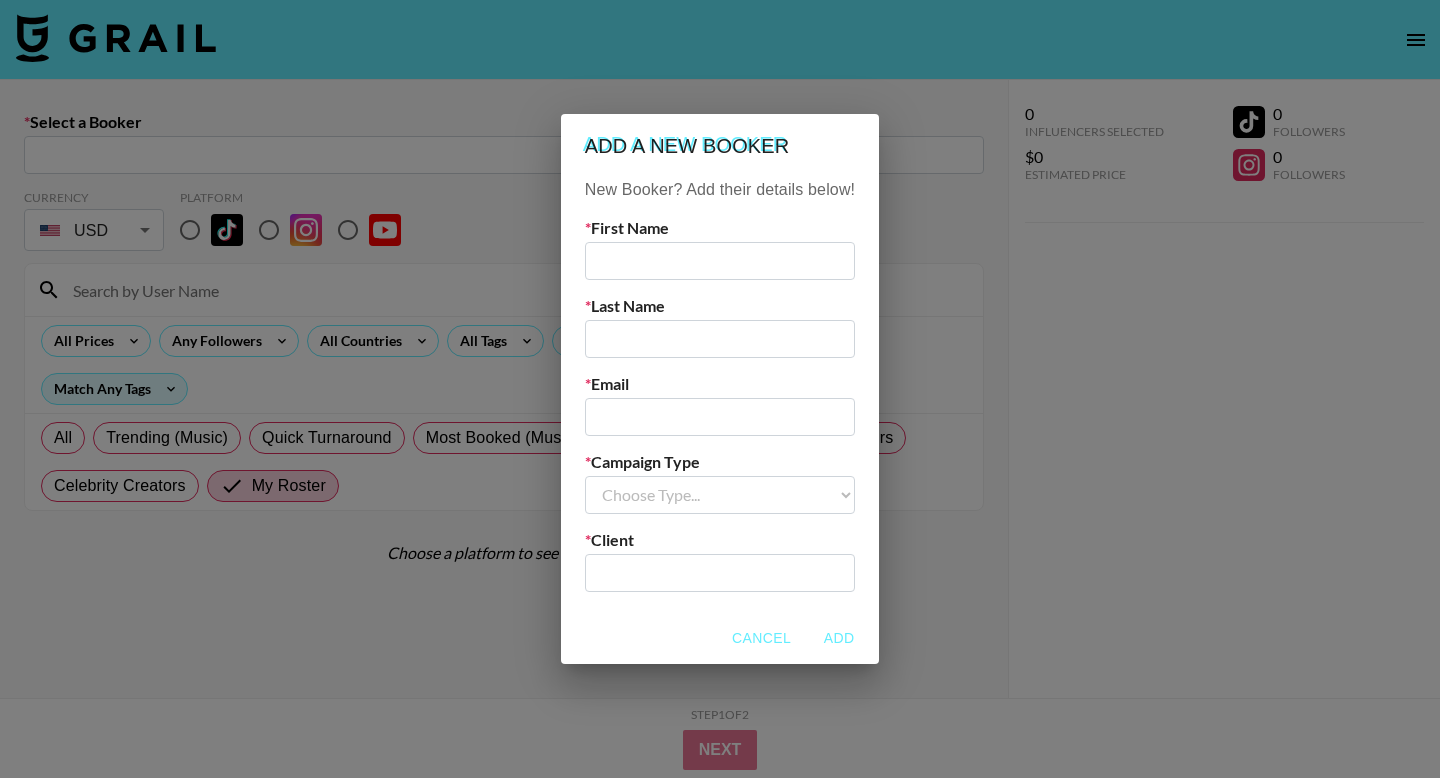 click at bounding box center [720, 417] 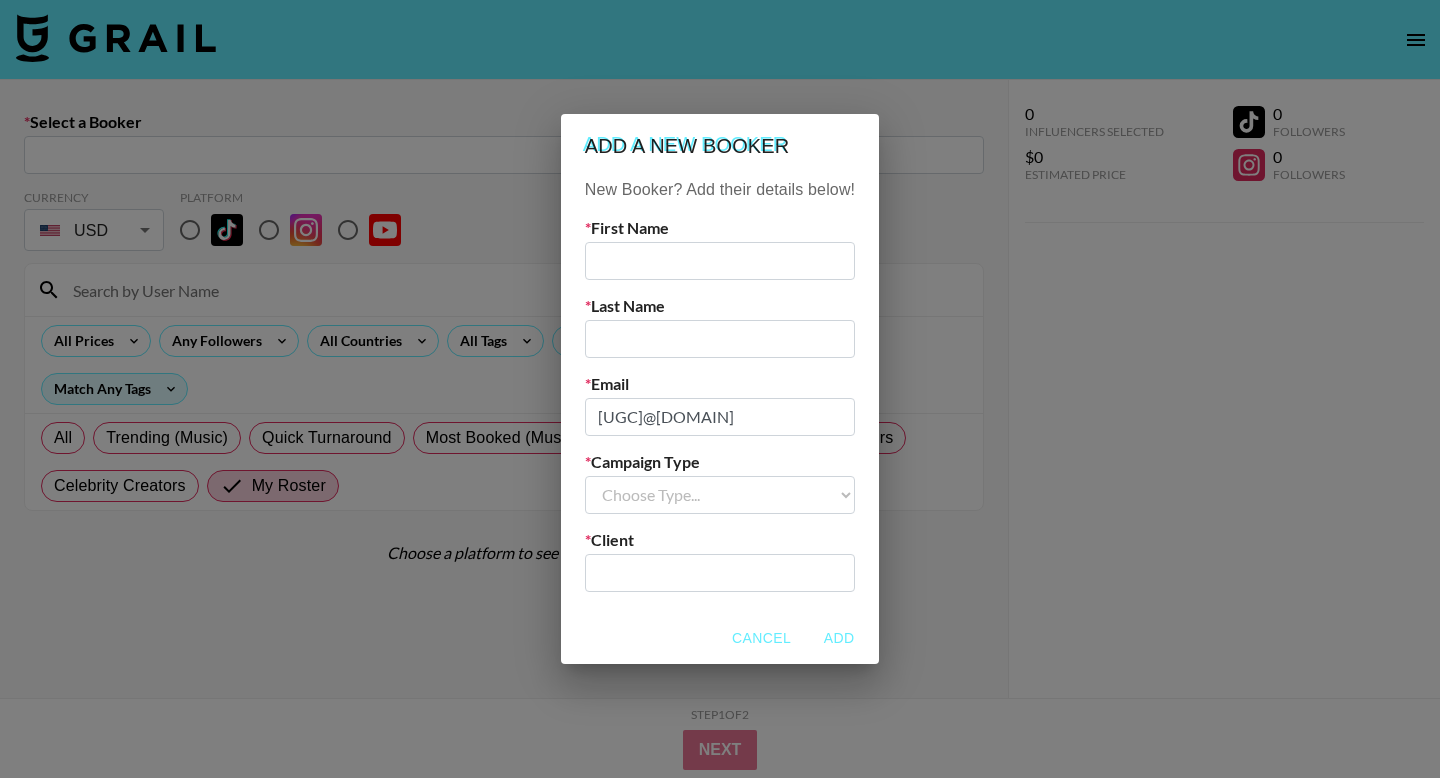 type on "[UGC]@[DOMAIN]" 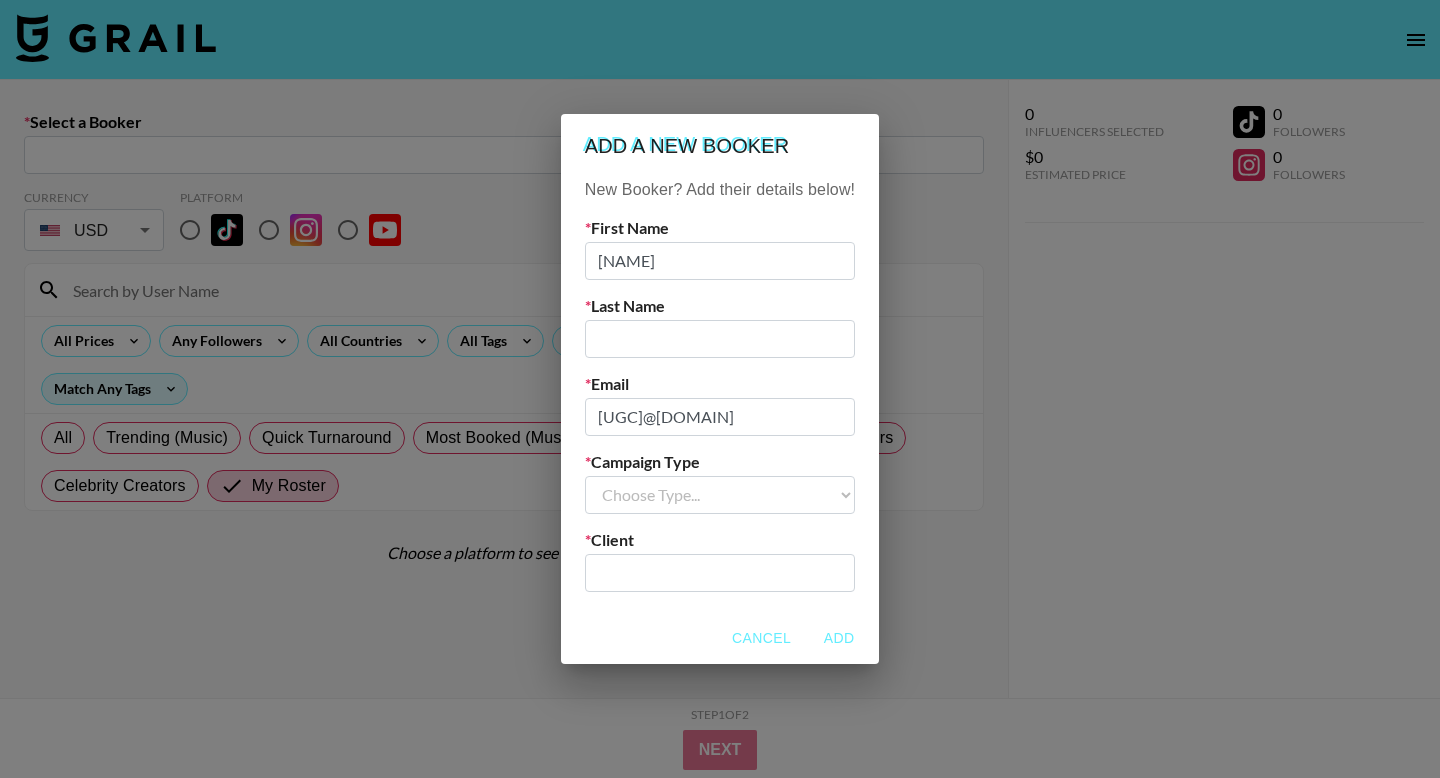 type on "[NAME]" 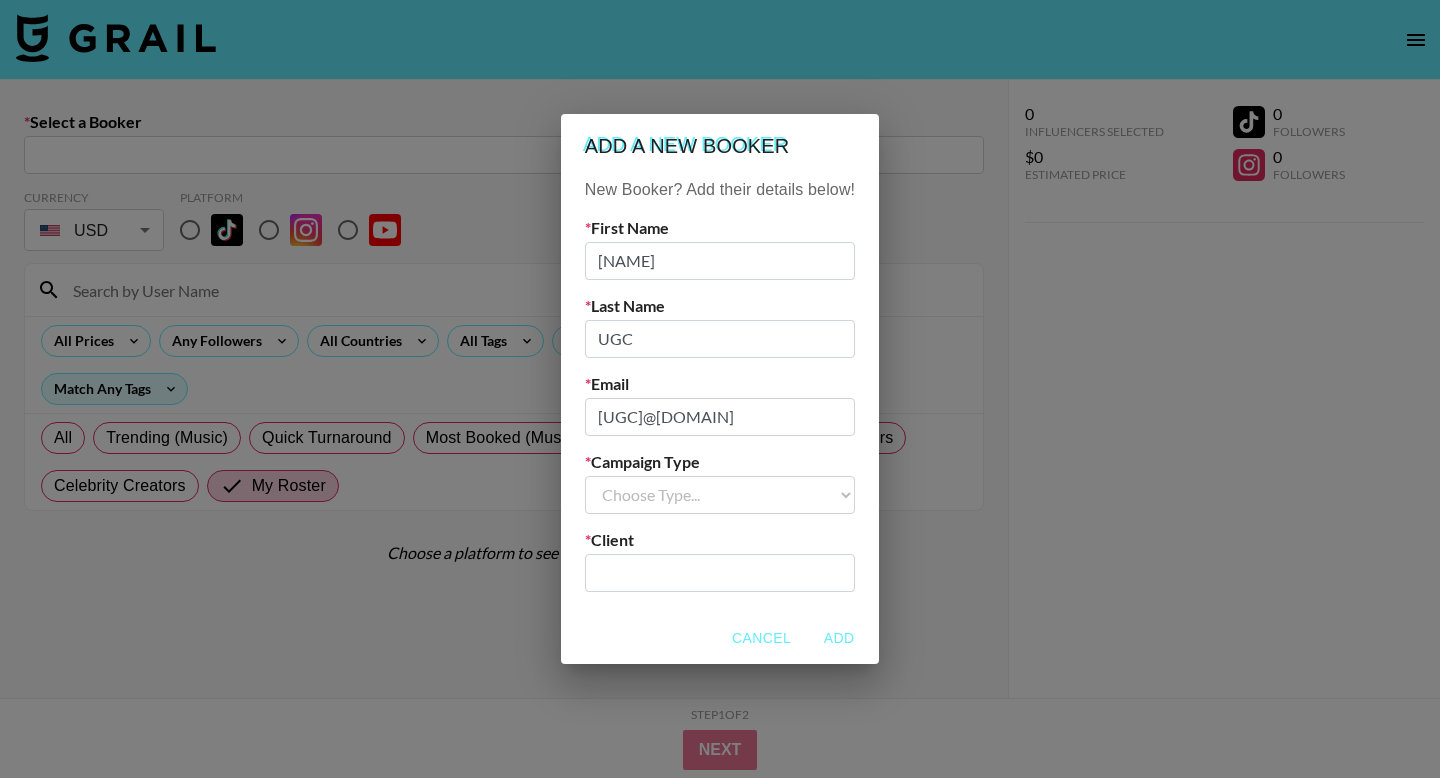 type on "UGC" 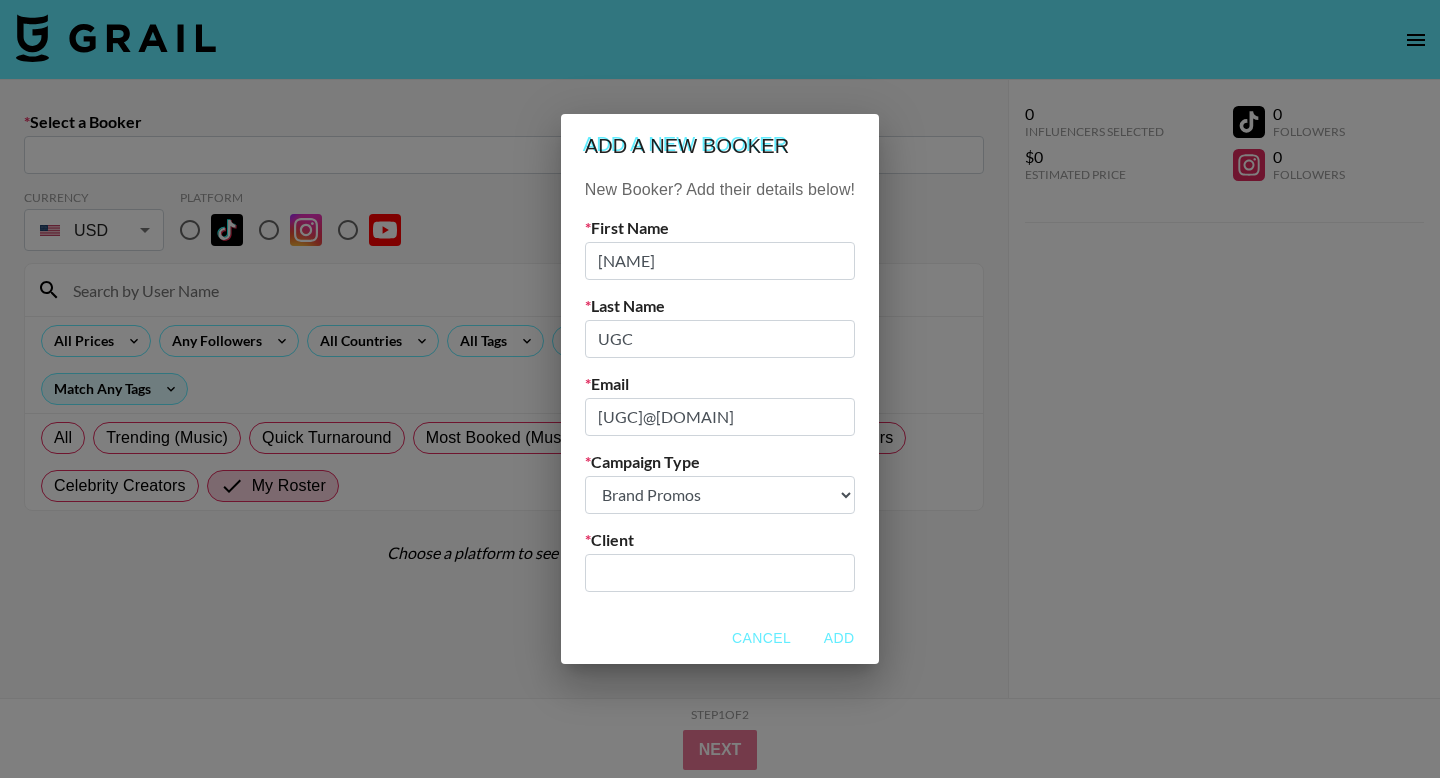 click at bounding box center [720, 572] 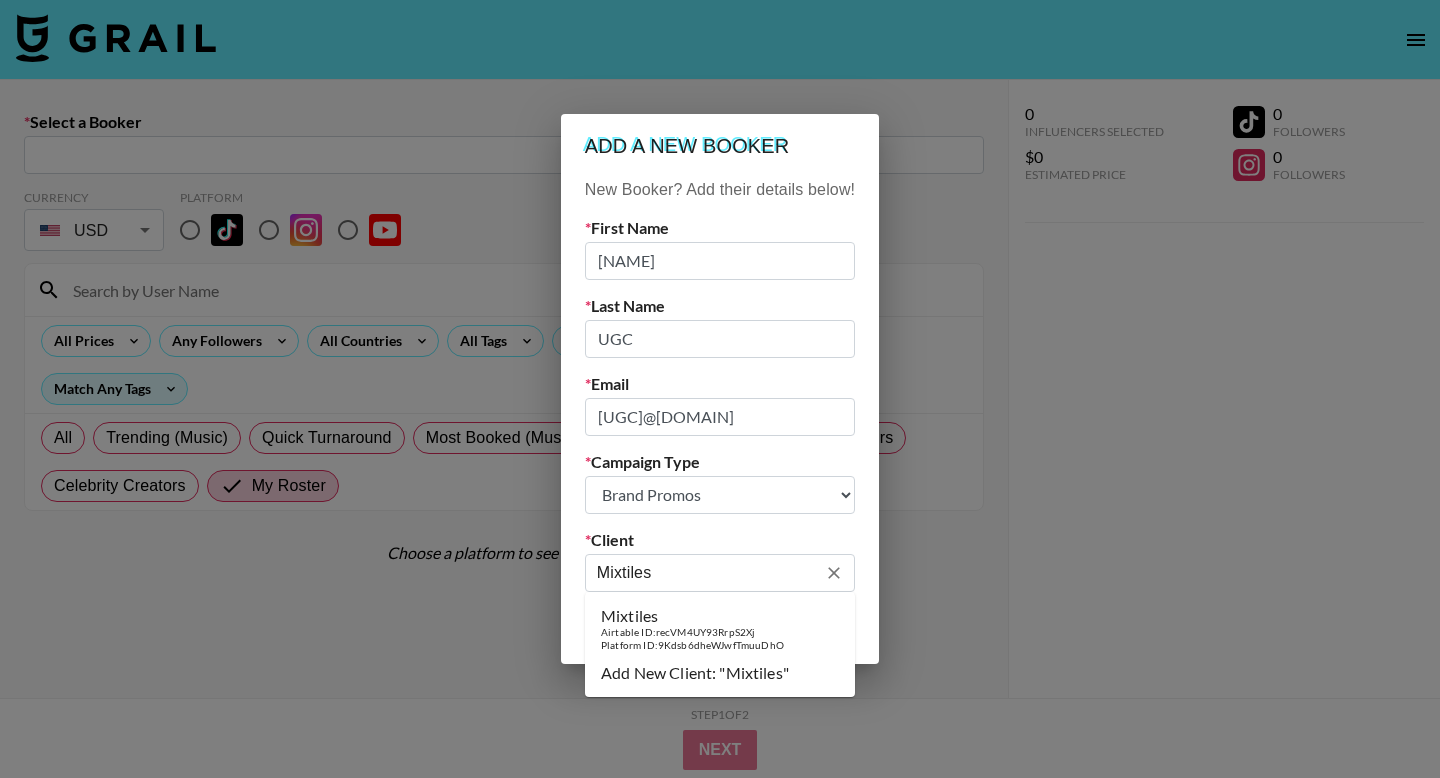click on "Airtable ID:  recVM4UY93RrpS2Xj" at bounding box center (692, 632) 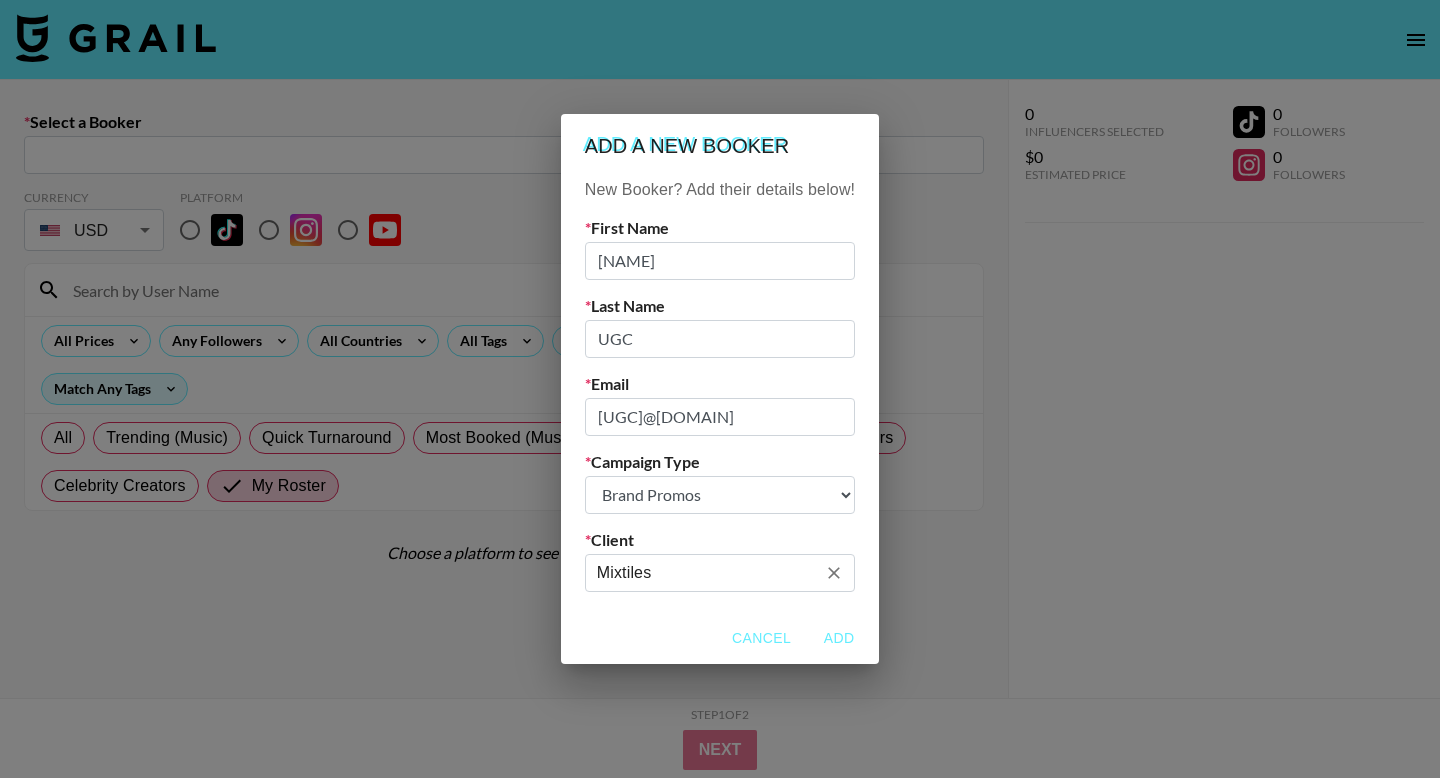 type on "Mixtiles" 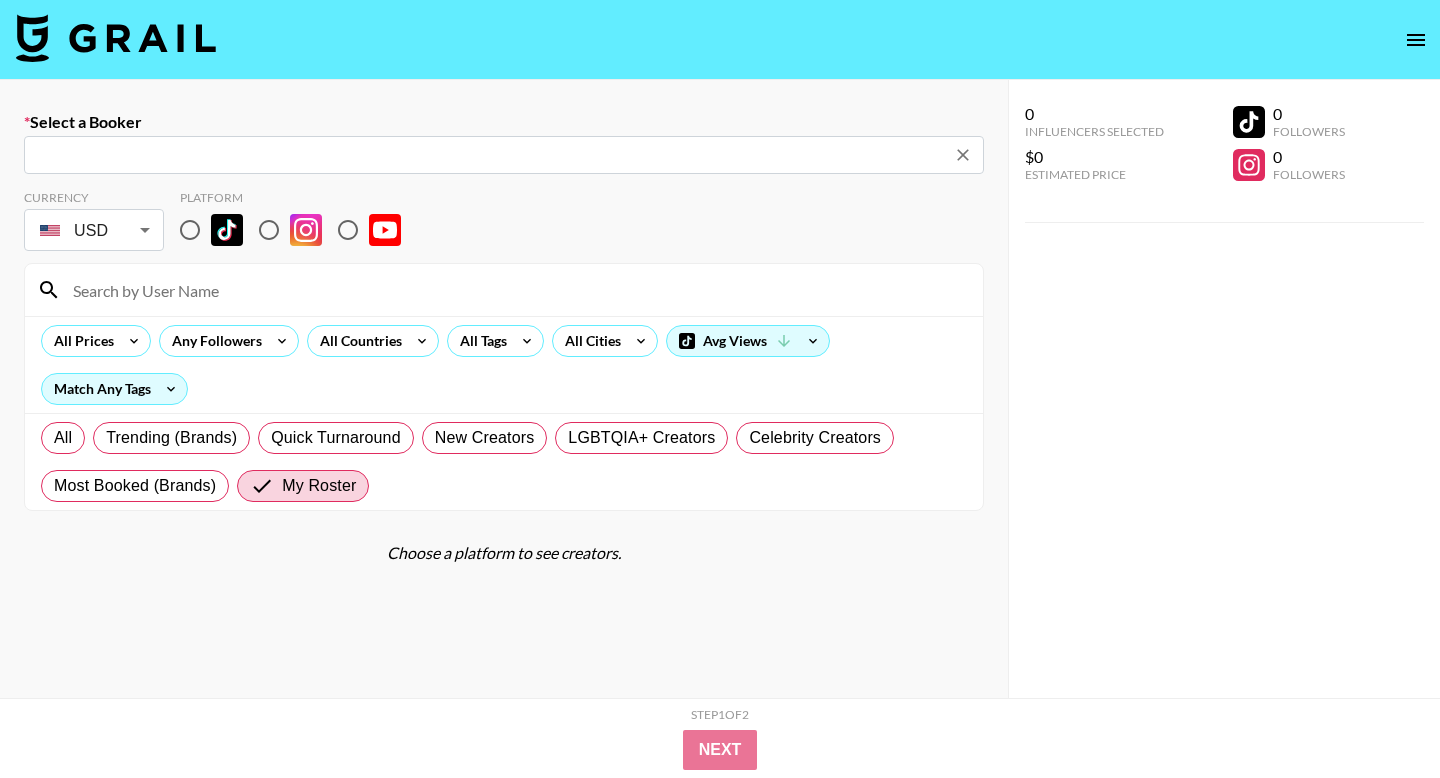 click on "Currency USD USD ​ Platform" at bounding box center (504, 222) 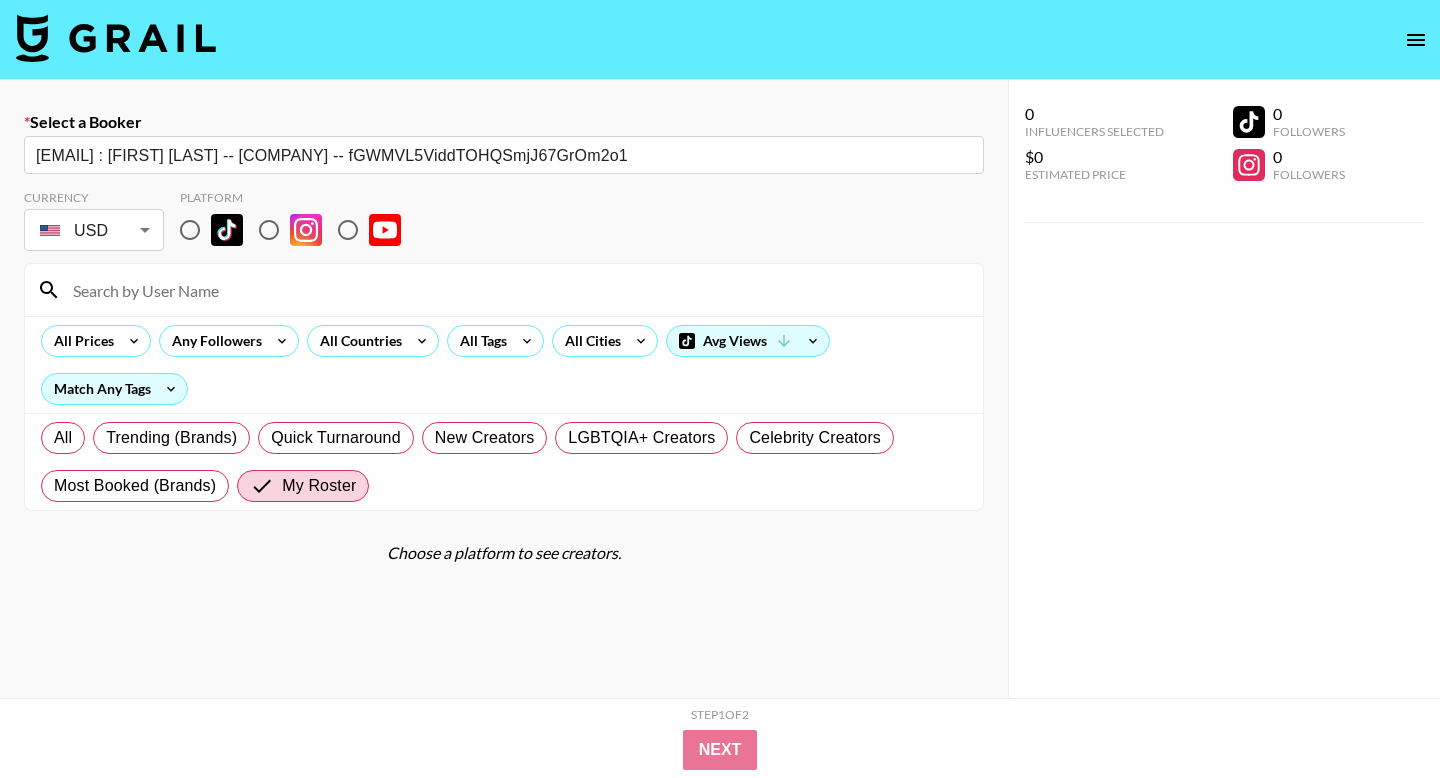 drag, startPoint x: 276, startPoint y: 236, endPoint x: 266, endPoint y: 257, distance: 23.259407 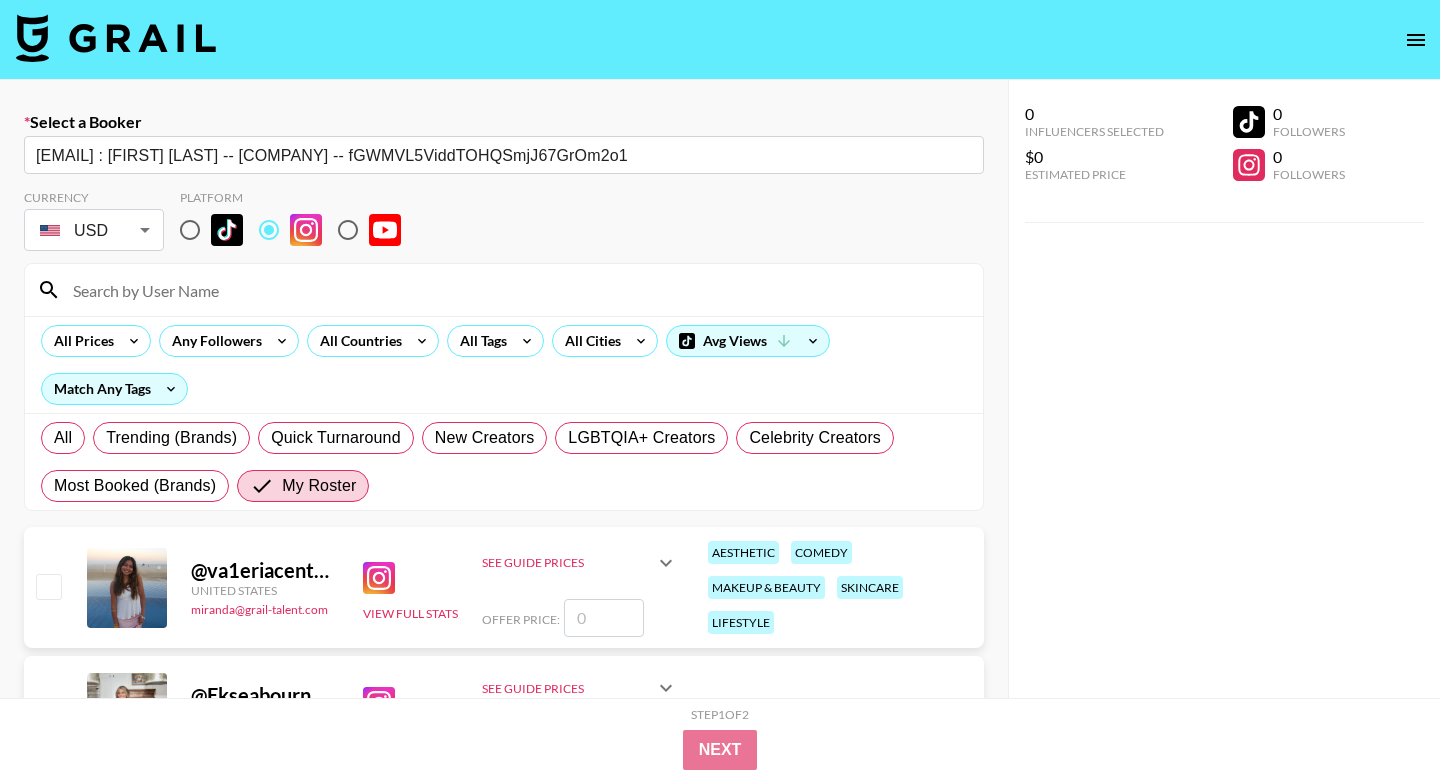 click at bounding box center [516, 290] 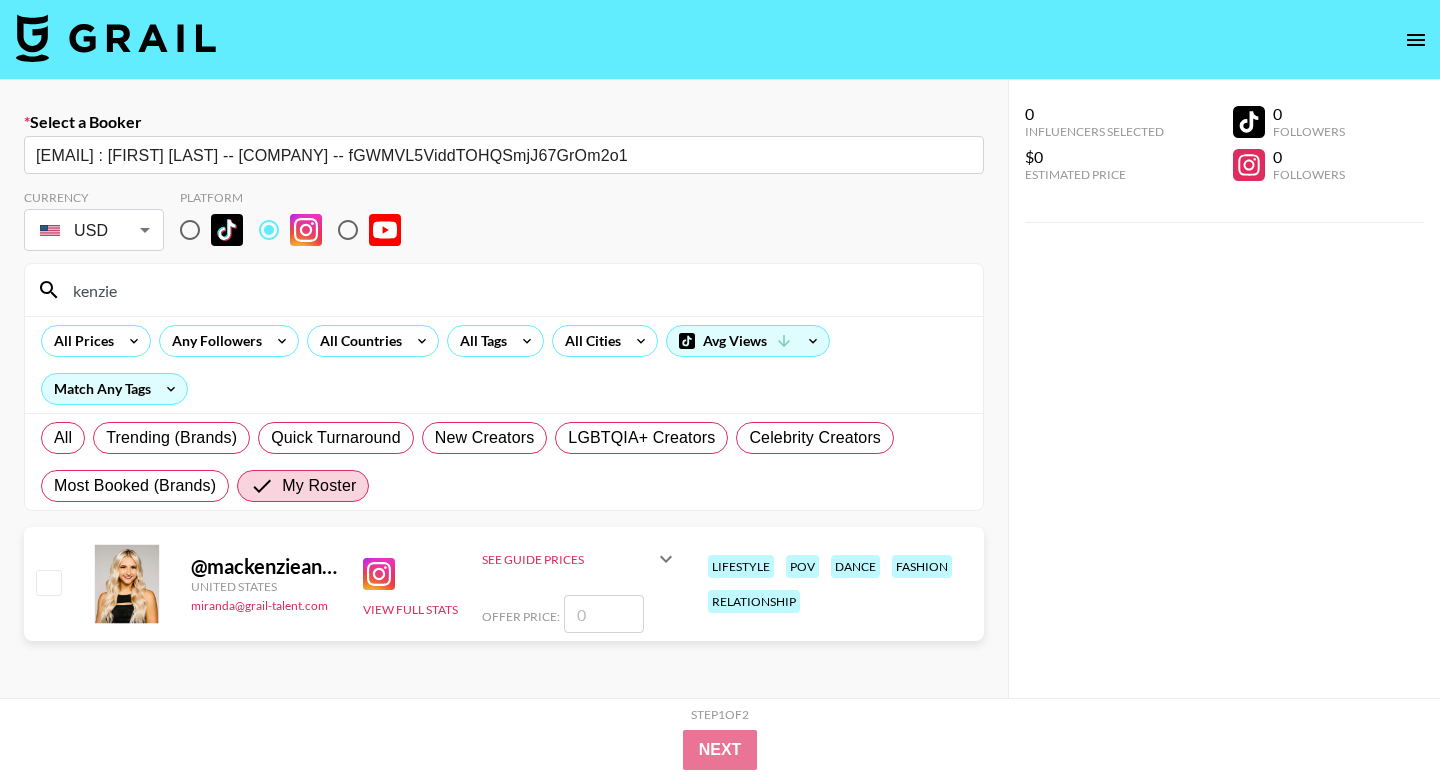 type on "kenzie" 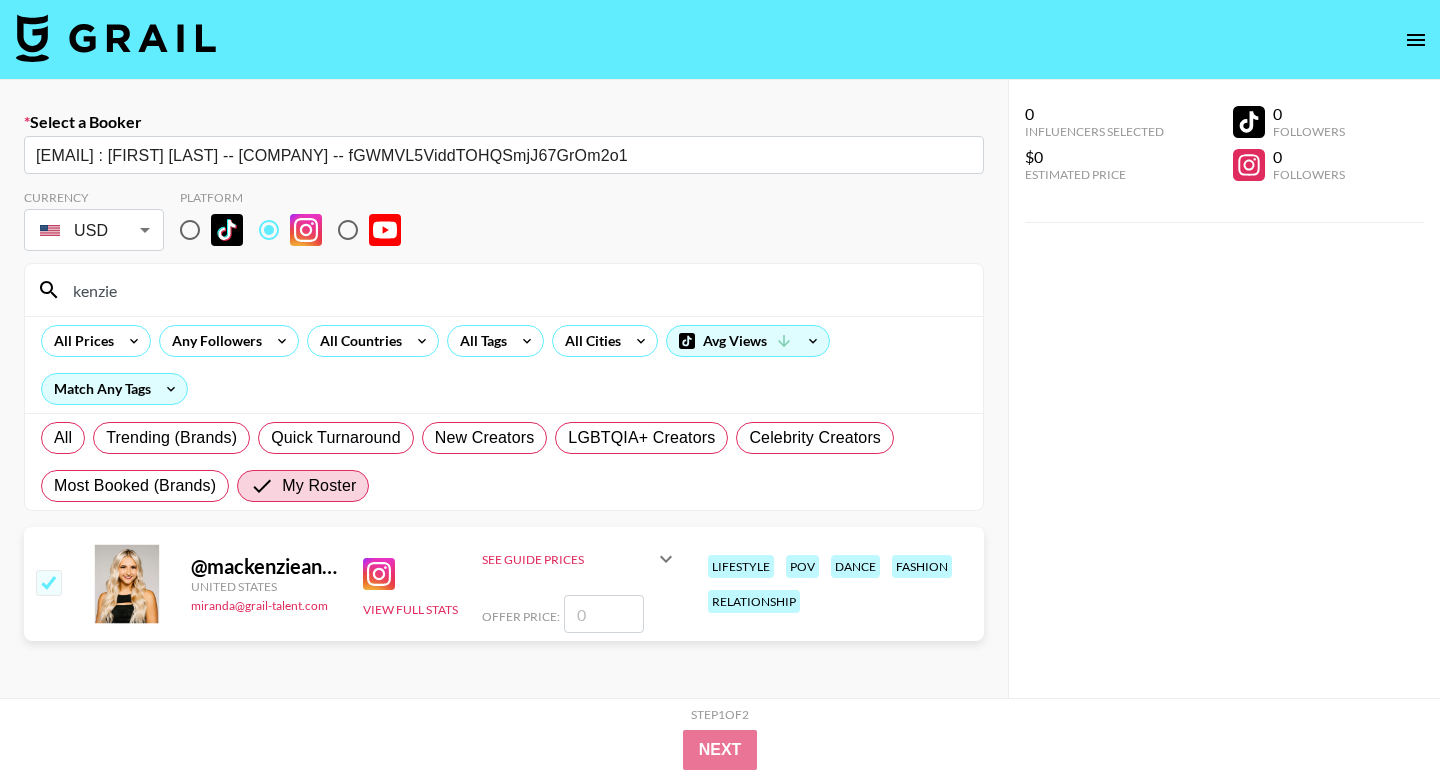 type on "8" 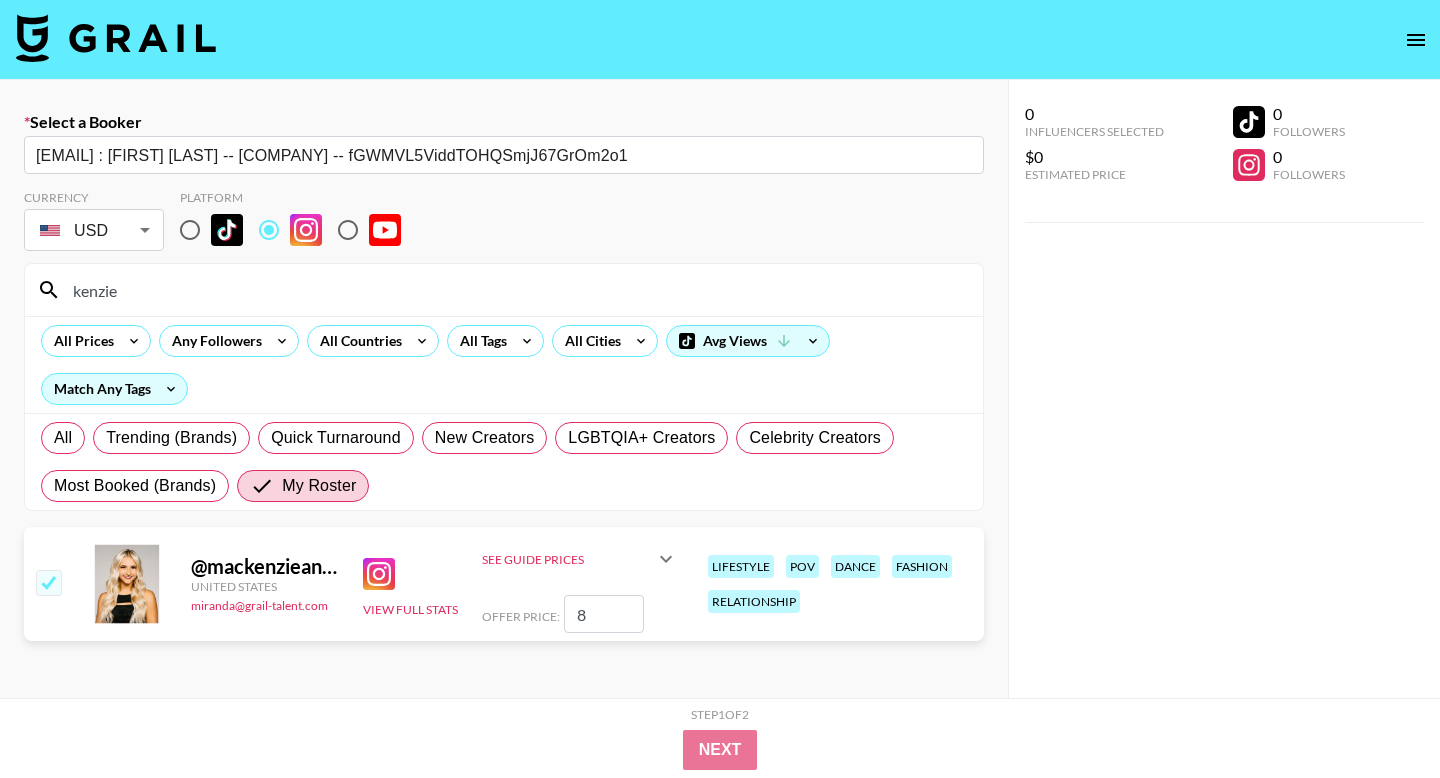 checkbox on "true" 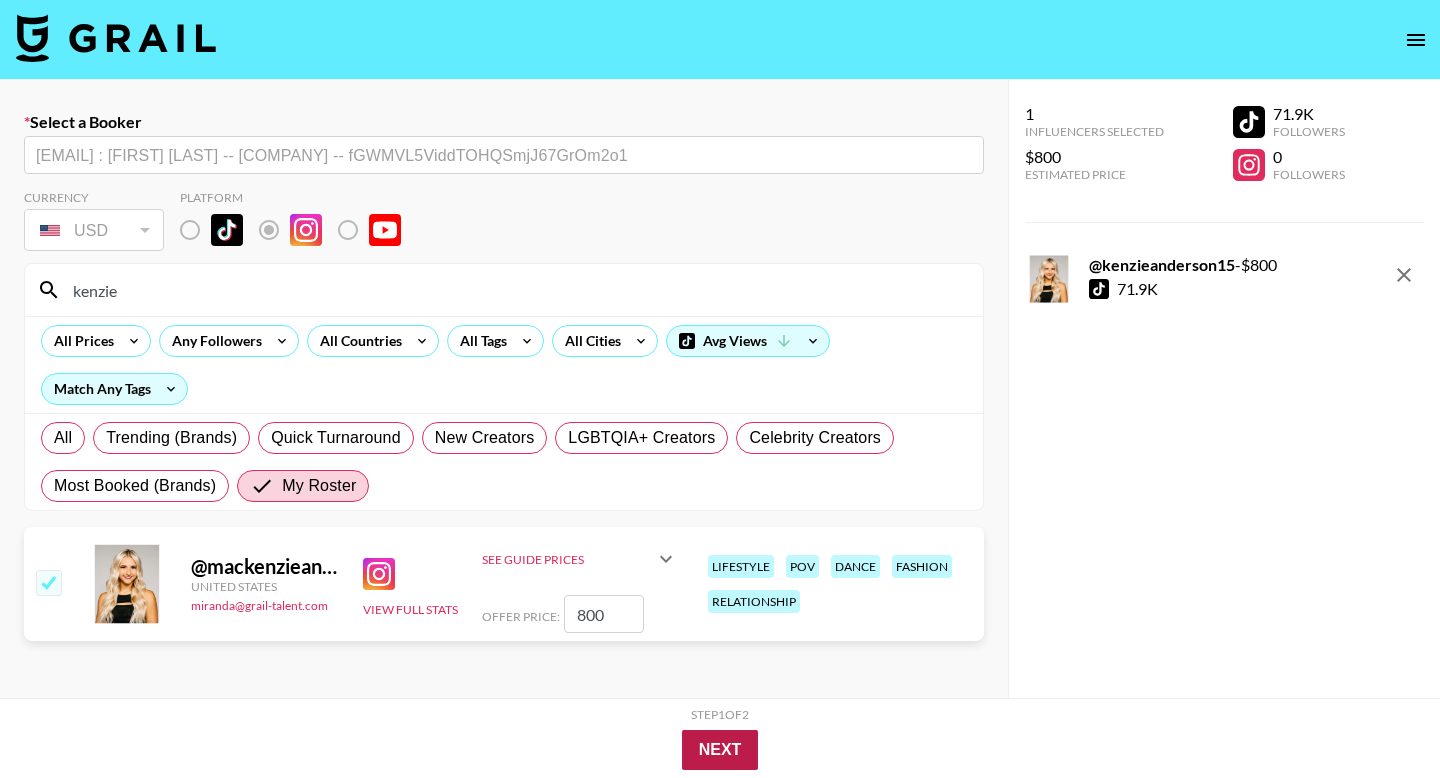 type on "800" 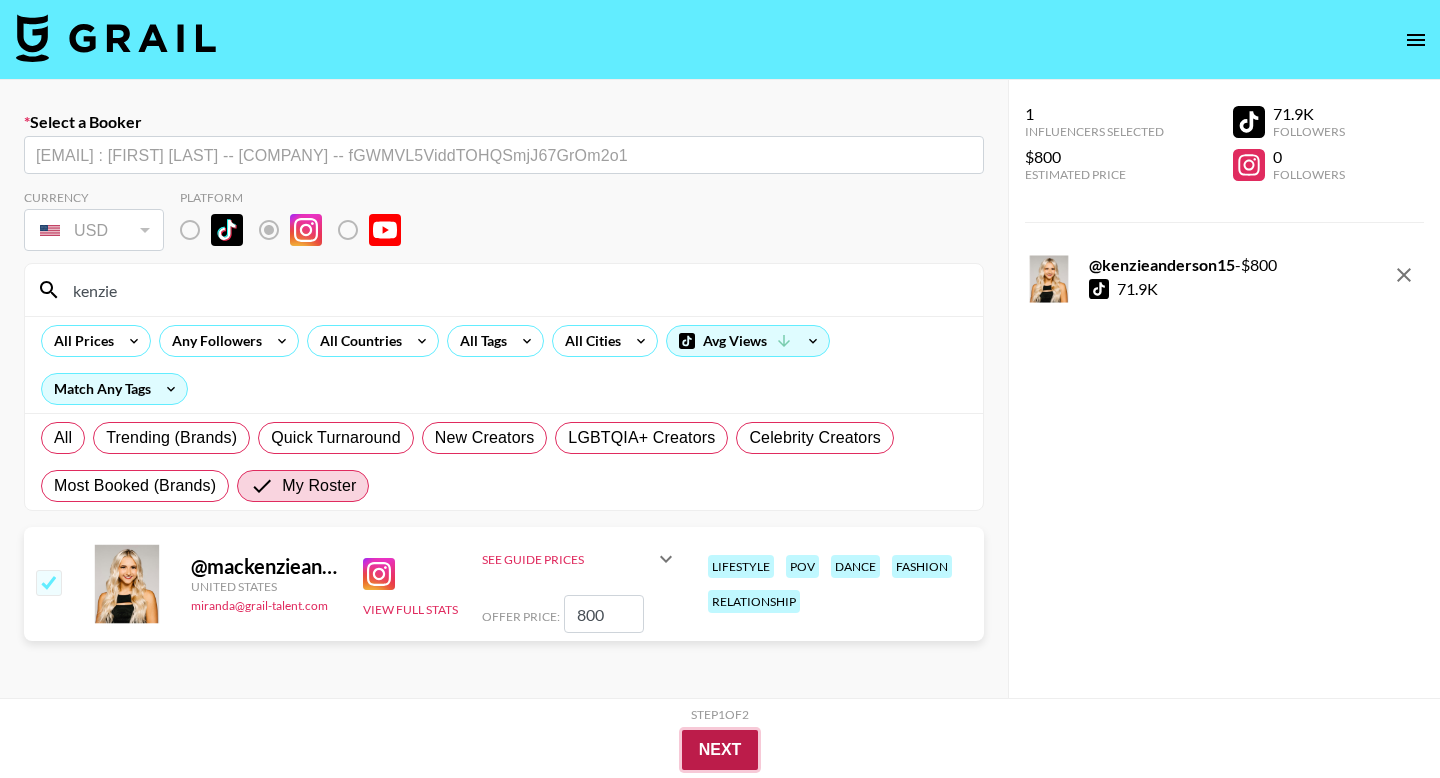 click on "Next" at bounding box center (720, 750) 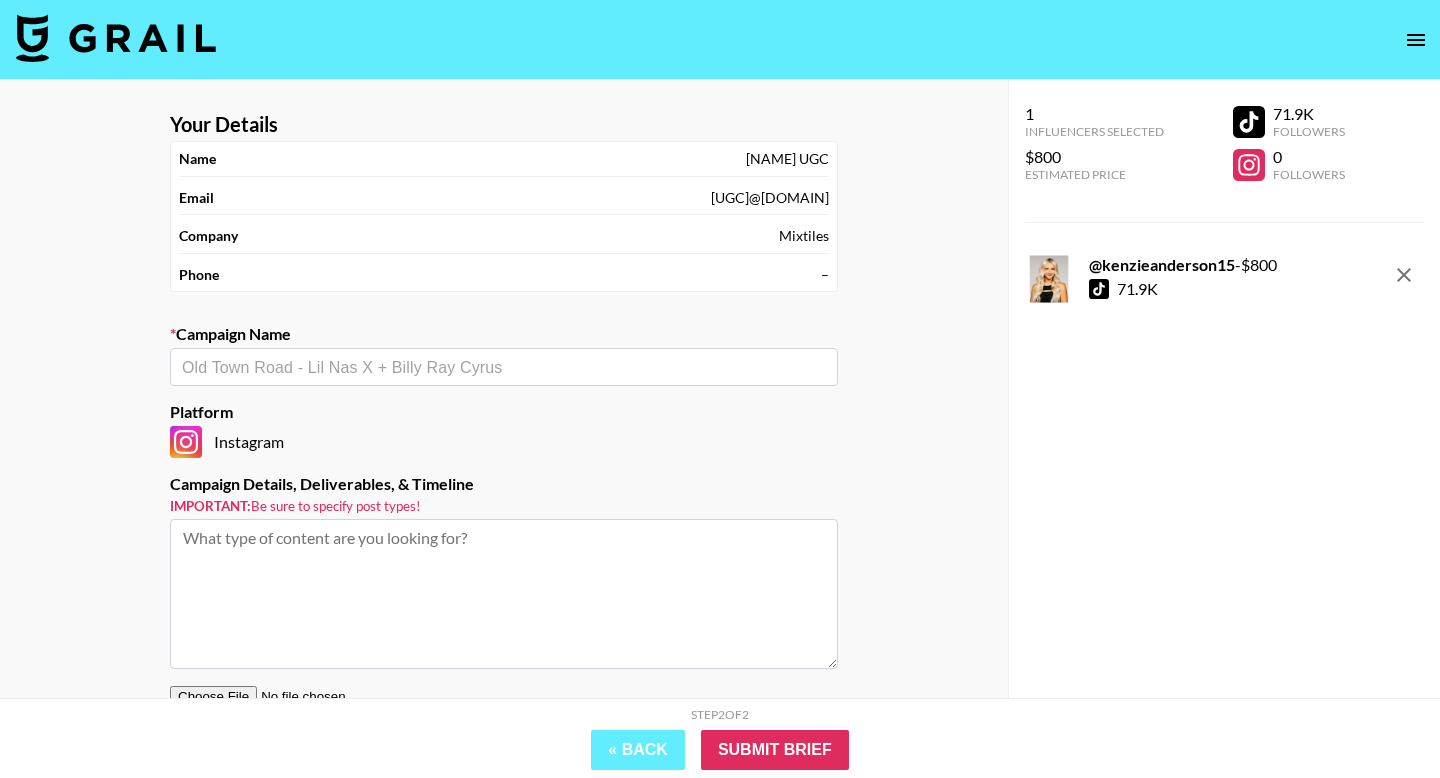 click at bounding box center [504, 367] 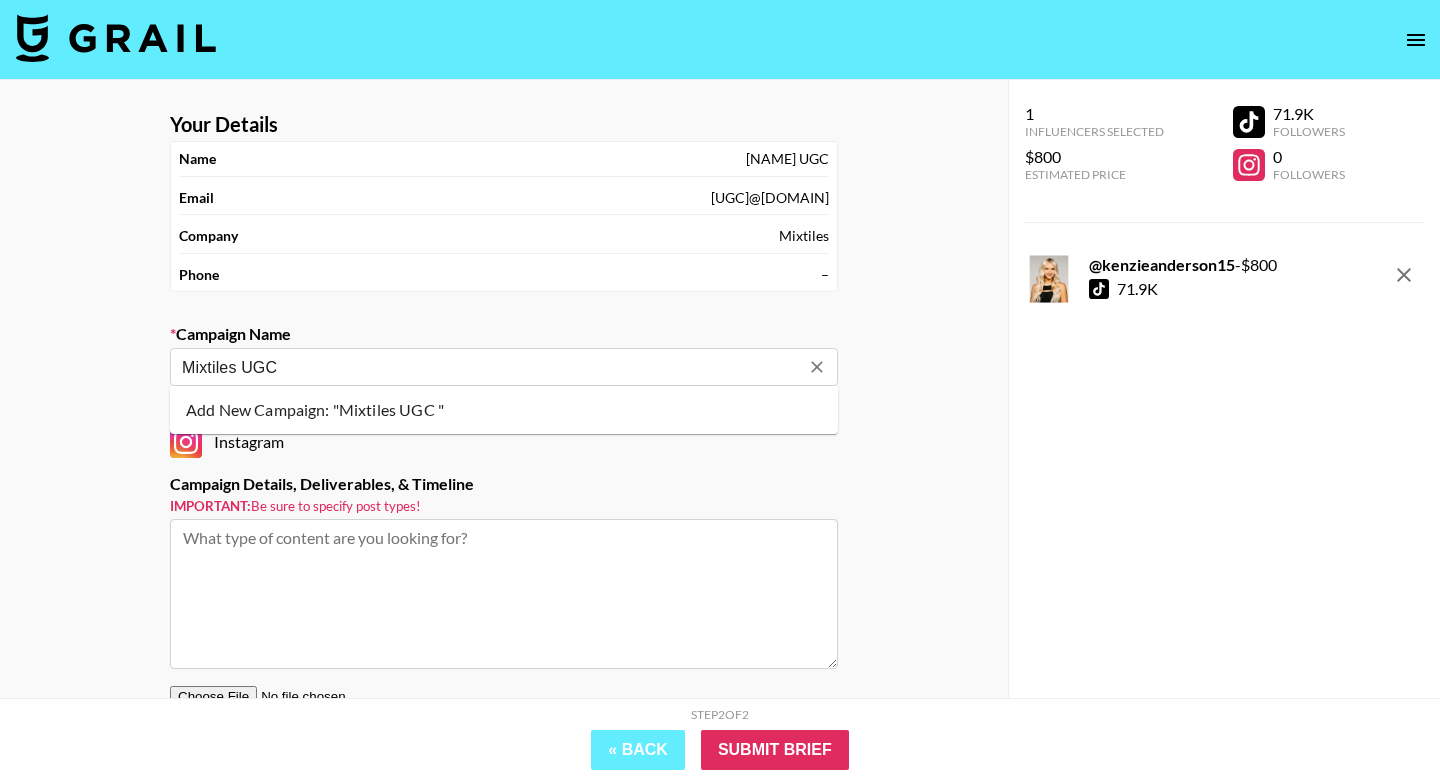click on "Add New Campaign: "Mixtiles UGC "" at bounding box center (504, 410) 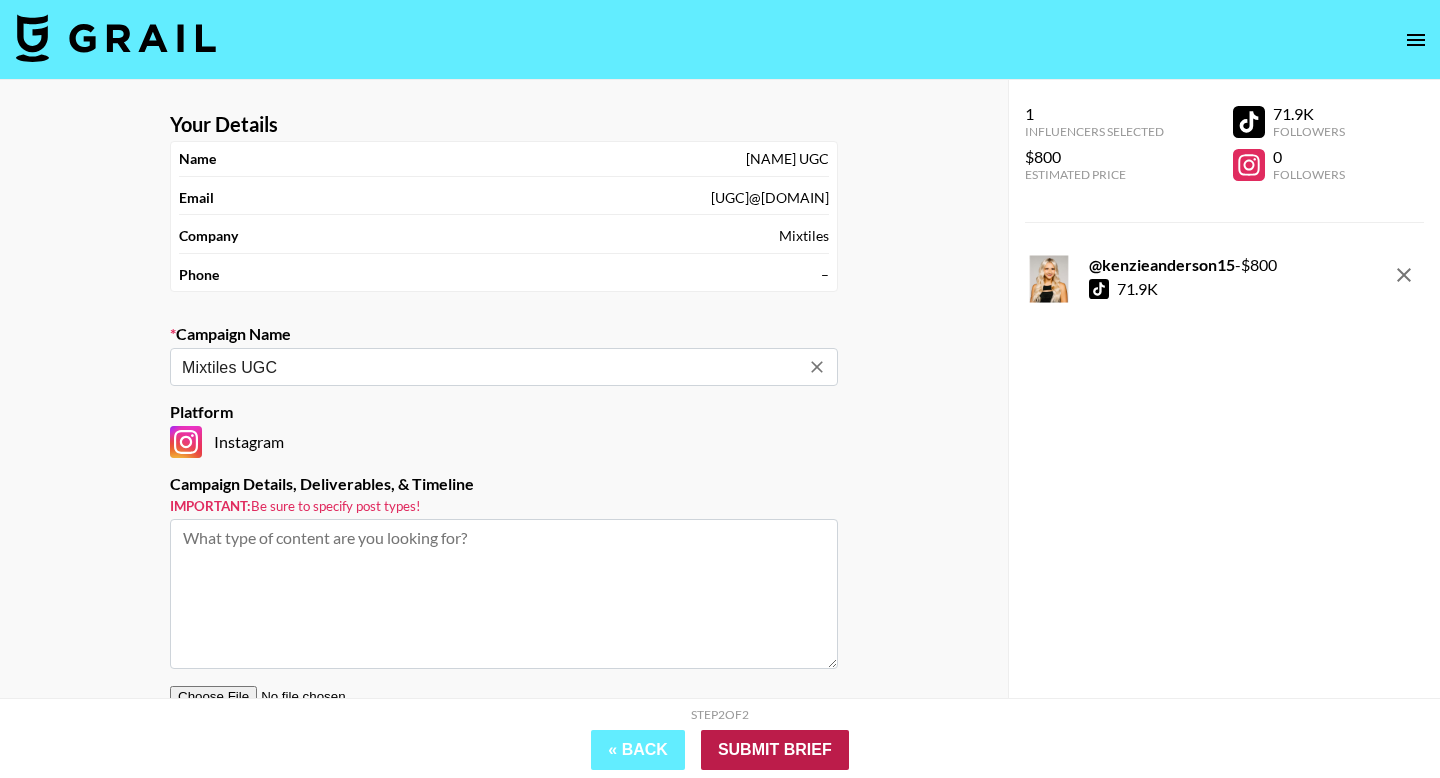 type on "Mixtiles UGC" 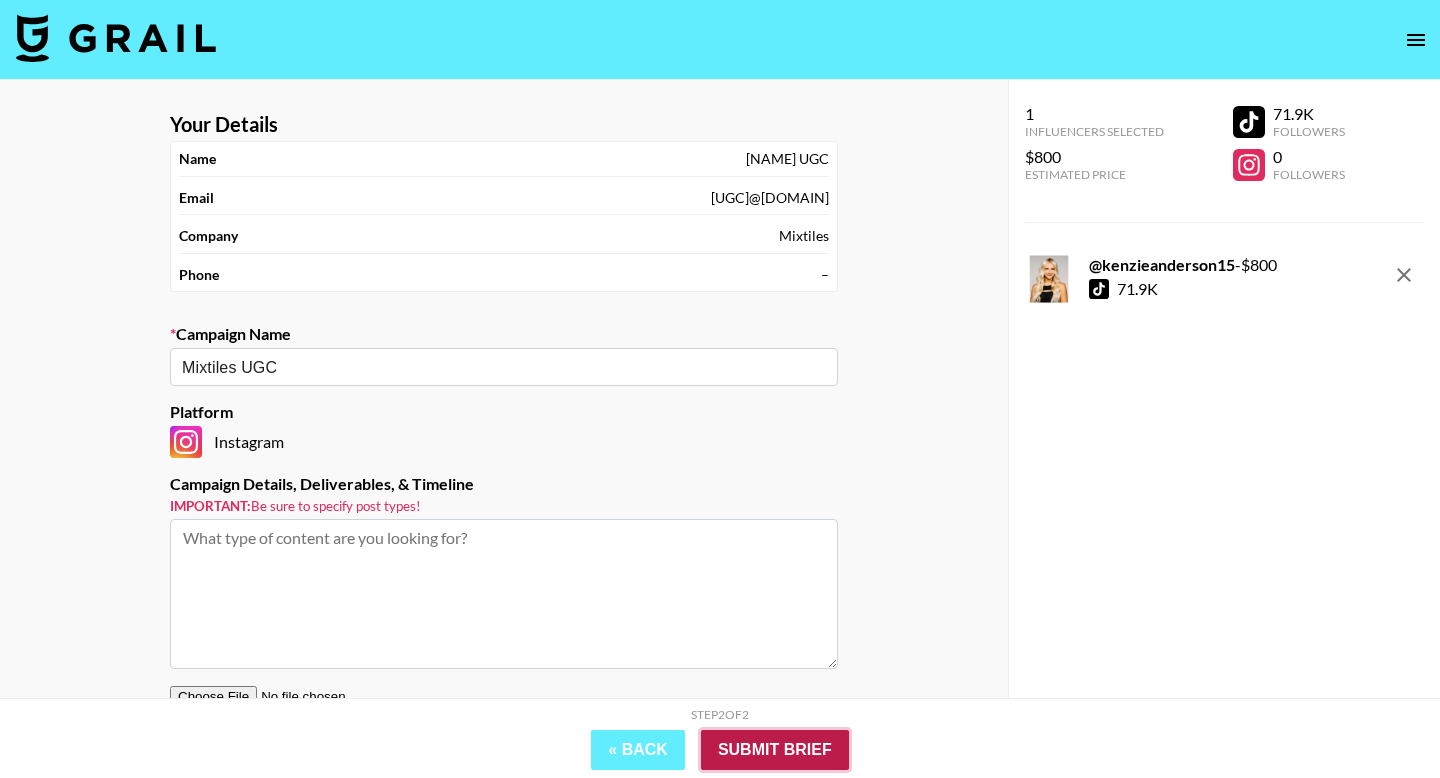 click on "Submit Brief" at bounding box center [775, 750] 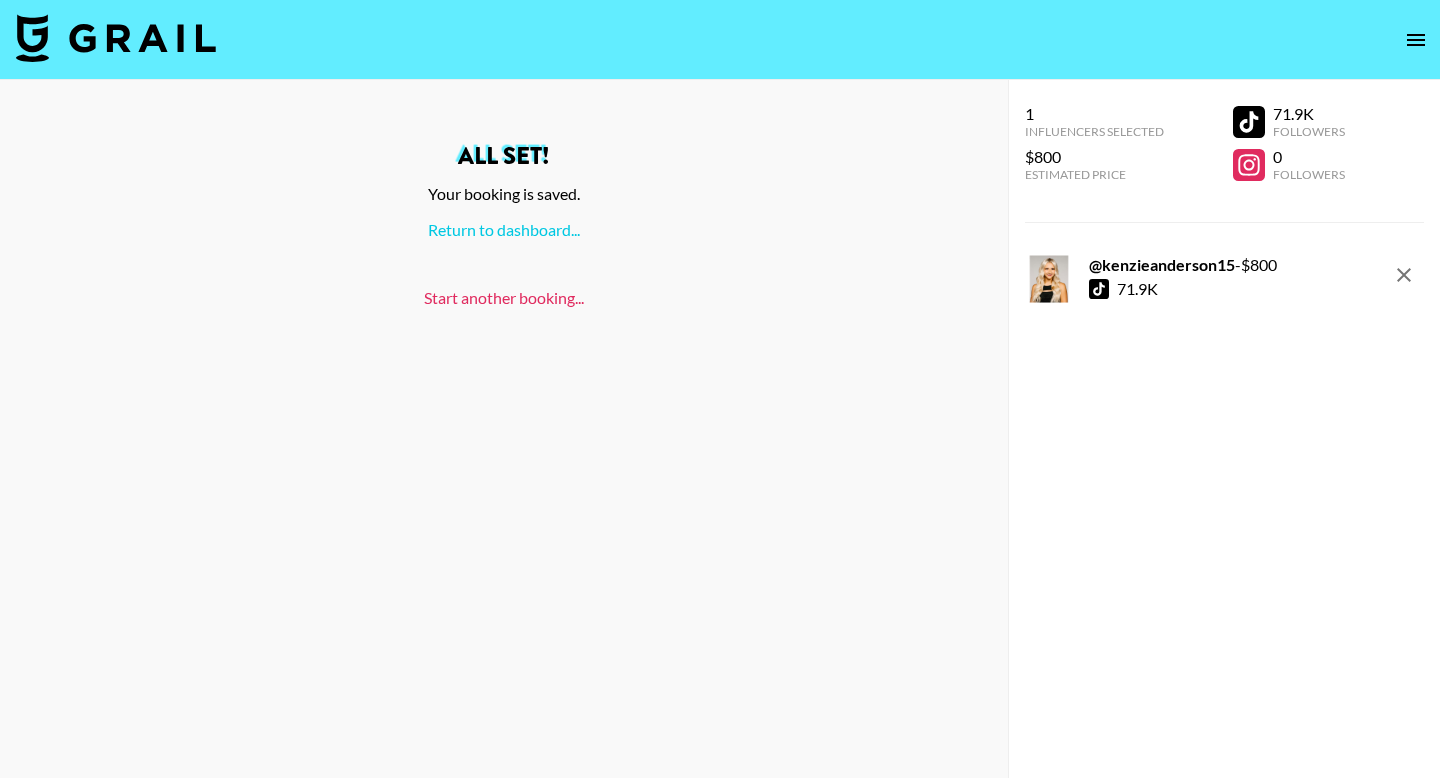 click on "Start another booking..." at bounding box center [504, 297] 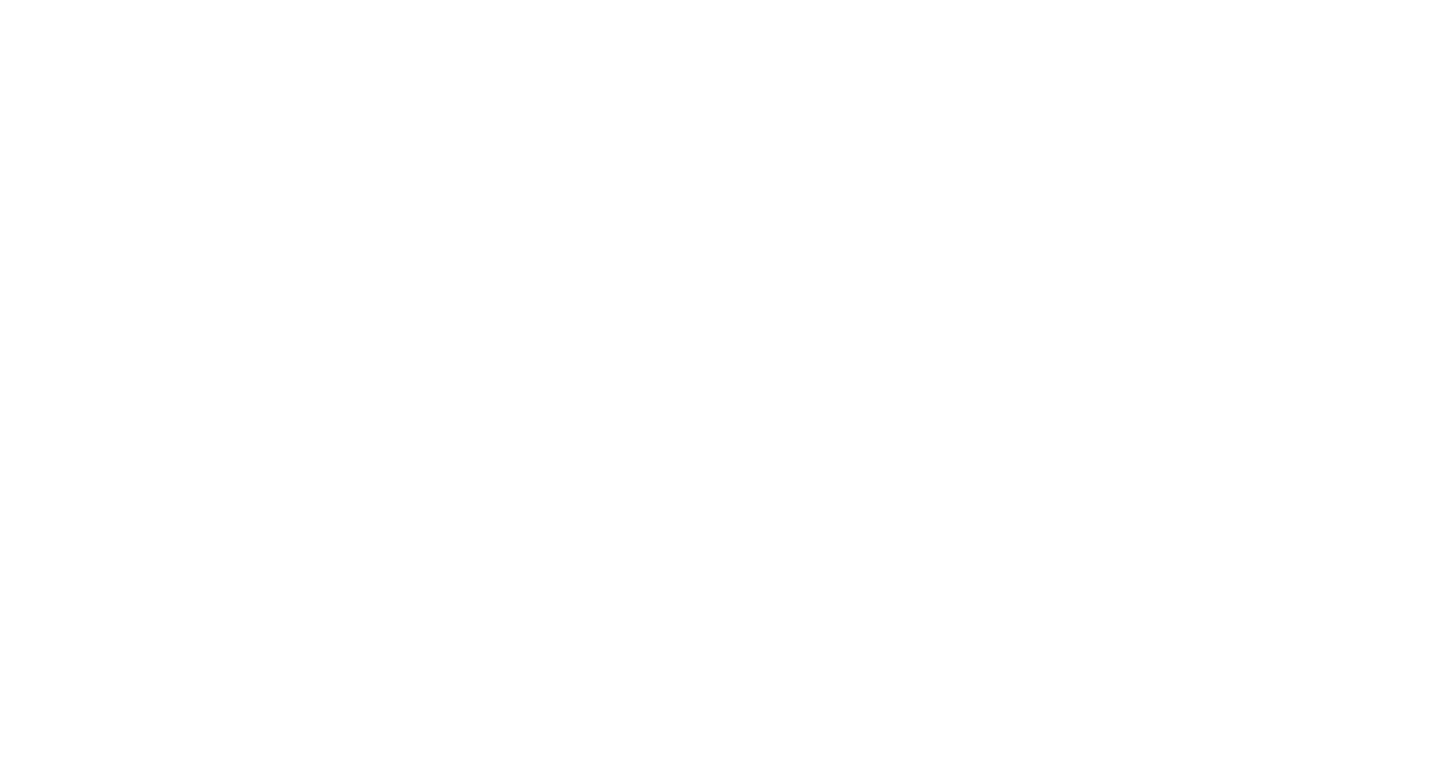 scroll, scrollTop: 0, scrollLeft: 0, axis: both 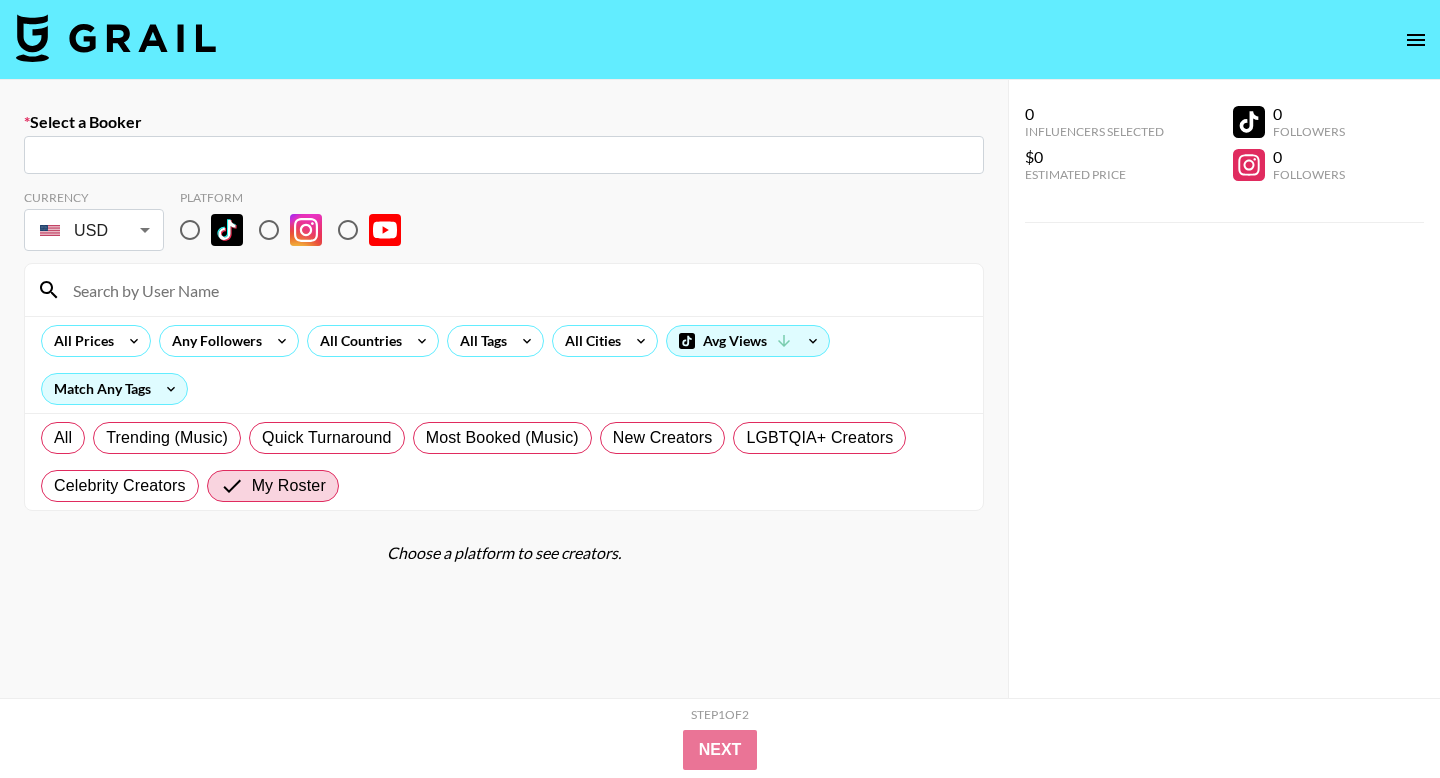 click at bounding box center [504, 155] 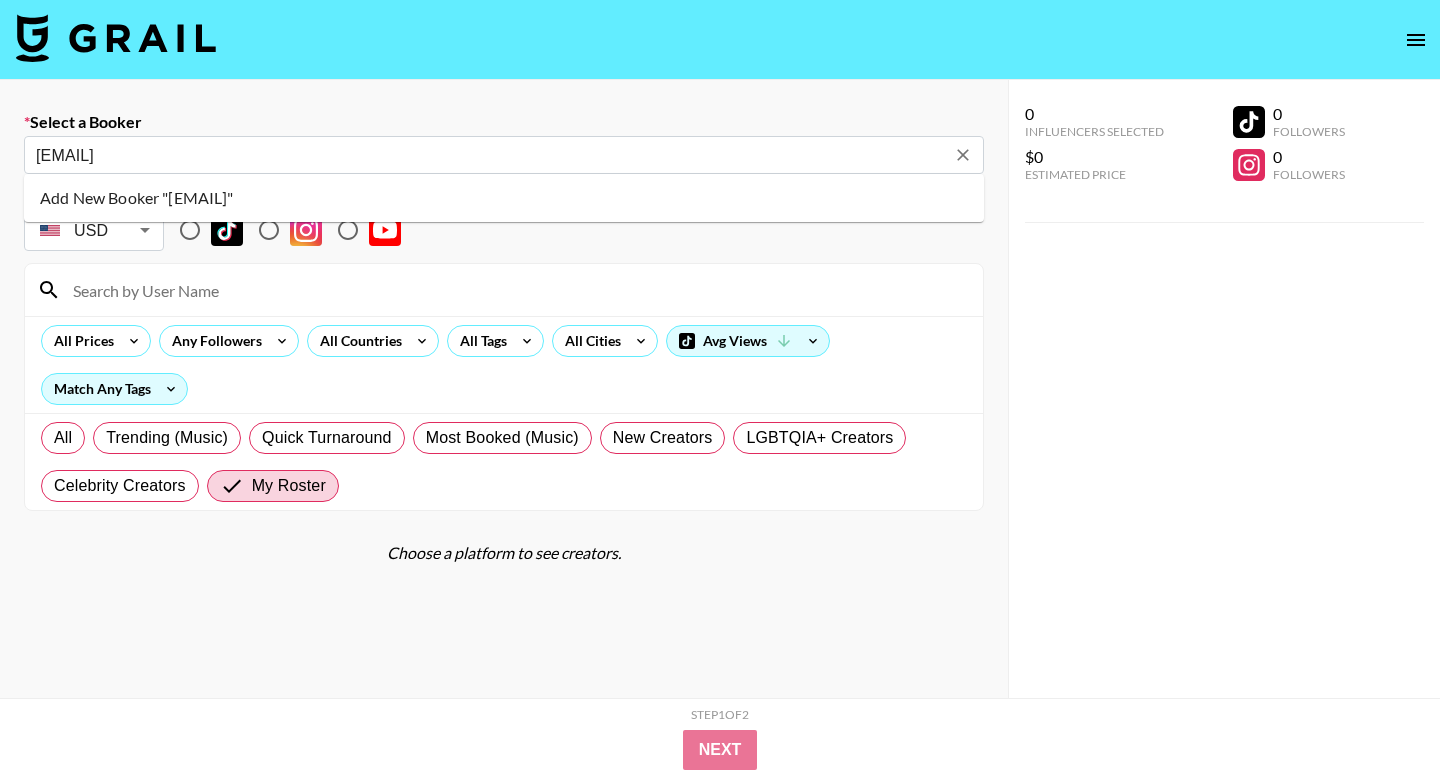 click on "Add New Booker "sarah.shepherd@hybernate.com.au"" at bounding box center [504, 198] 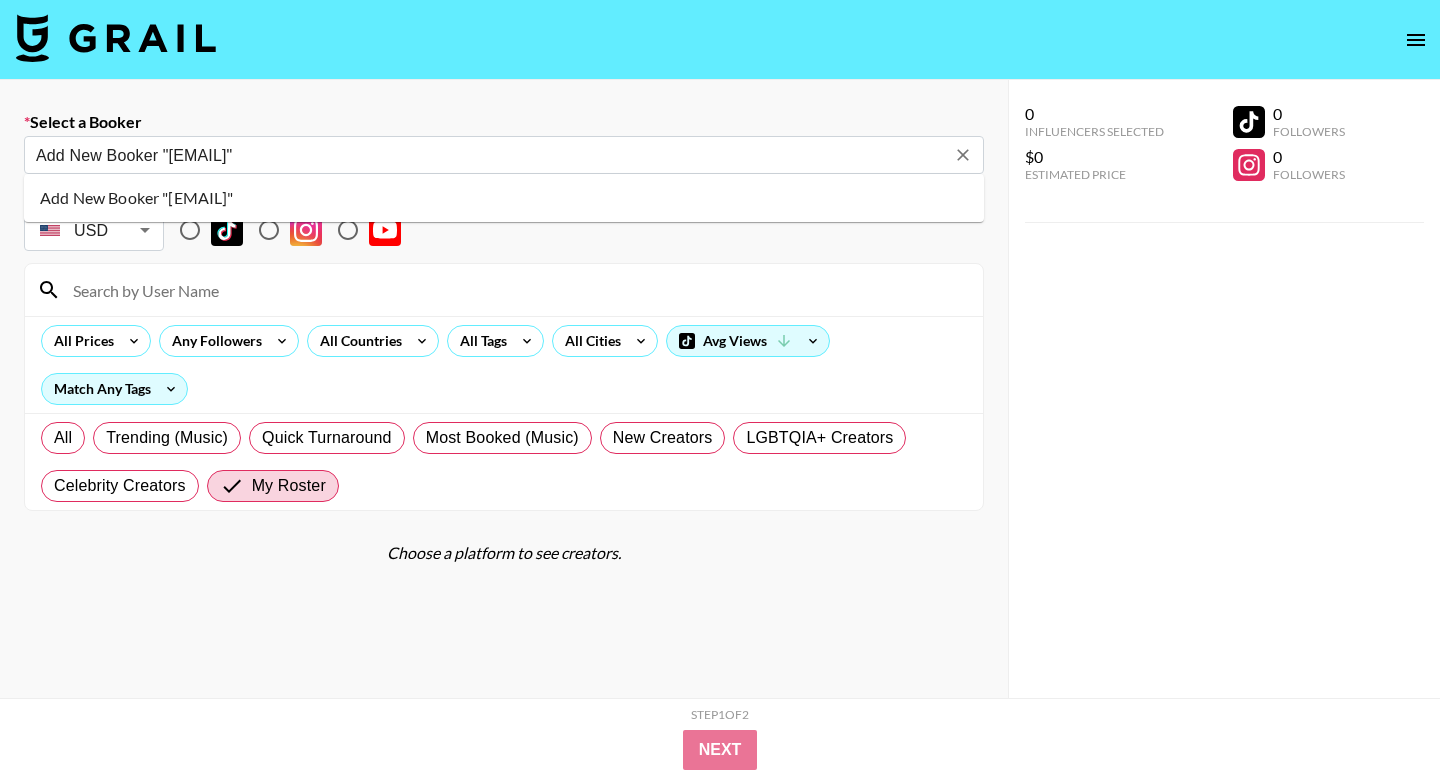 type 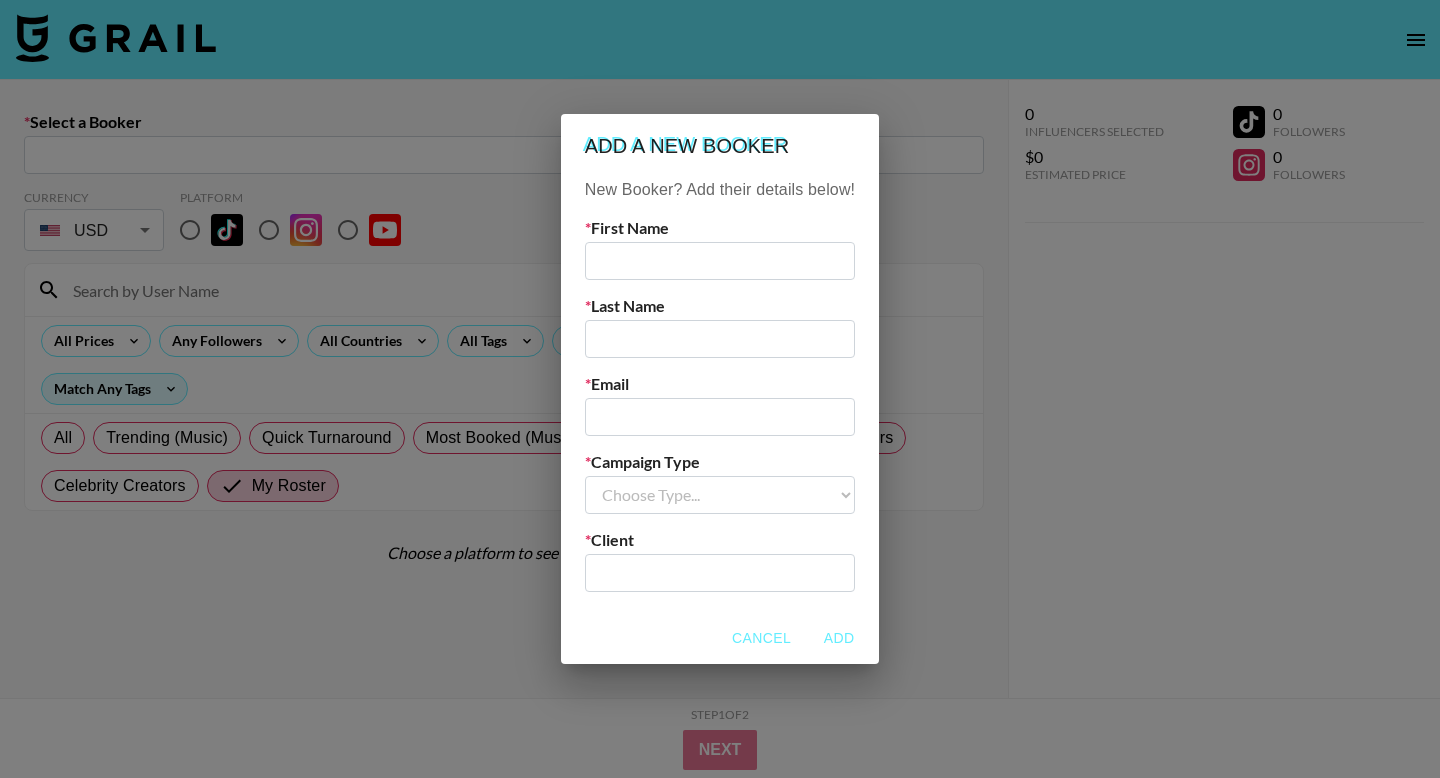 click at bounding box center [720, 417] 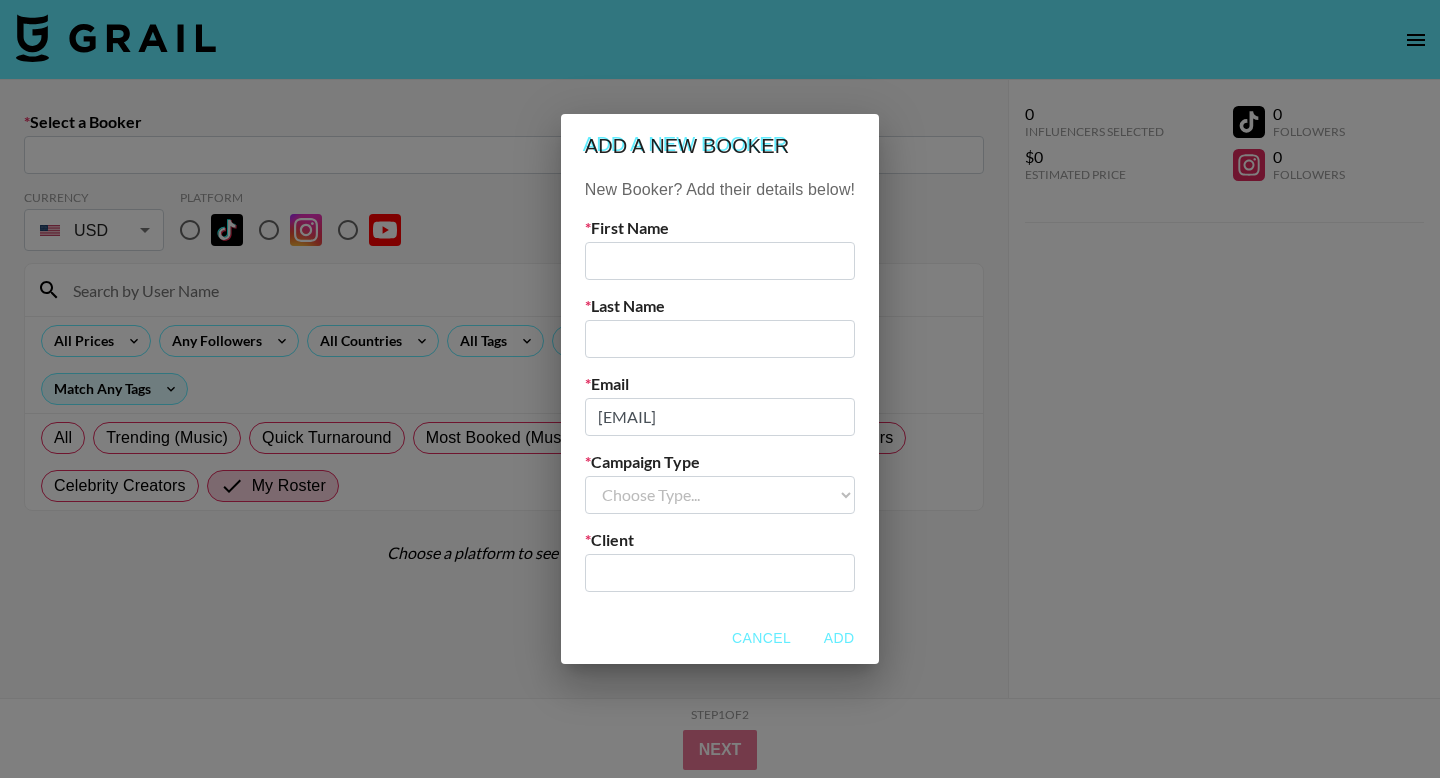 scroll, scrollTop: 0, scrollLeft: 1, axis: horizontal 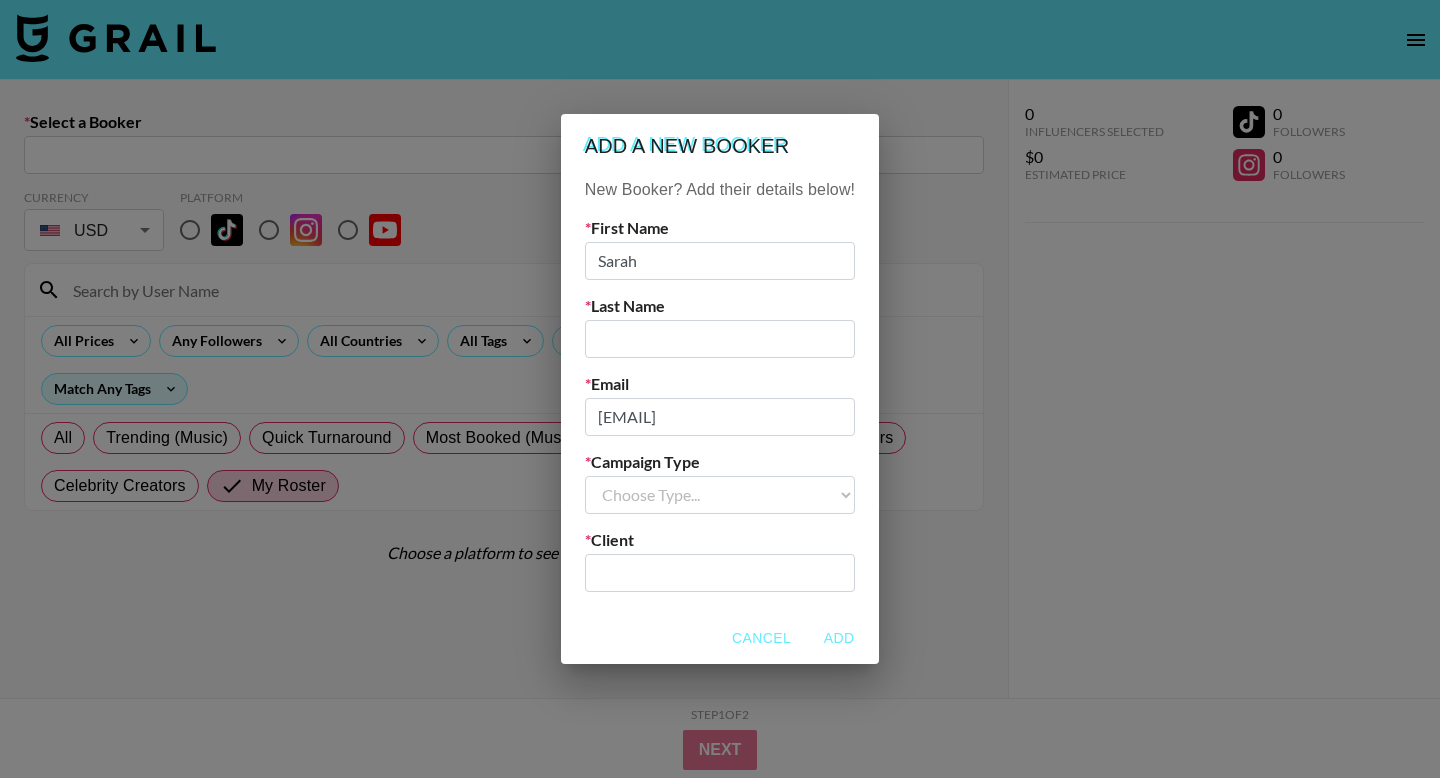 type on "Sarah" 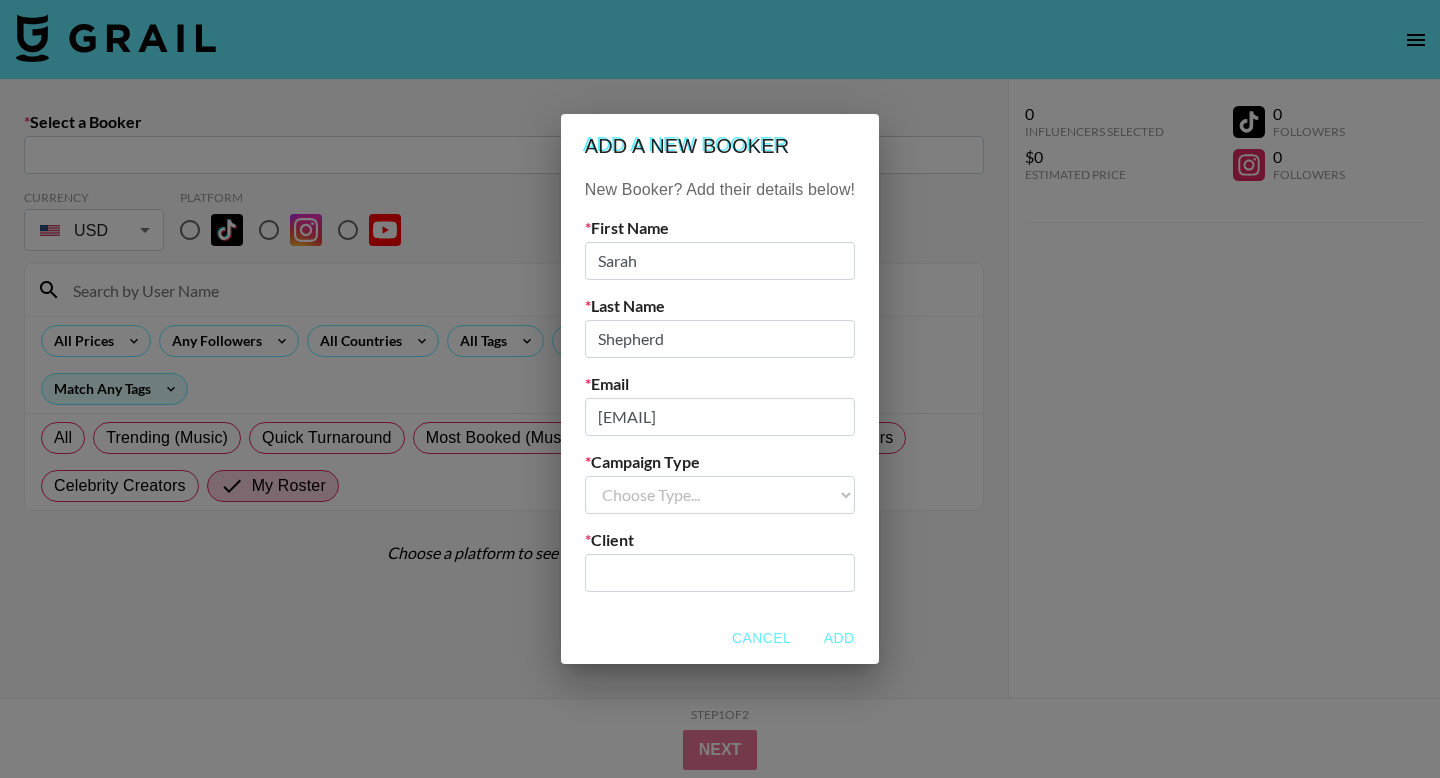 type on "Shepherd" 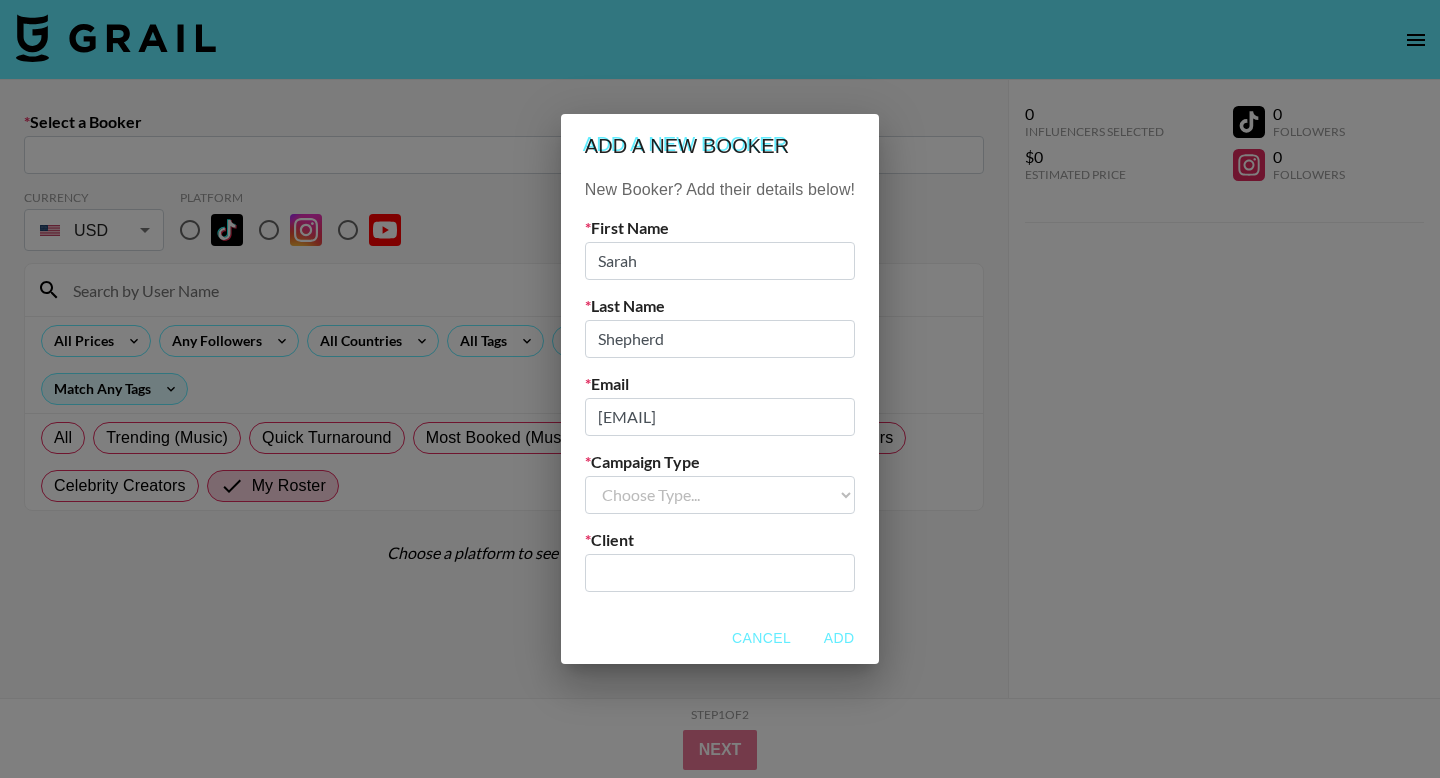 click on "Choose Type... Song Promos Brand Promos" at bounding box center (720, 495) 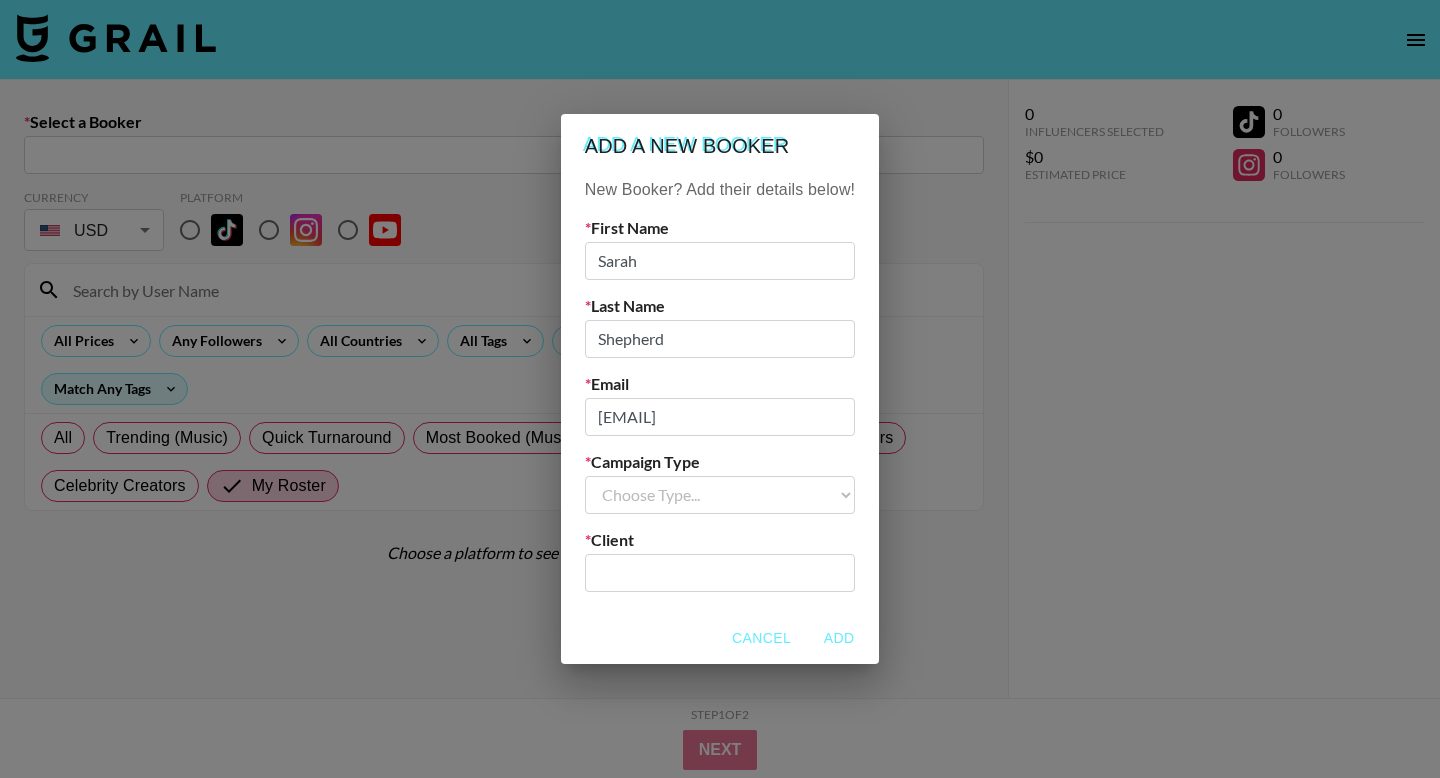 select on "Brand" 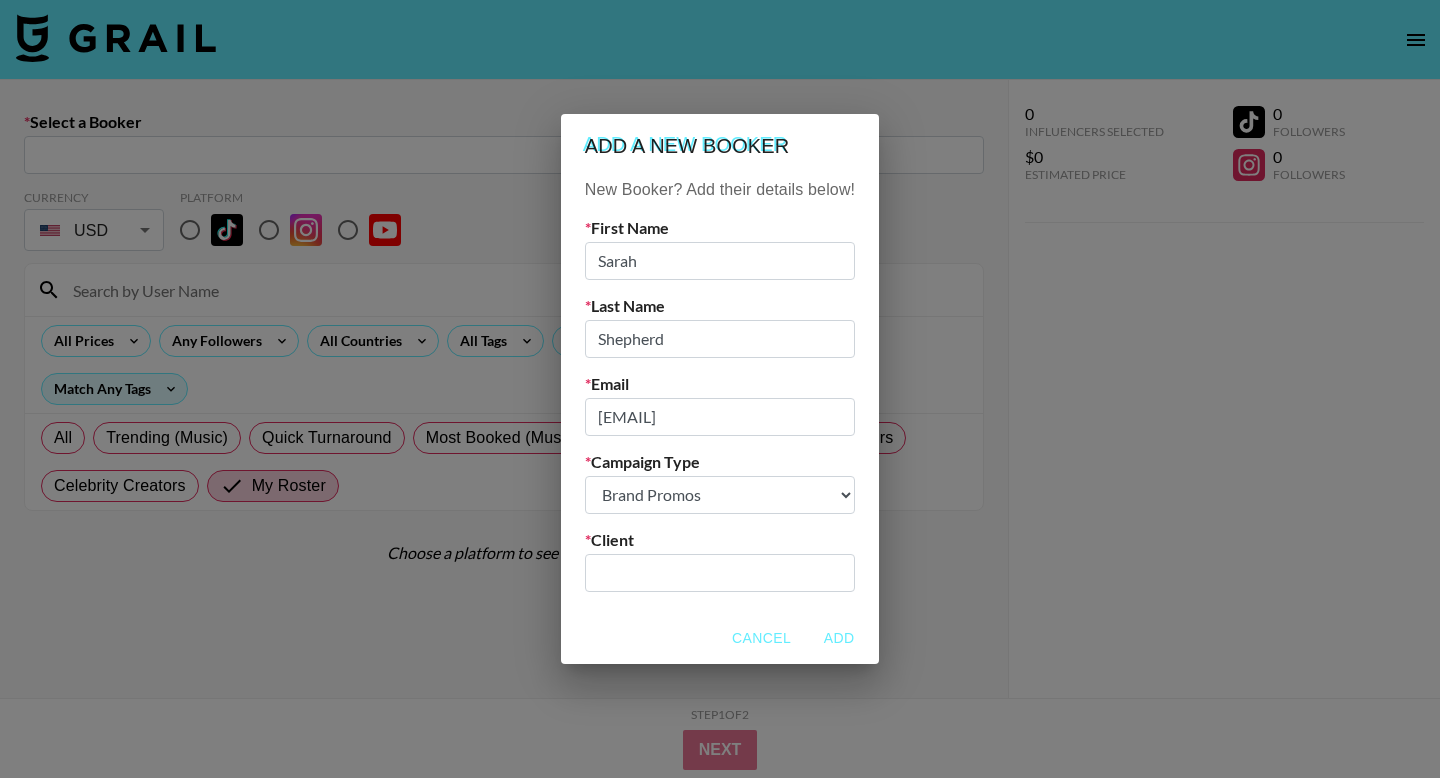 click at bounding box center (720, 572) 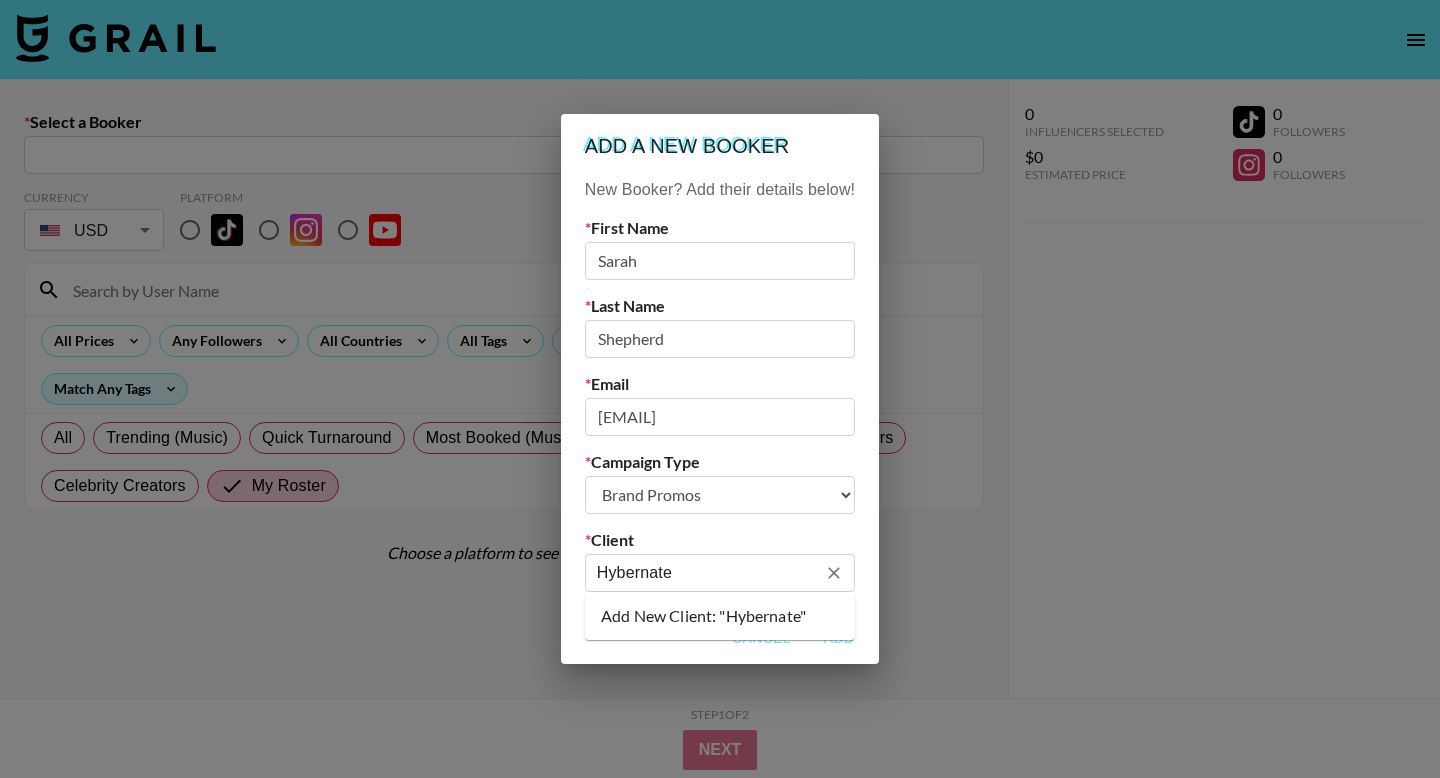click on "Add New Client: "Hybernate"" at bounding box center (720, 616) 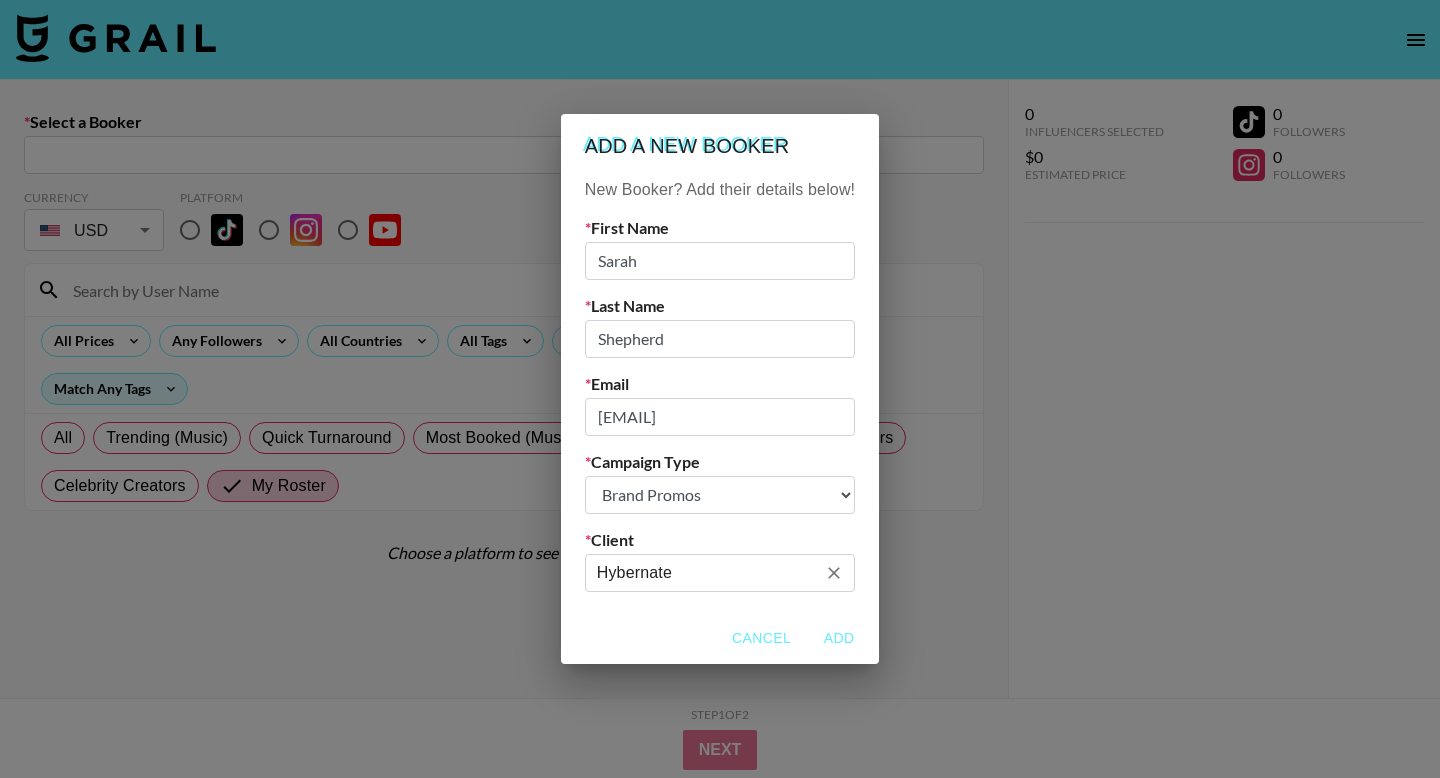 type on "Hybernate" 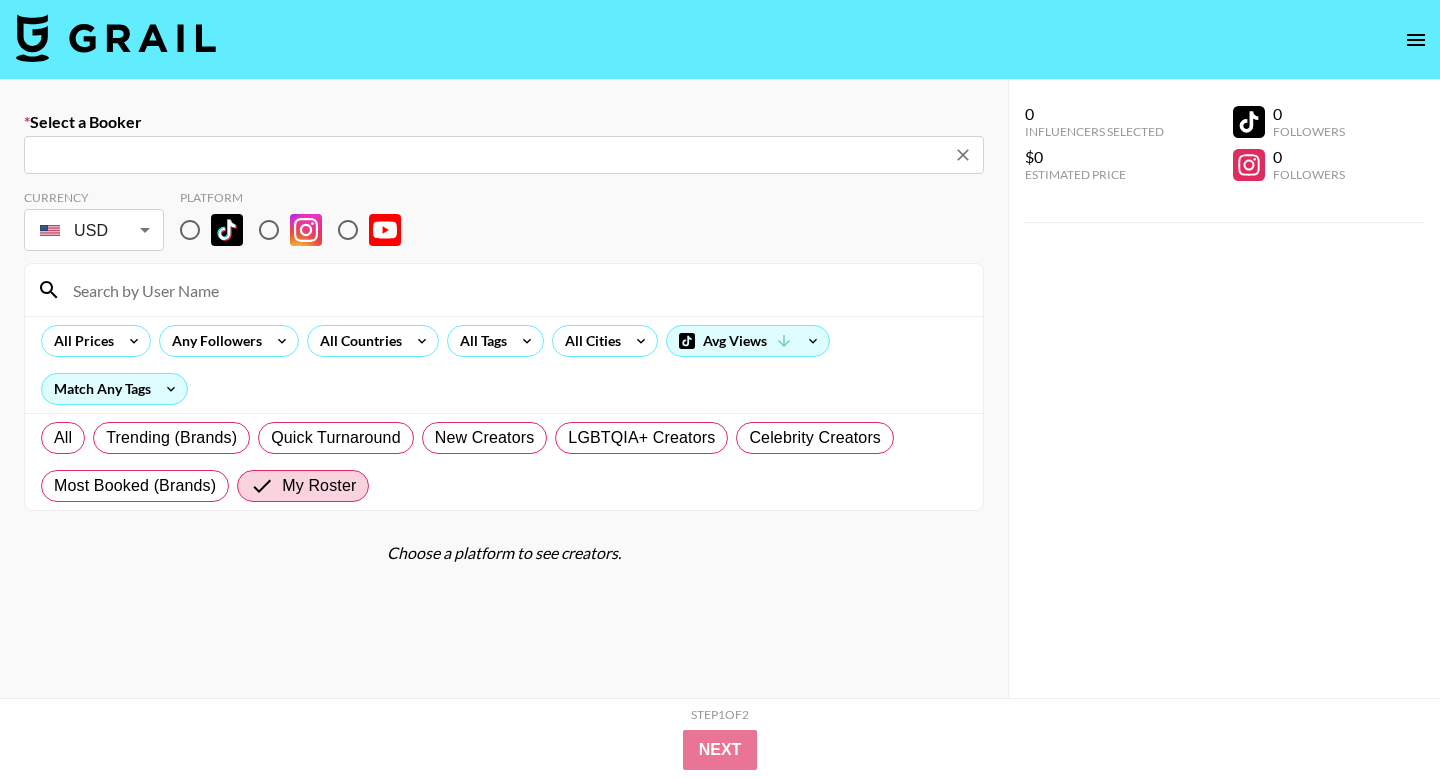 type on "[EMAIL]: [FIRST] [LAST] -- [COMPANY] -- [ID]" 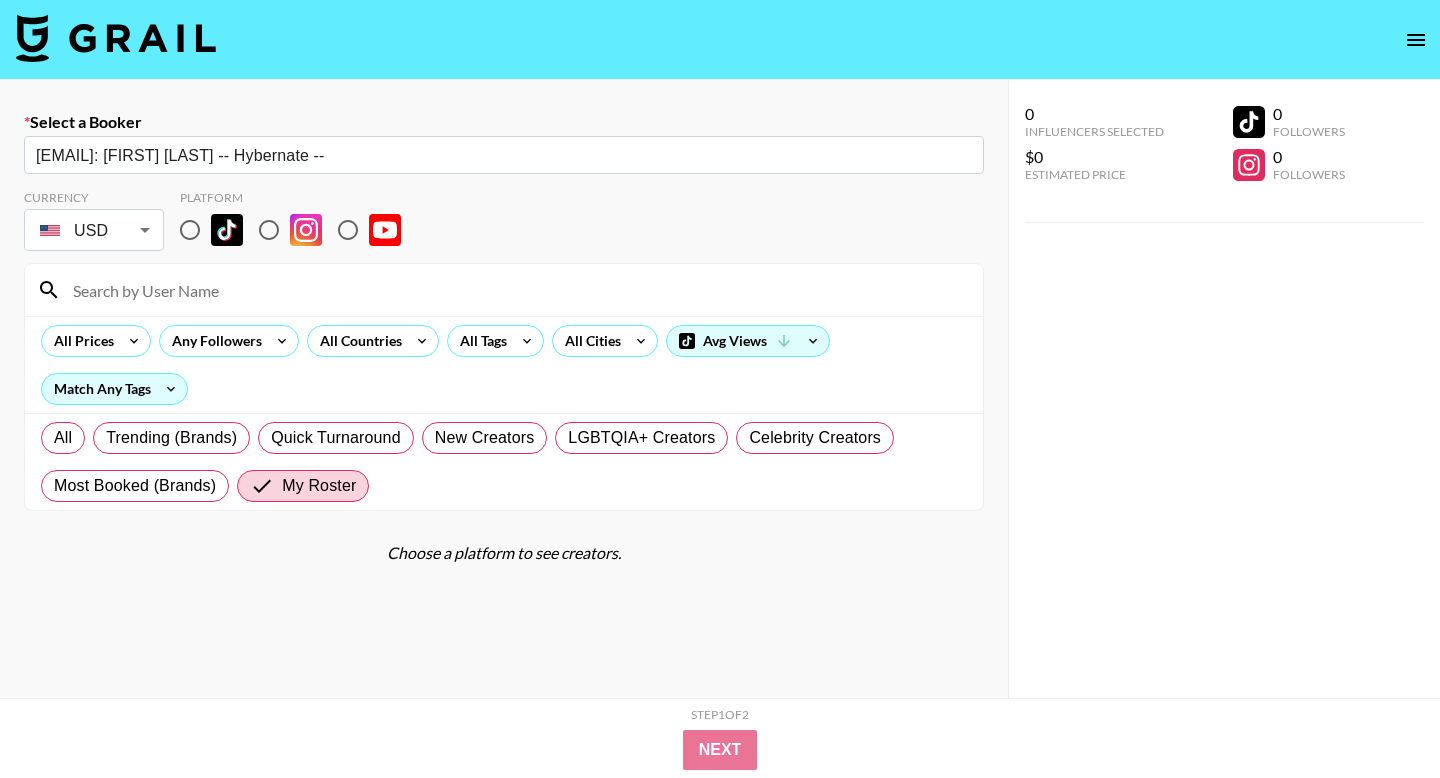 click on "Currency USD USD ​ Platform" at bounding box center [504, 222] 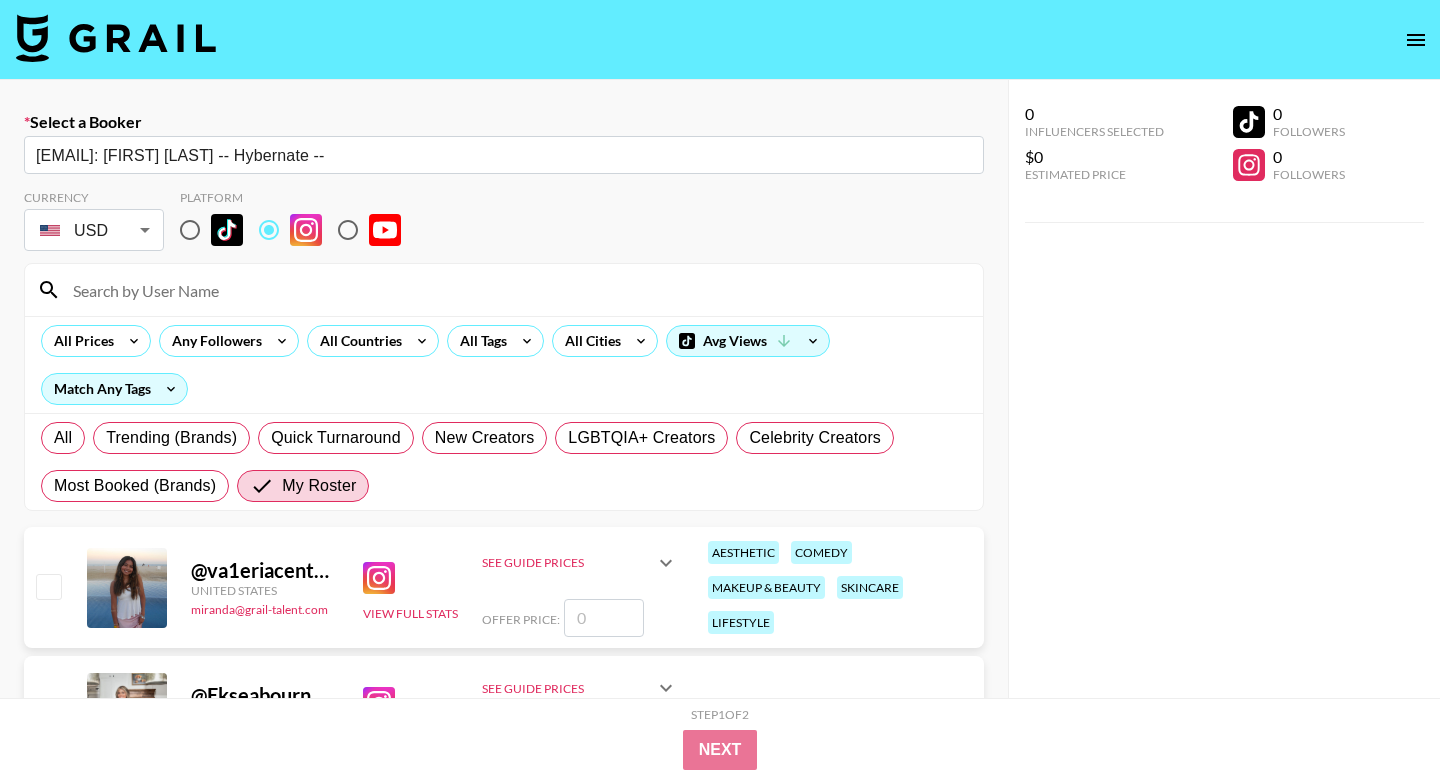 click at bounding box center [516, 290] 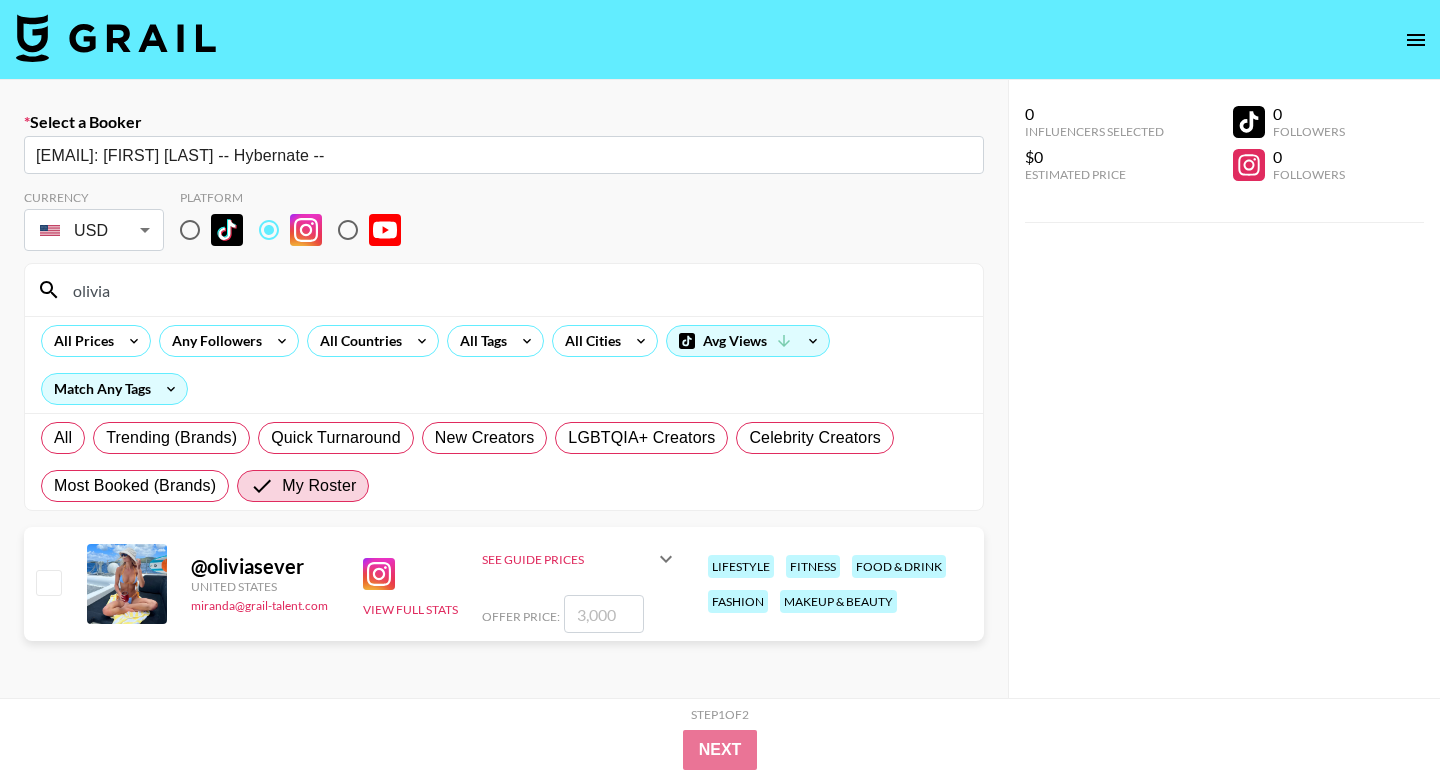 type on "olivia" 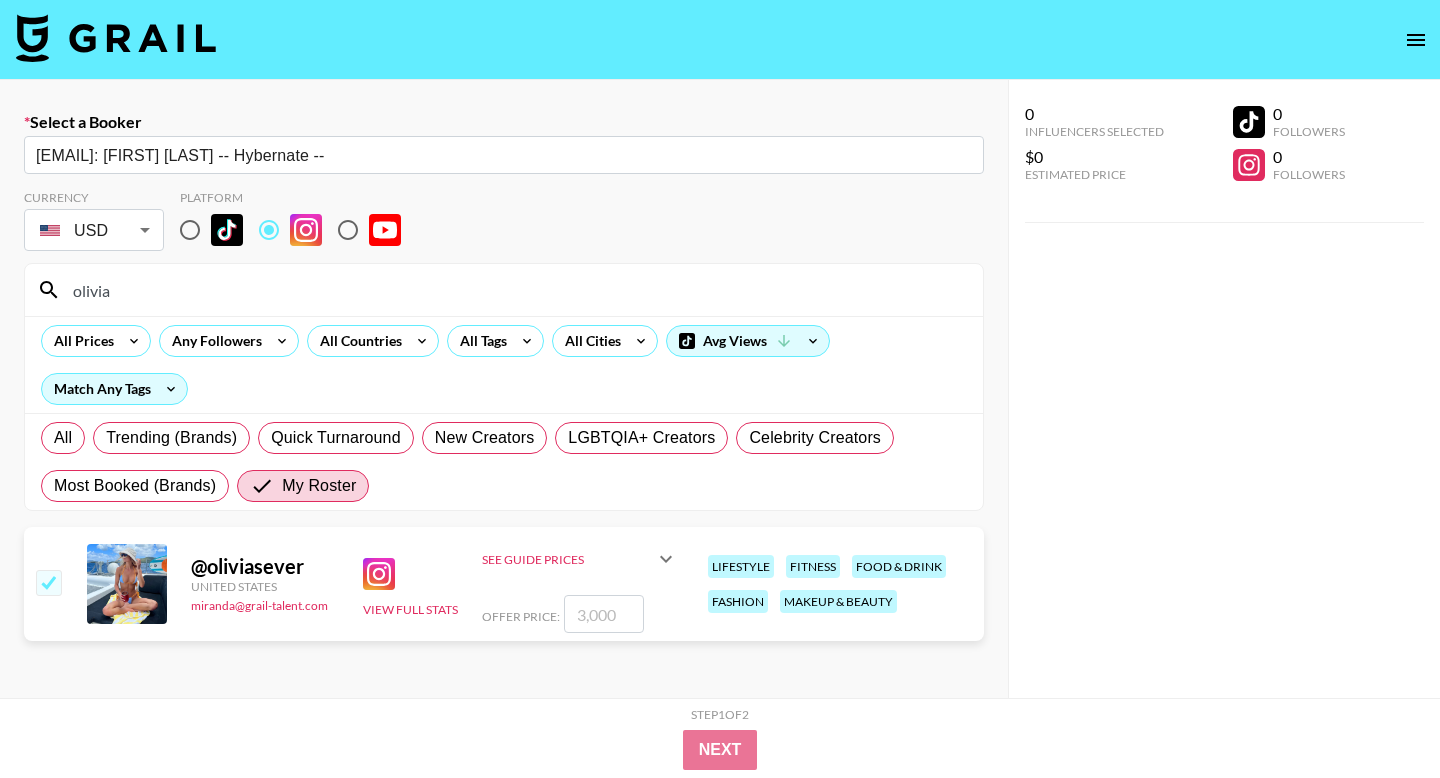 checkbox on "true" 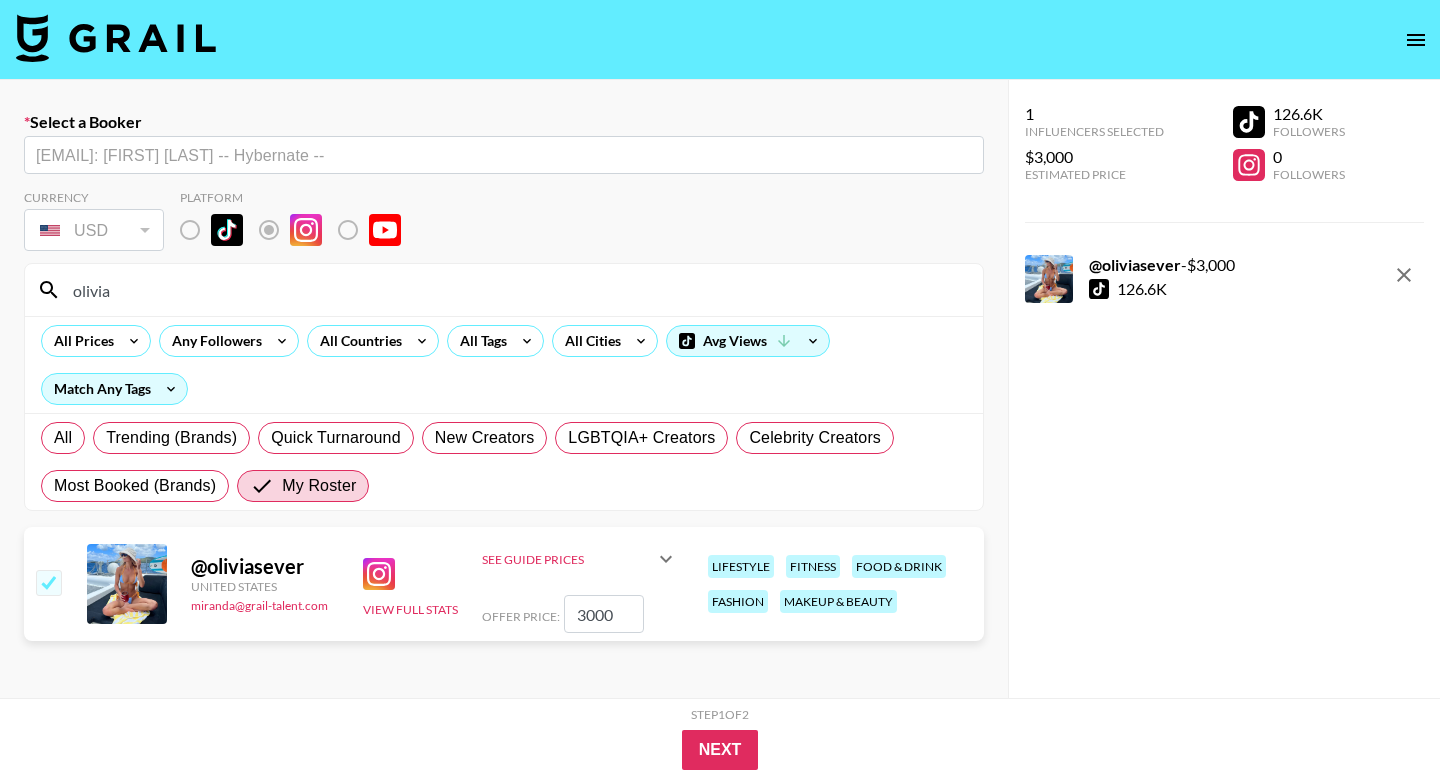drag, startPoint x: 638, startPoint y: 612, endPoint x: 546, endPoint y: 610, distance: 92.021736 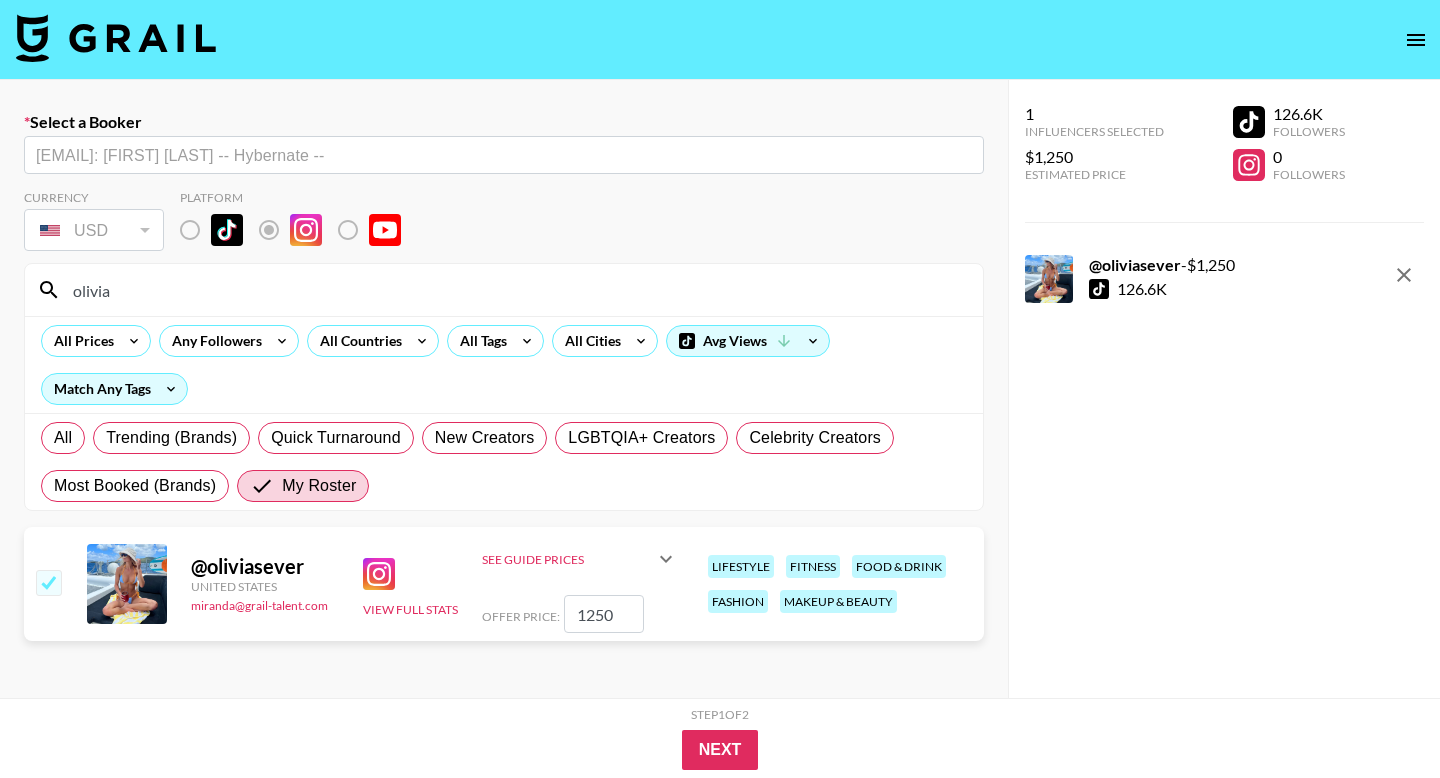 type on "1250" 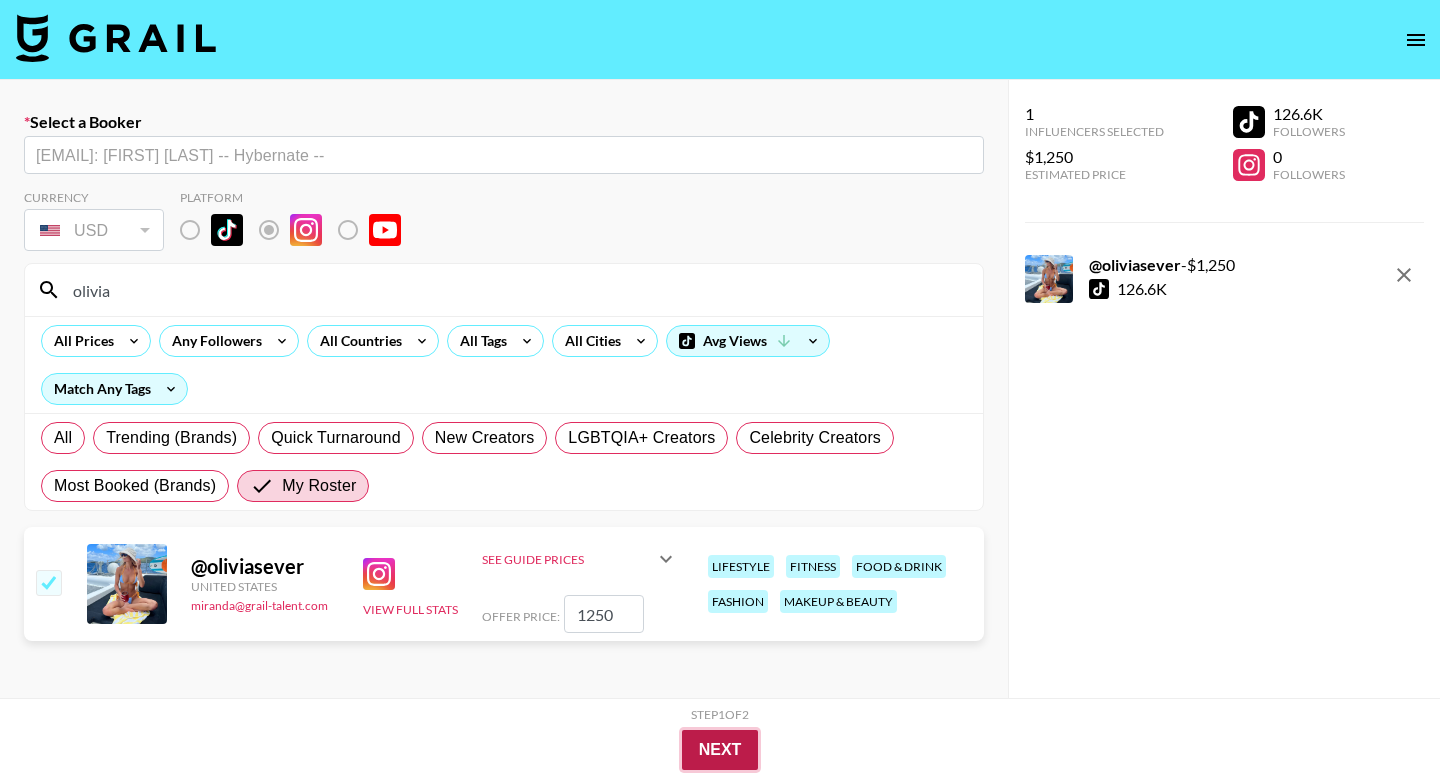 click on "Next" at bounding box center [720, 750] 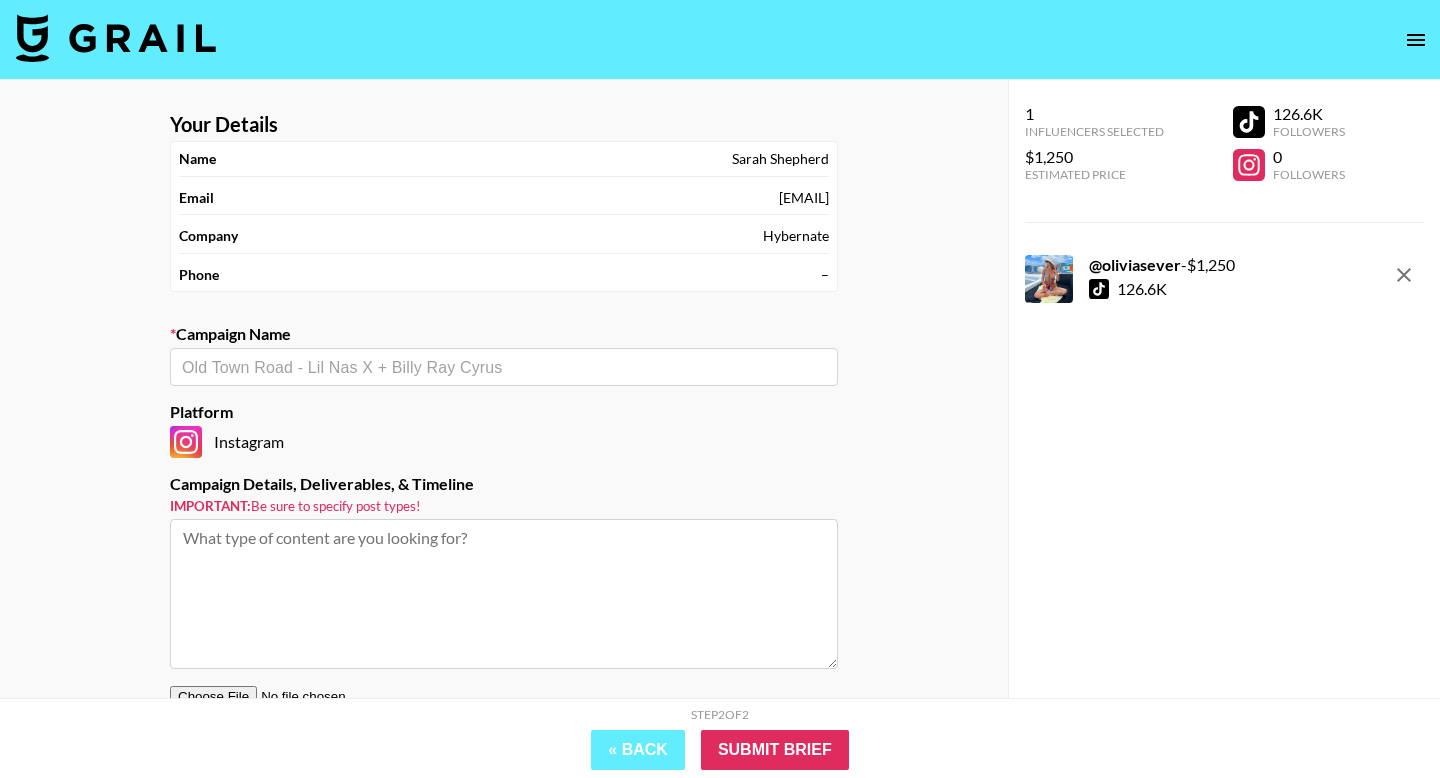 click at bounding box center [504, 367] 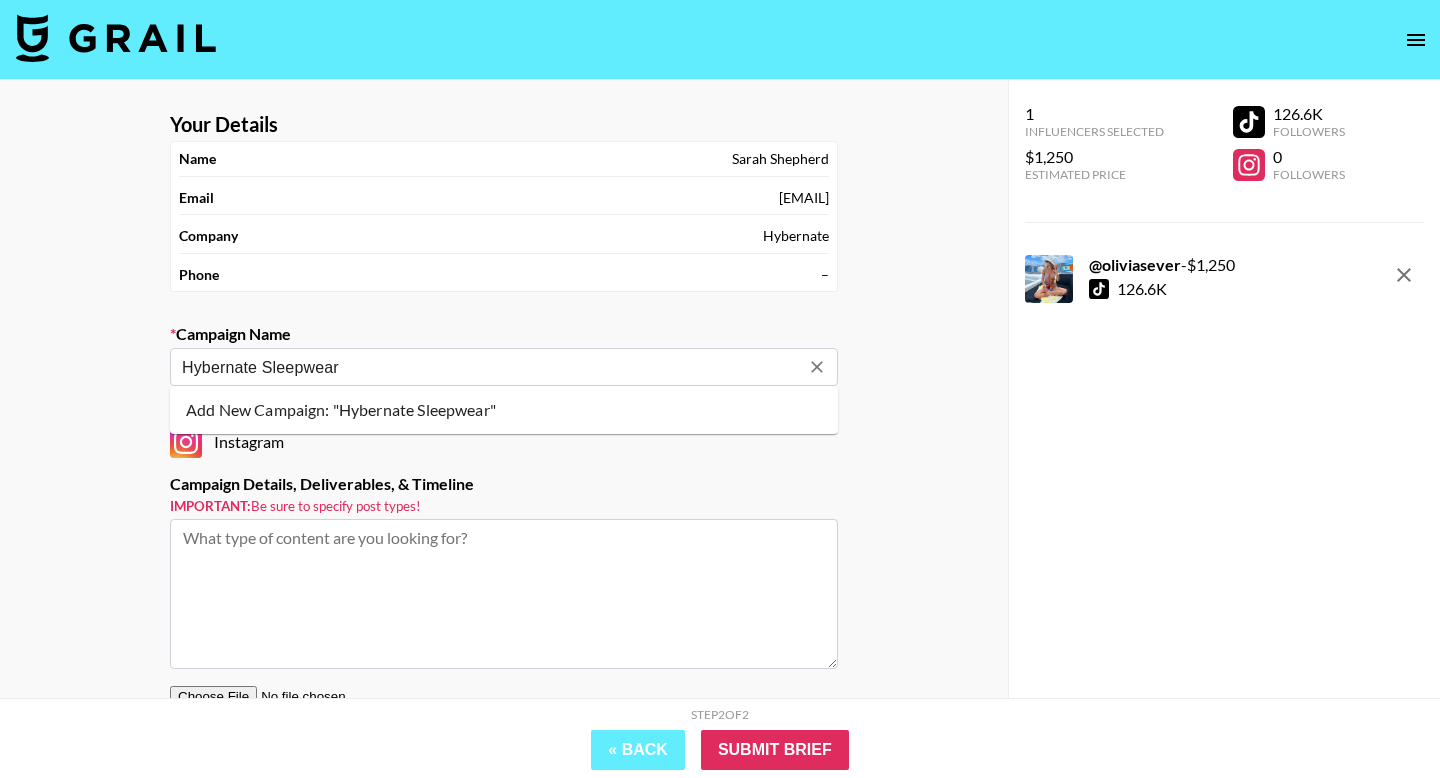 click on "Add New Campaign: "Hybernate Sleepwear"" at bounding box center [504, 410] 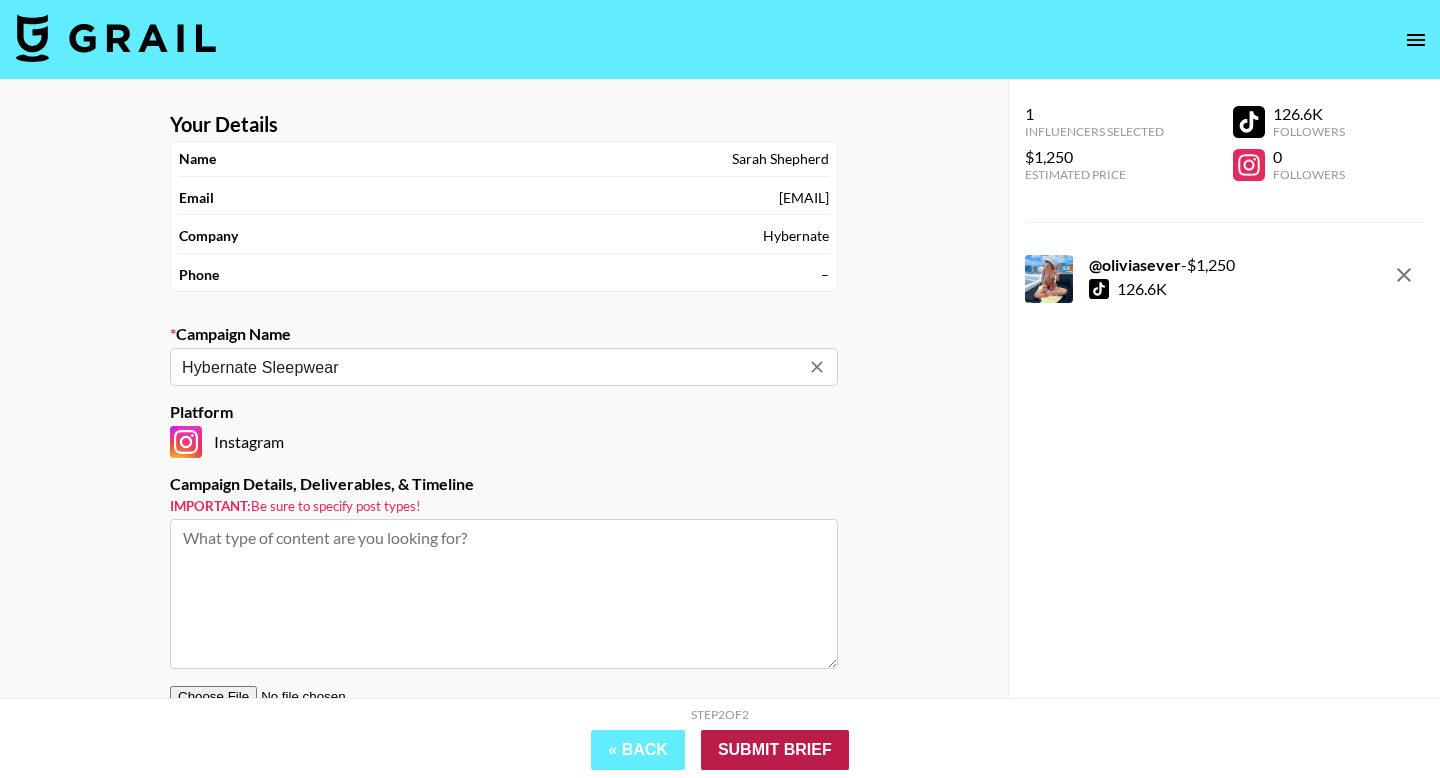 type on "Hybernate Sleepwear" 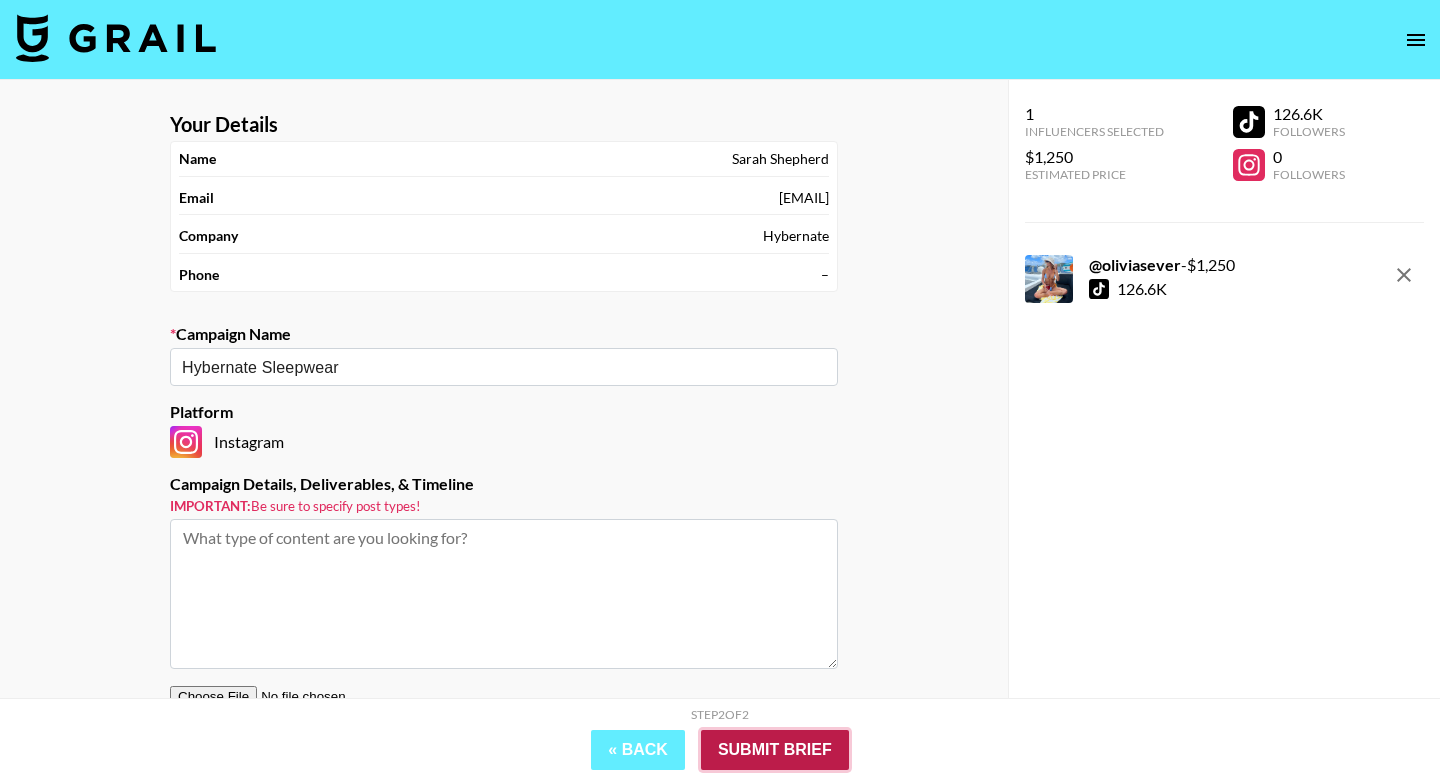 click on "Submit Brief" at bounding box center [775, 750] 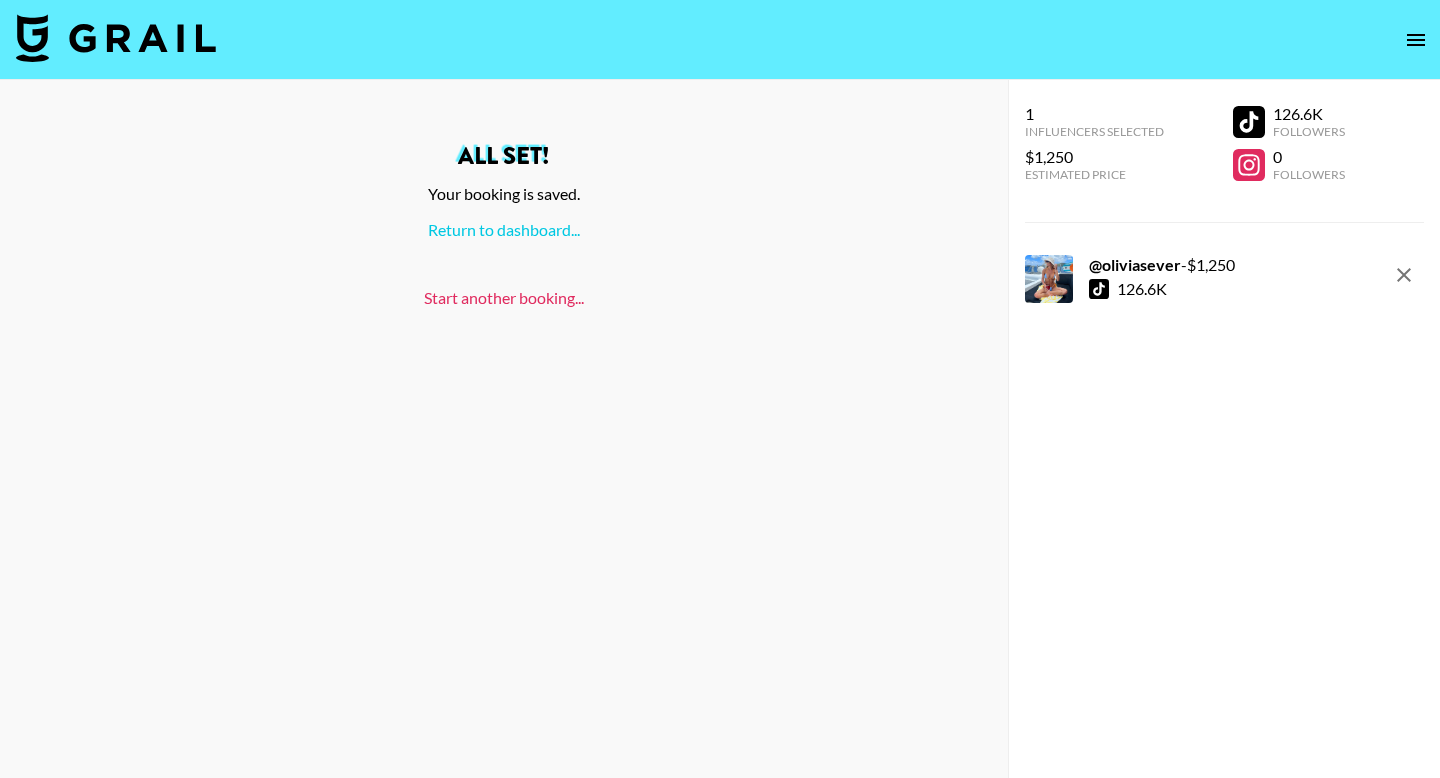 click on "Start another booking..." at bounding box center (504, 297) 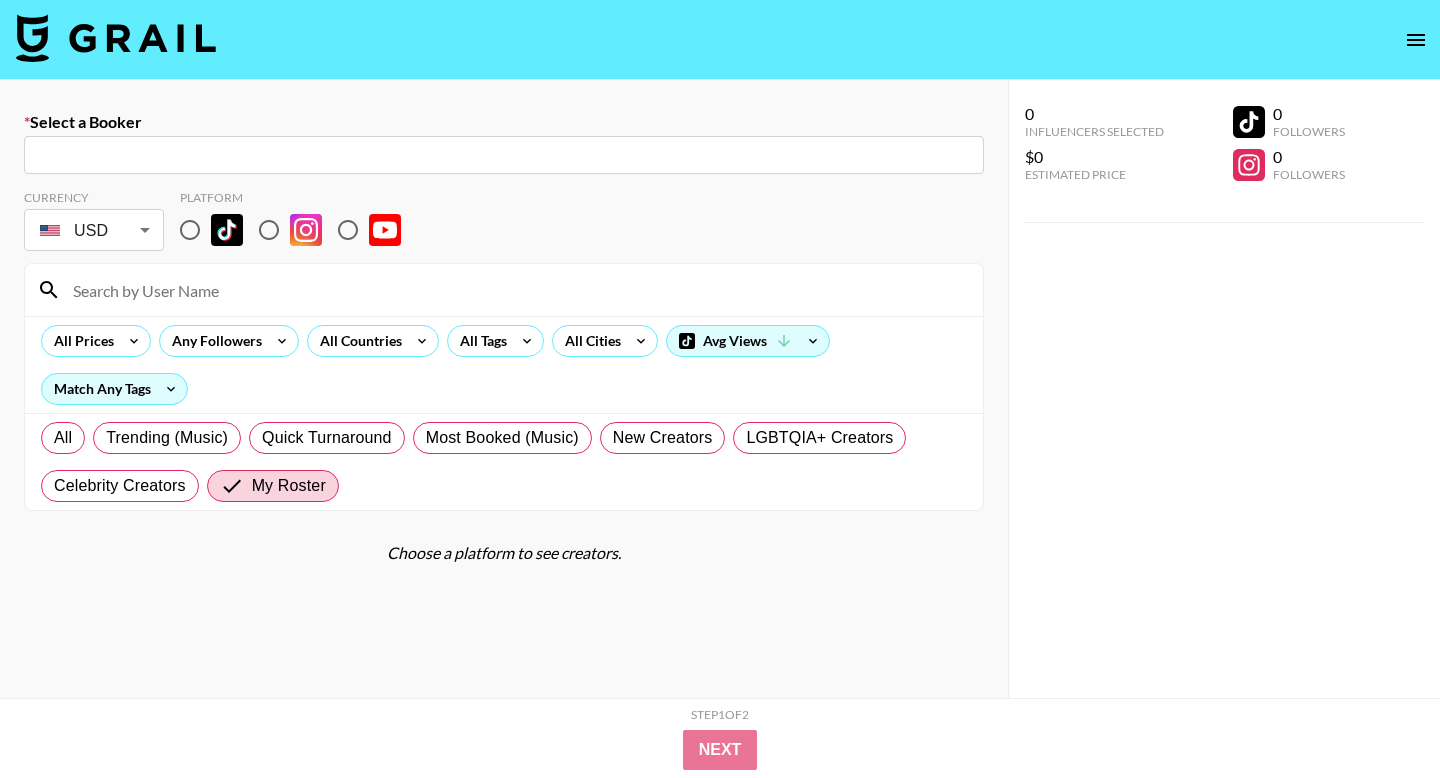 scroll, scrollTop: 0, scrollLeft: 0, axis: both 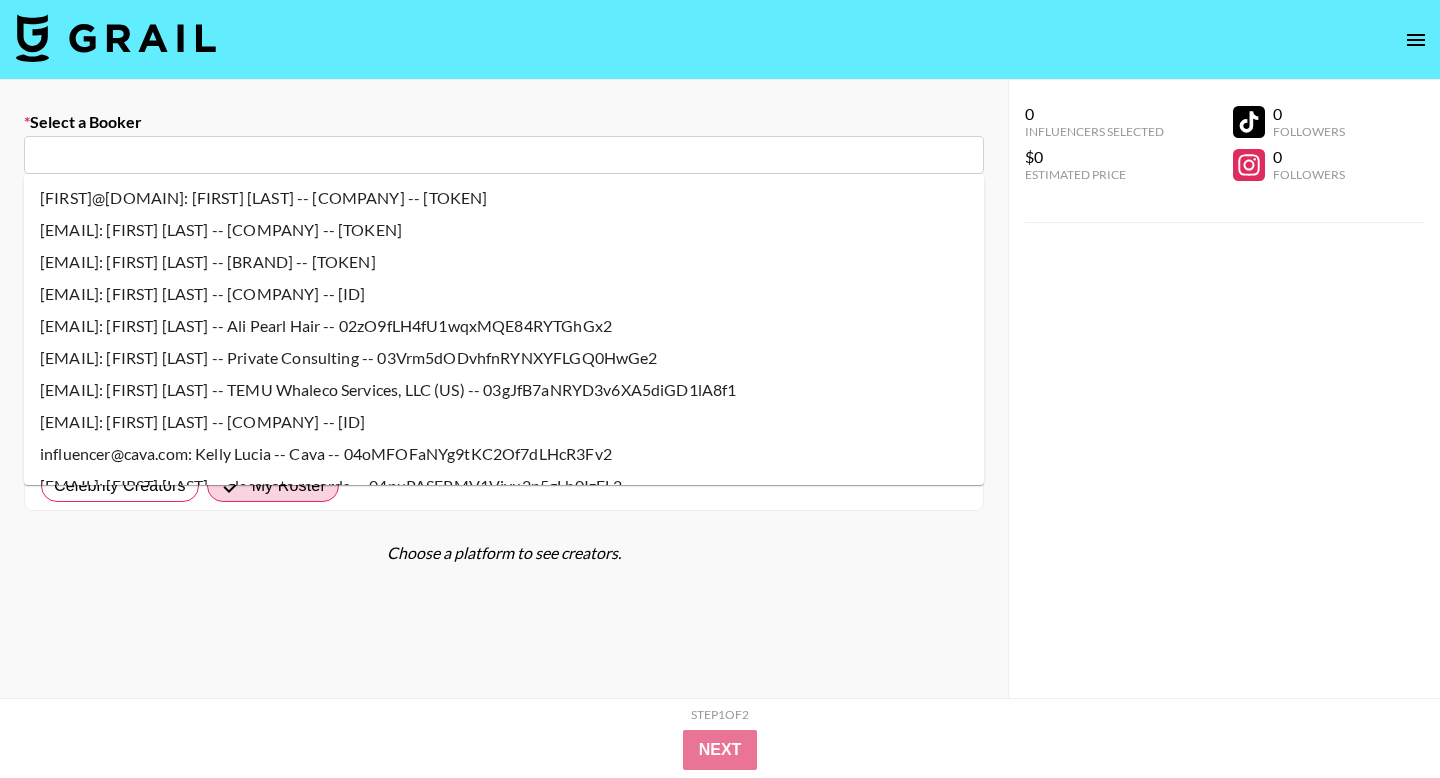 click at bounding box center [504, 155] 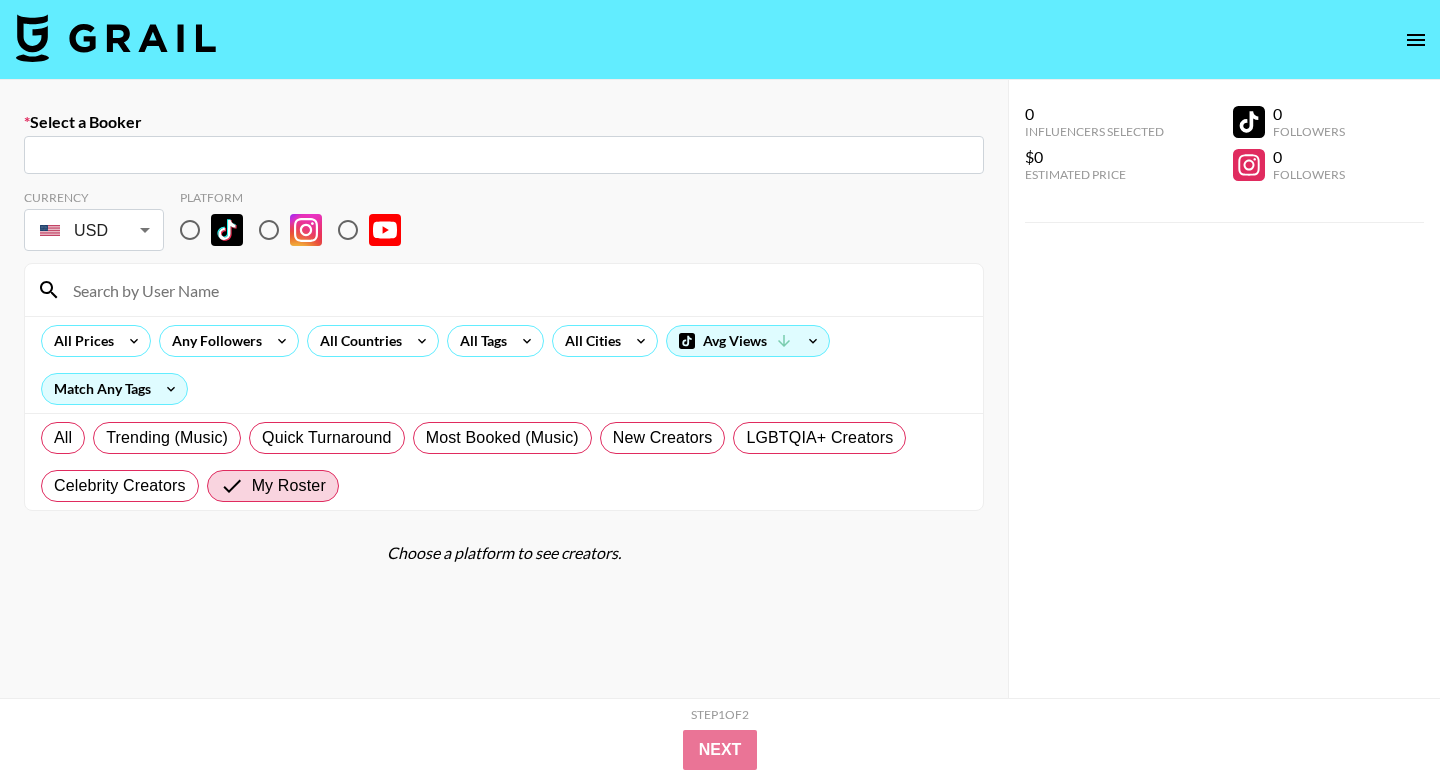 paste on "[EMAIL]" 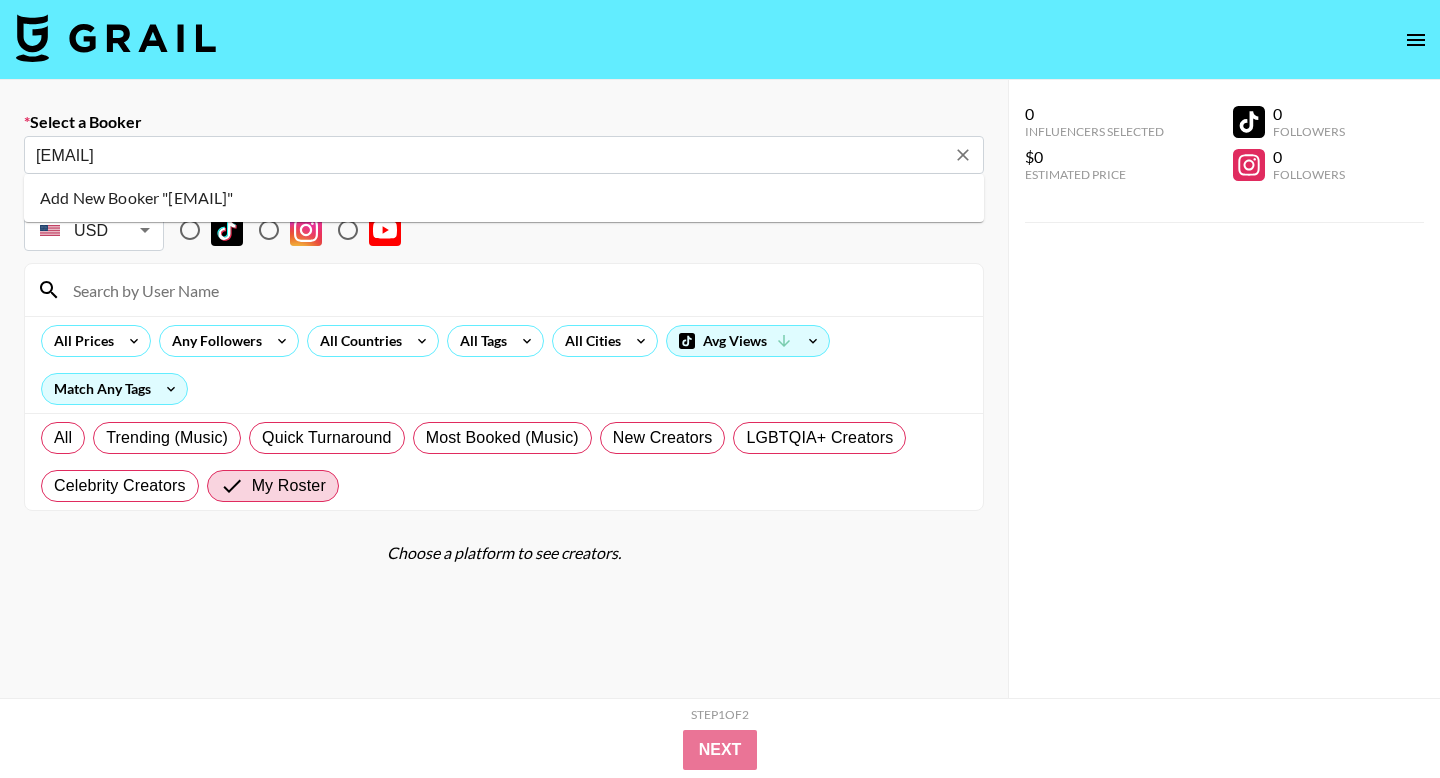 click on "Add New Booker "[EMAIL]"" at bounding box center (504, 198) 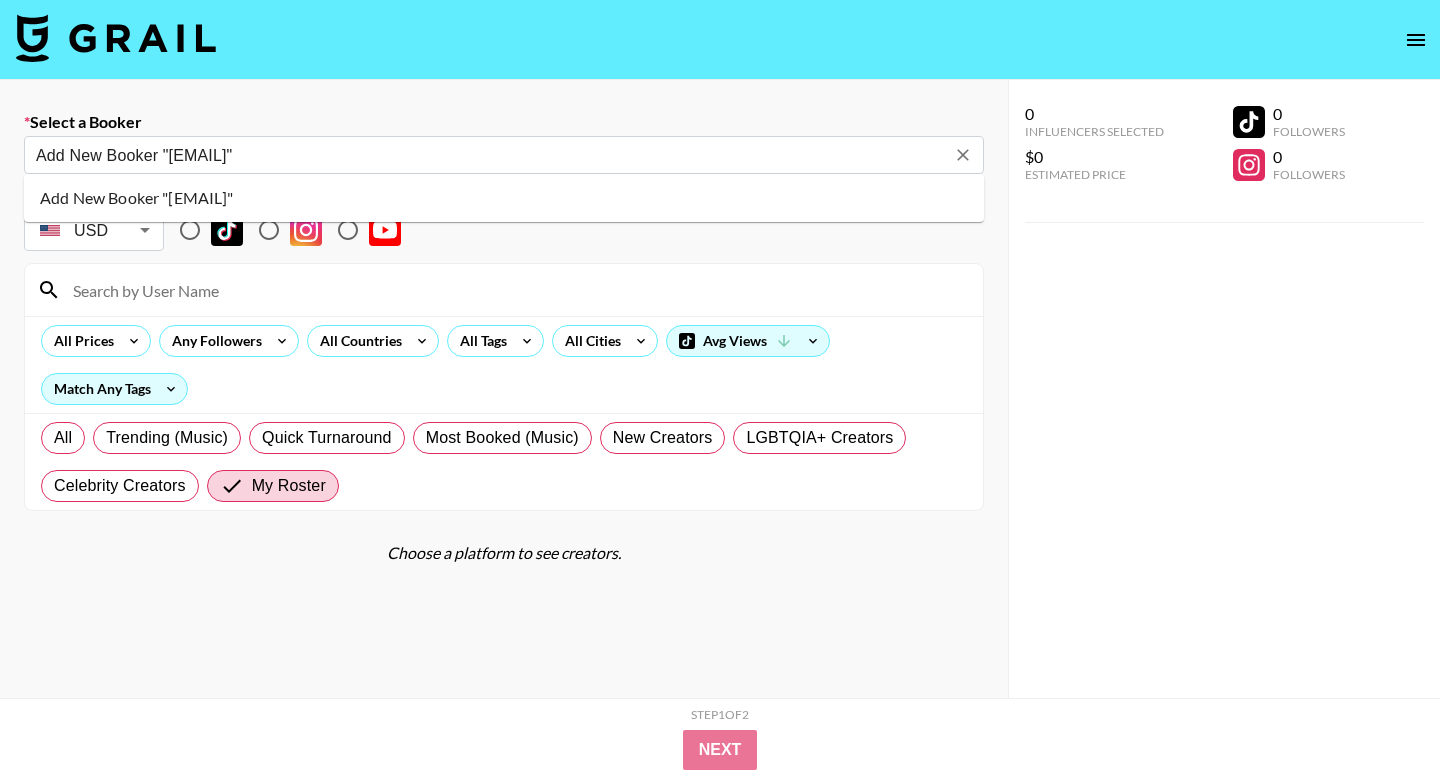 type 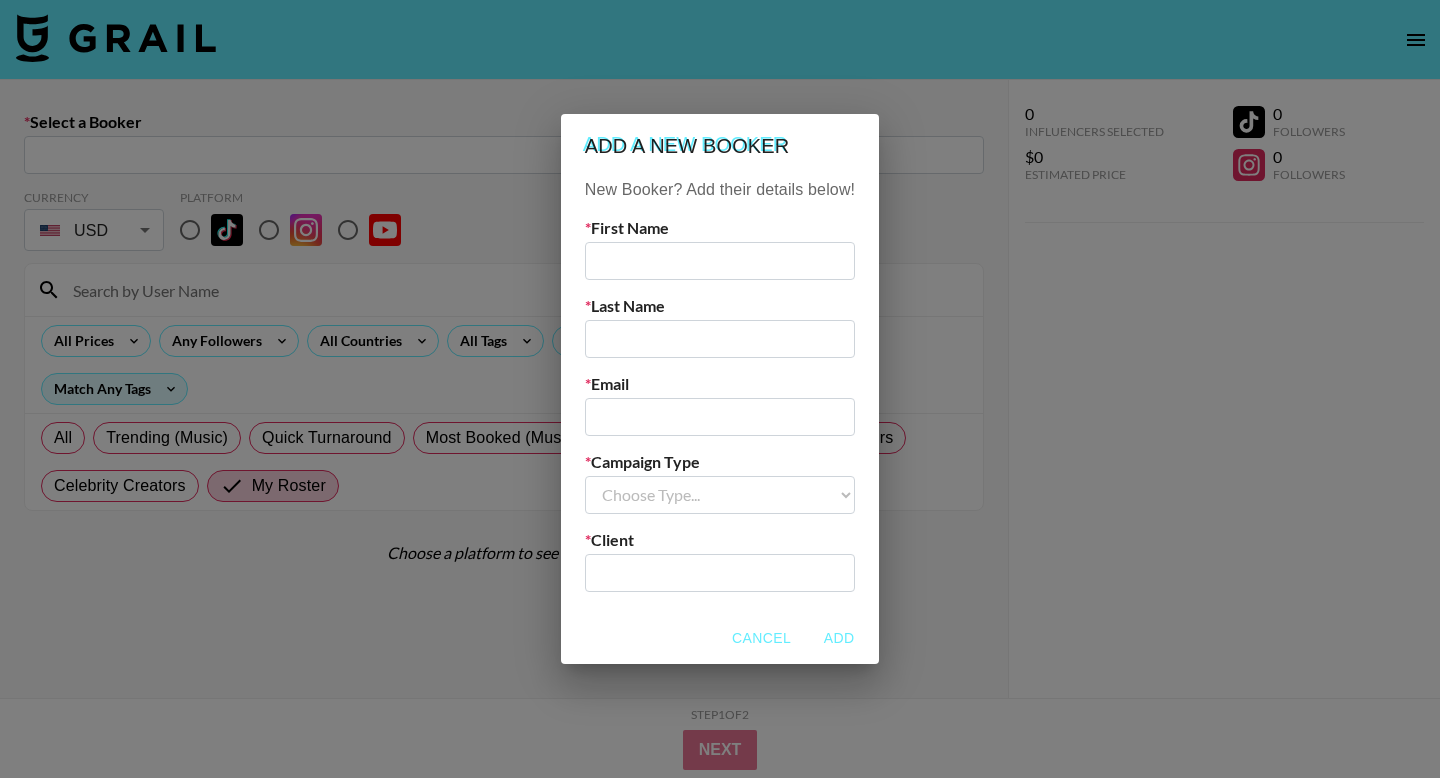 click at bounding box center (720, 417) 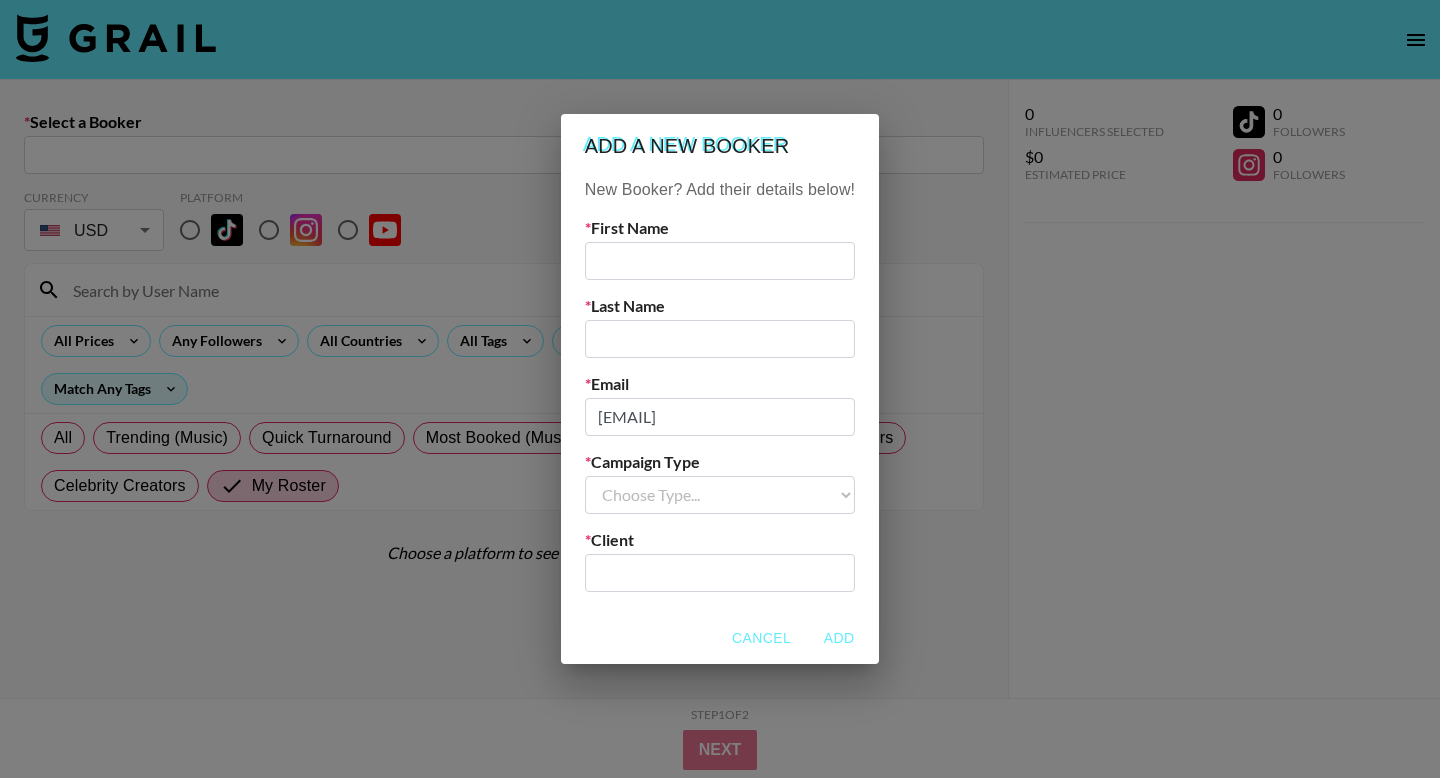 type on "[EMAIL]" 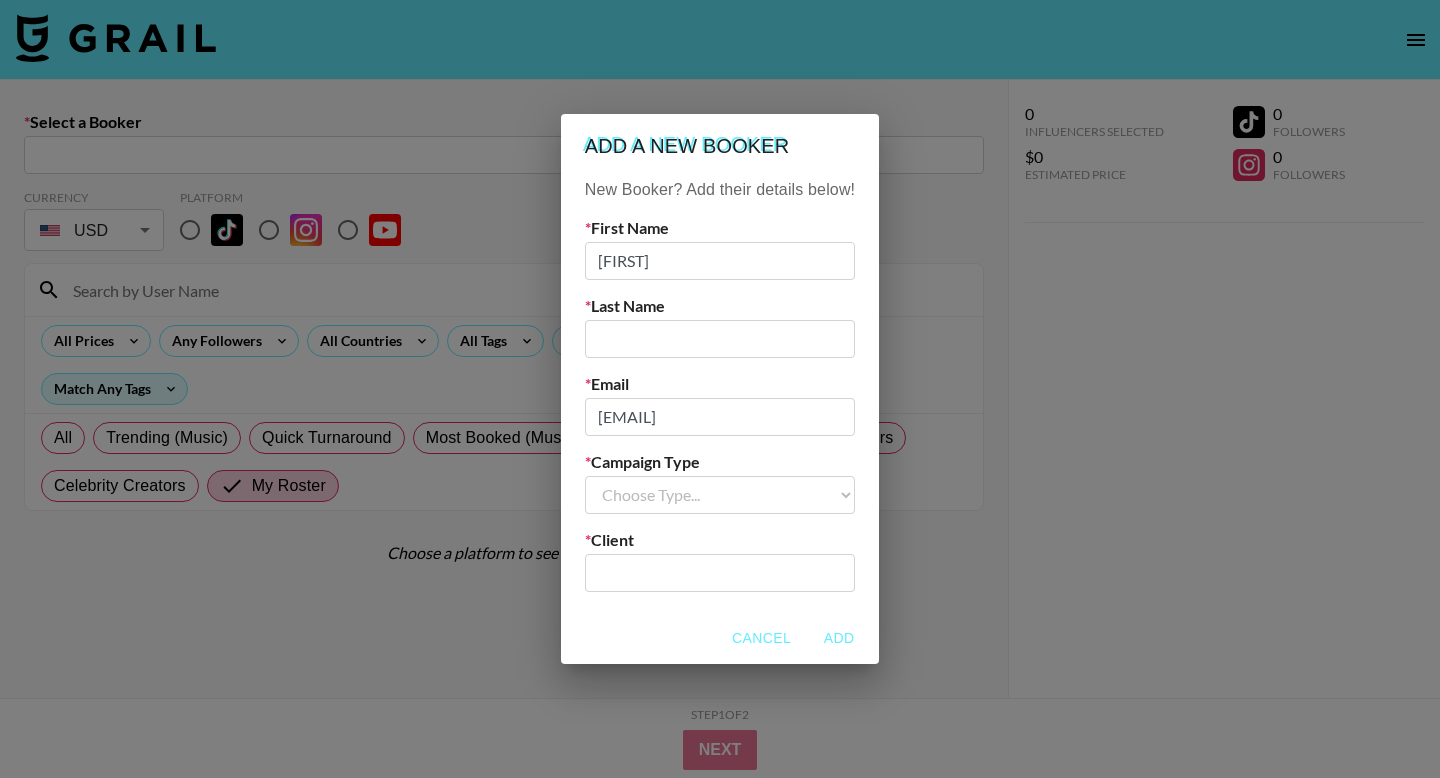 type on "[FIRST]" 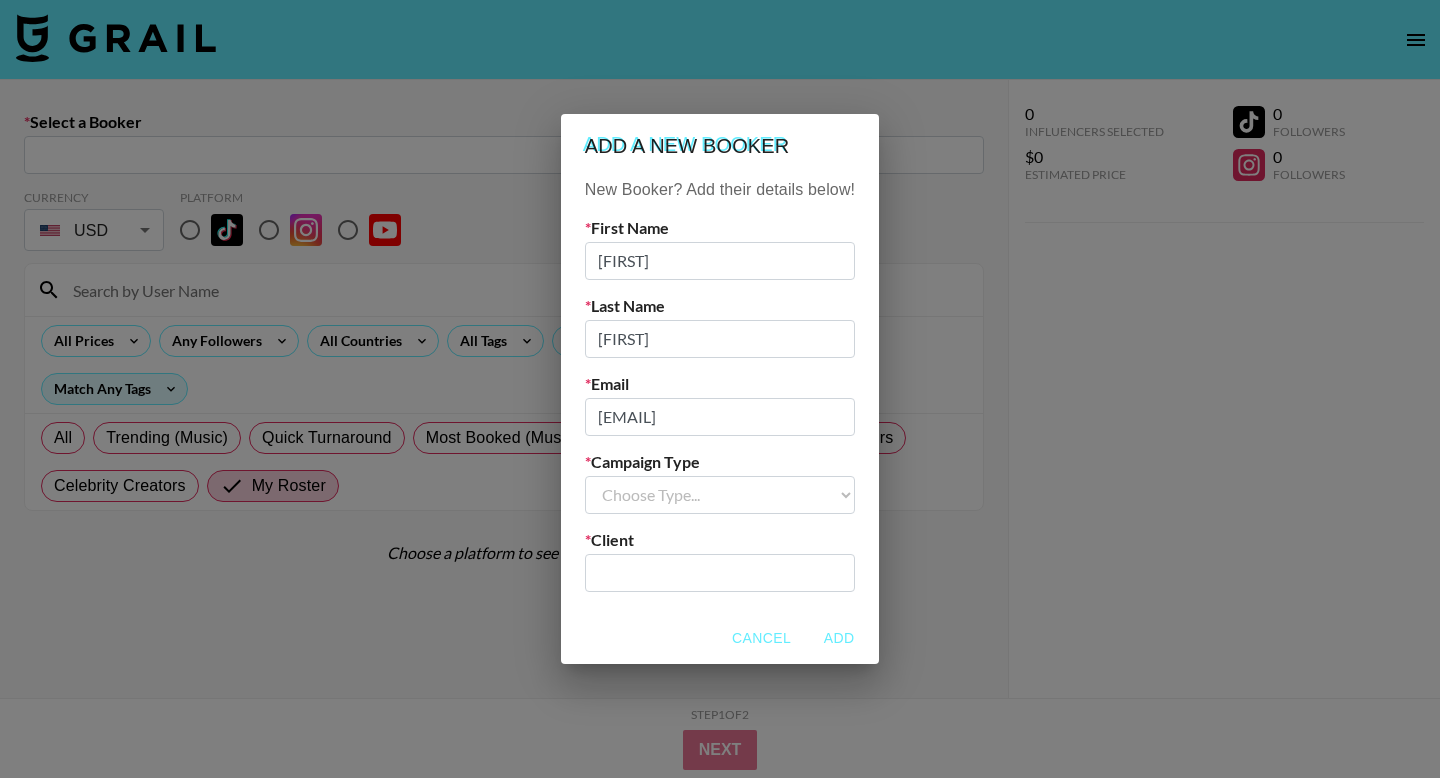 type on "[FIRST]" 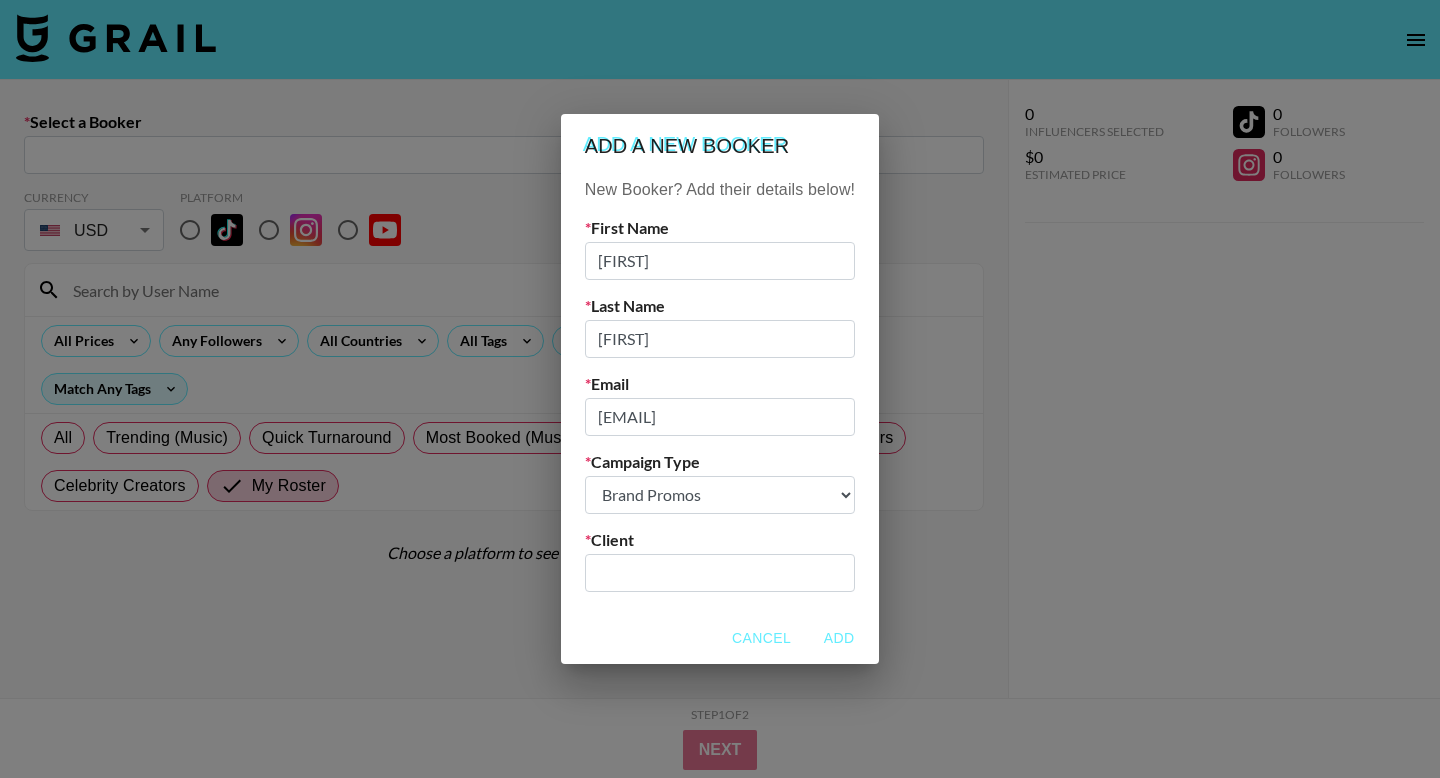 click at bounding box center (720, 572) 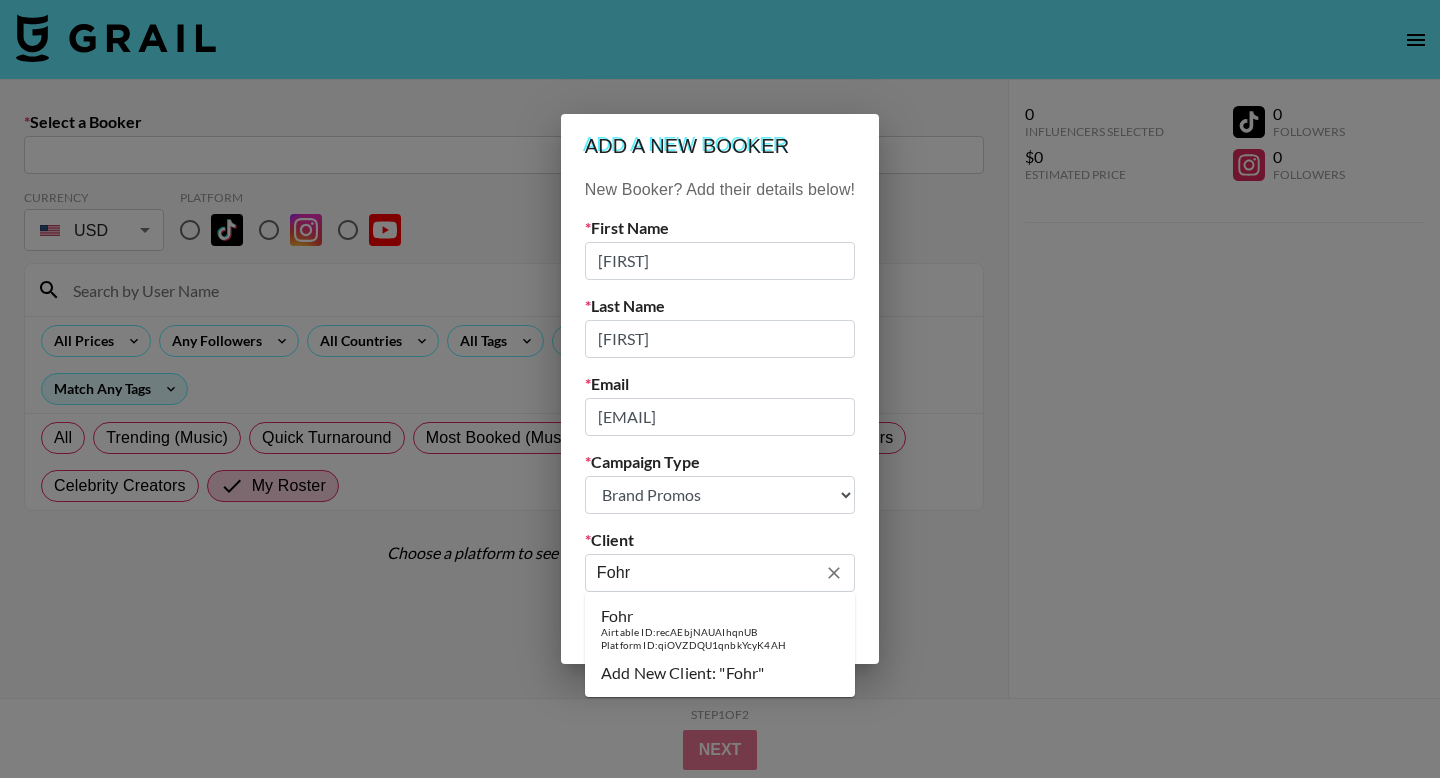 click on "Airtable ID:  recAEbjNAUAIhqnUB" at bounding box center (693, 632) 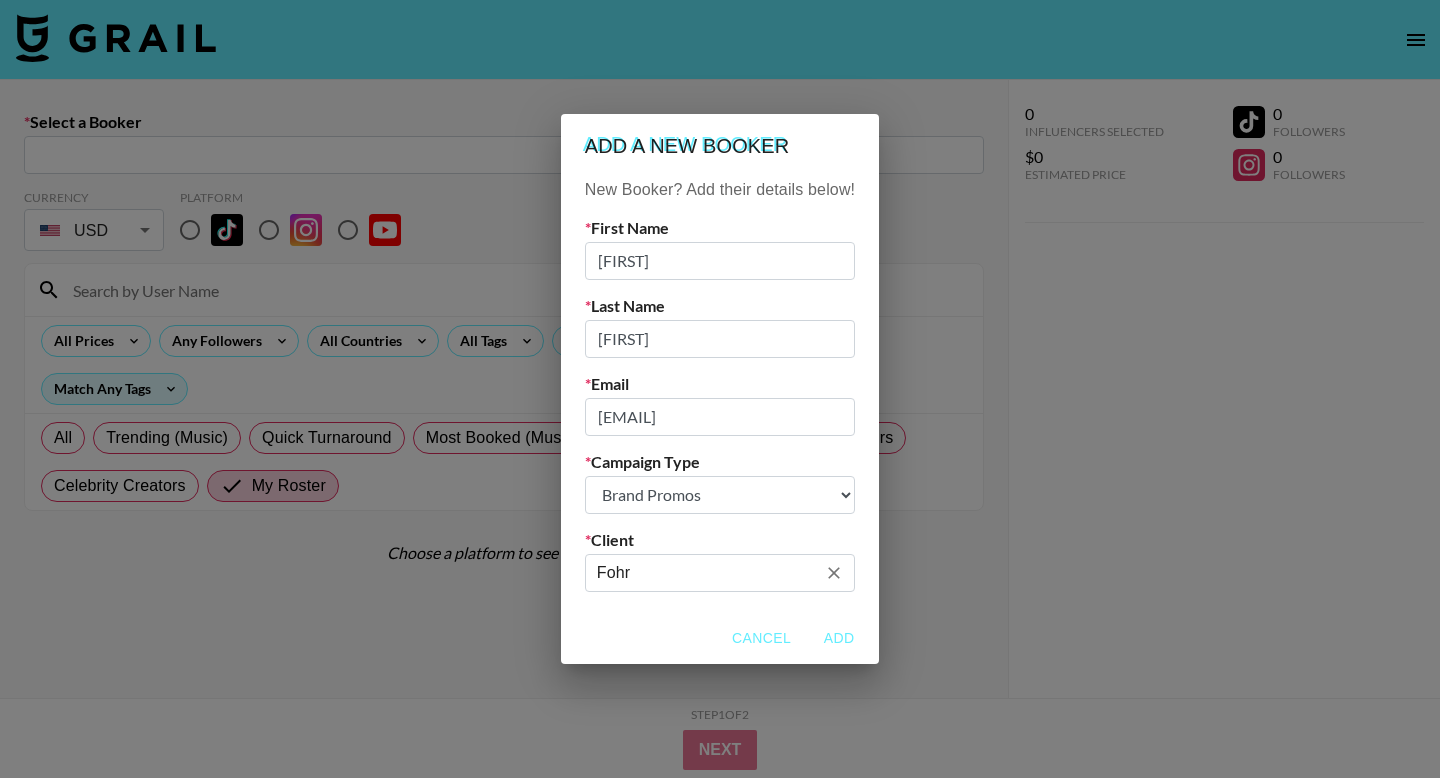 type on "Fohr" 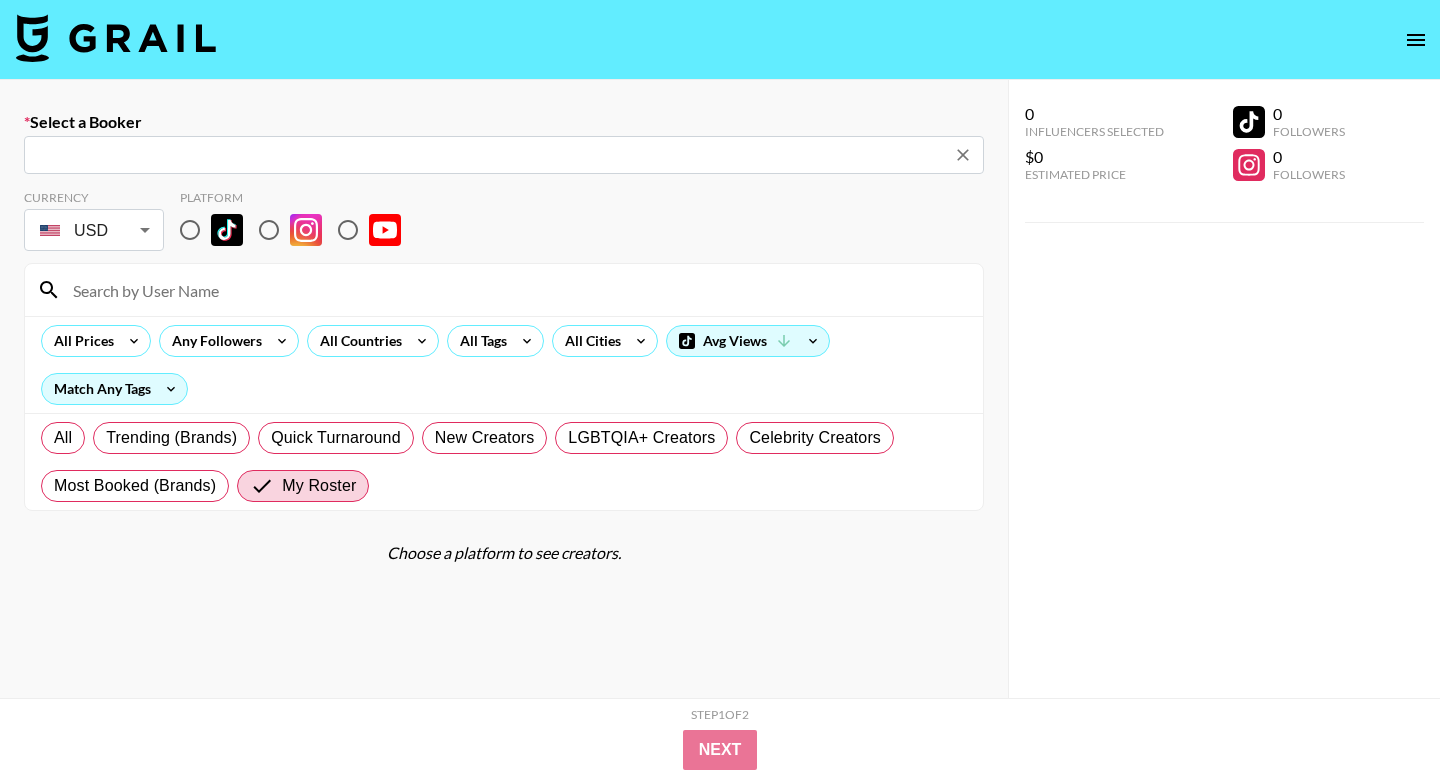 click on "Currency USD USD ​ Platform" at bounding box center [504, 222] 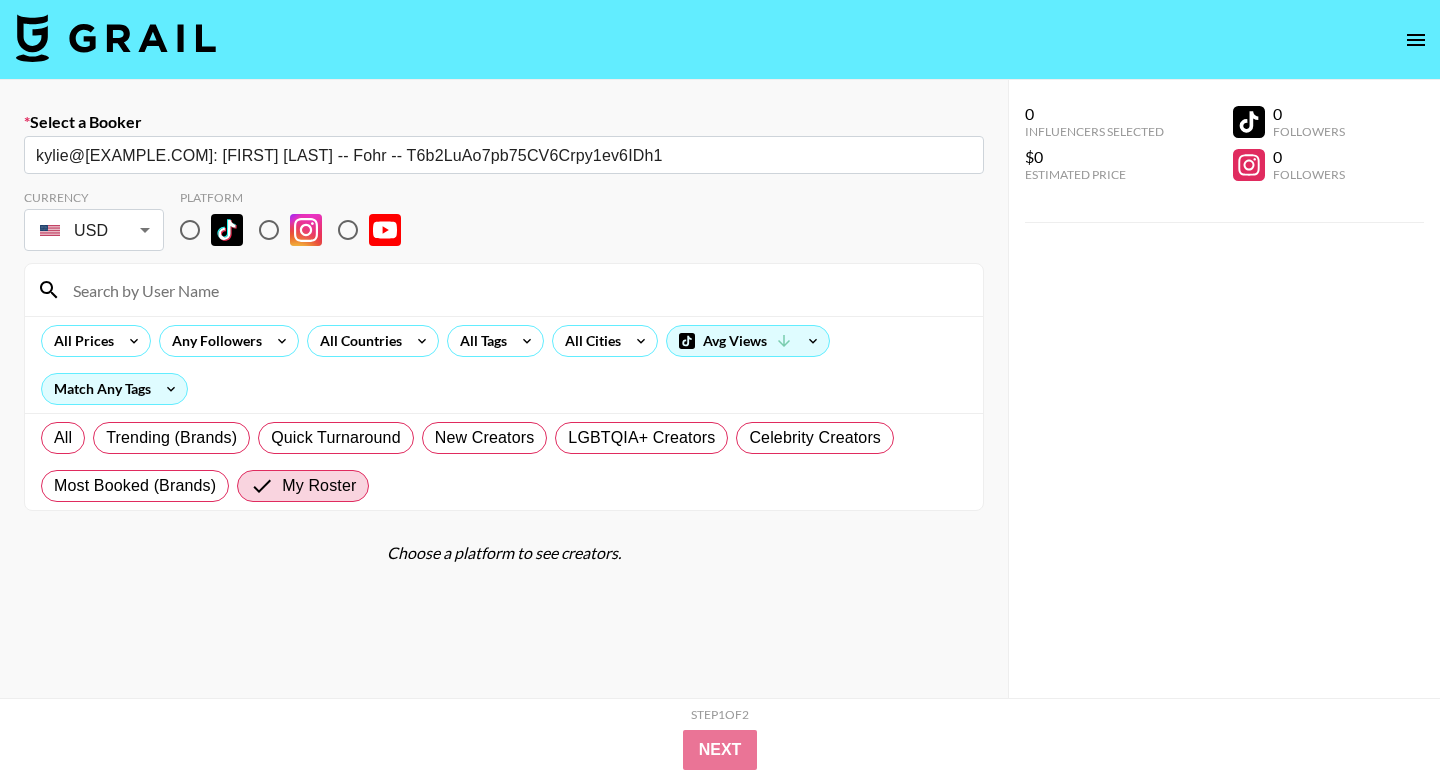 click at bounding box center (269, 230) 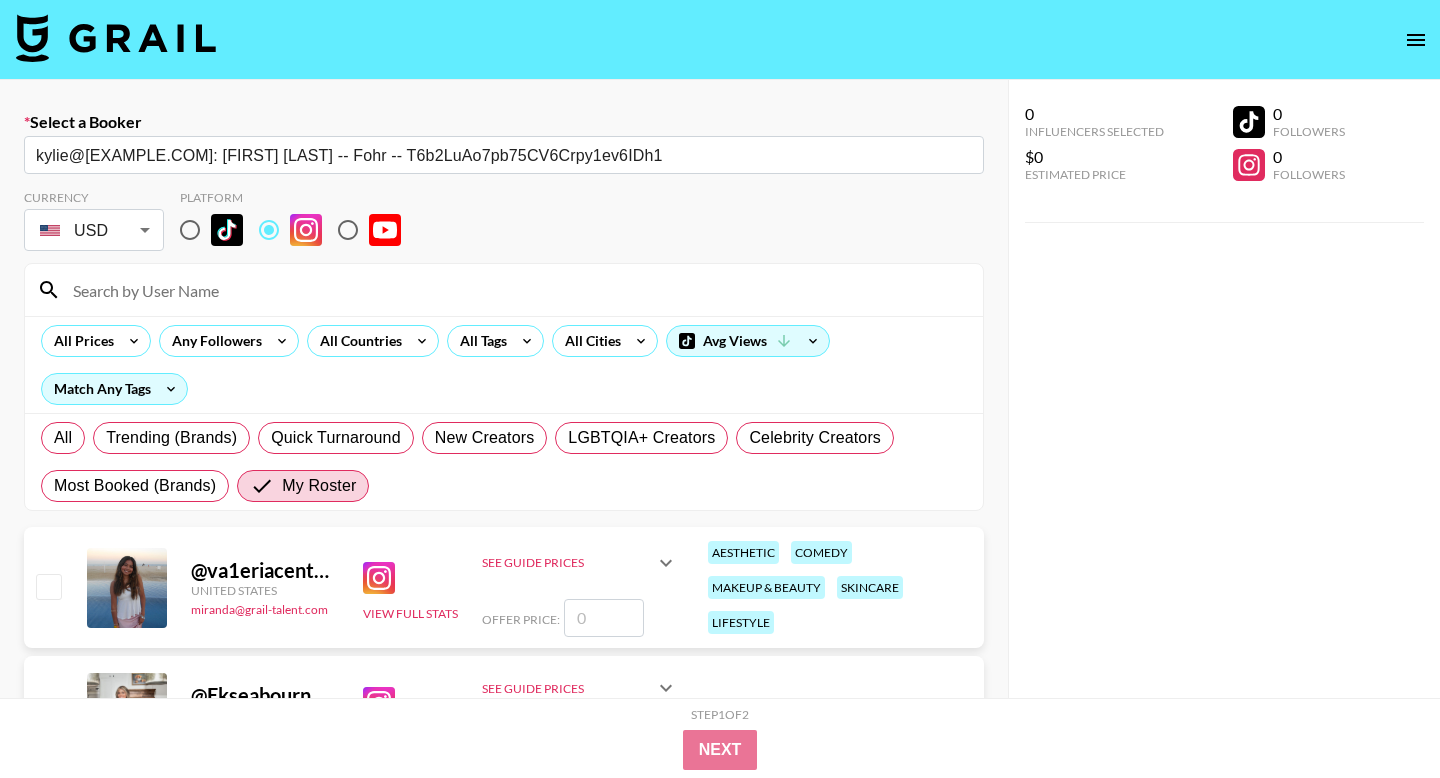 click at bounding box center [516, 290] 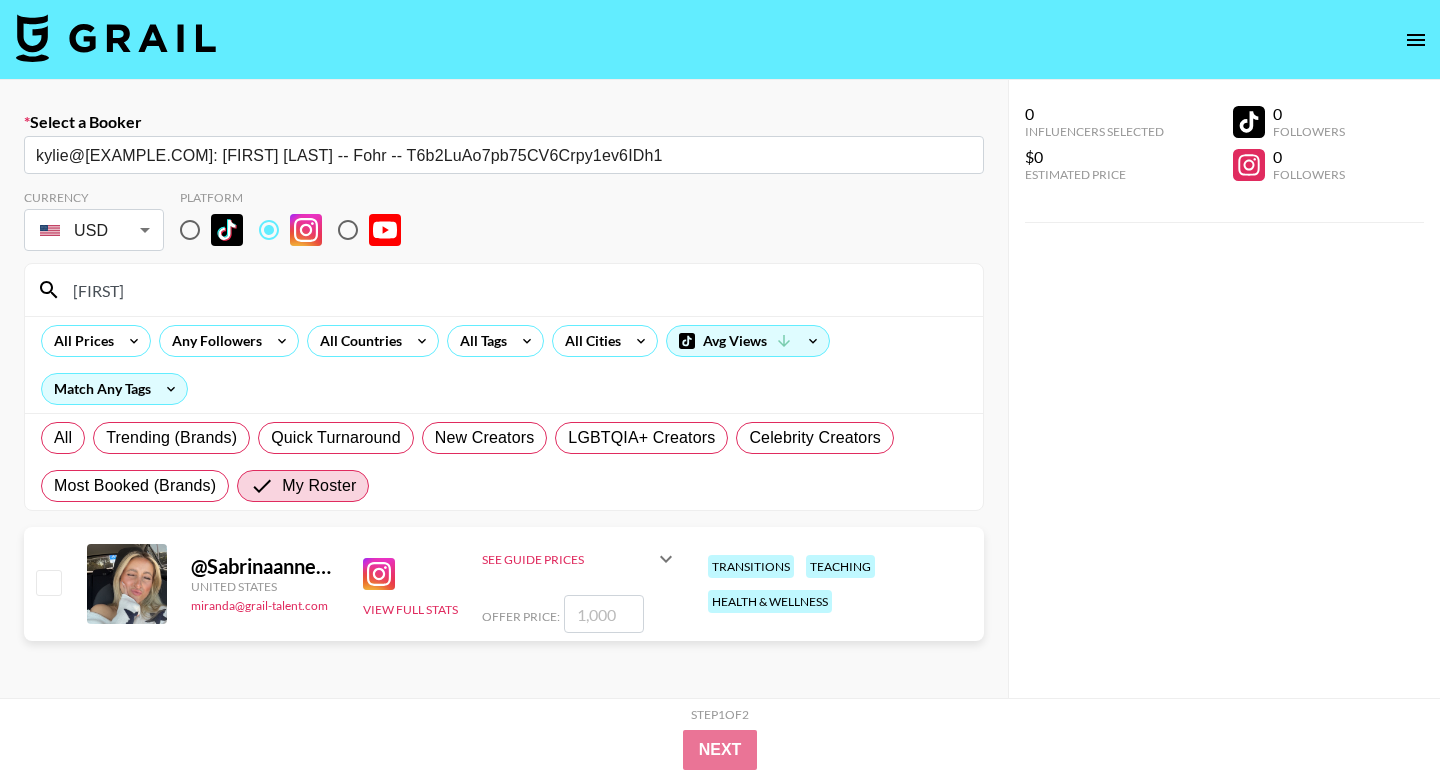 type on "[FIRST]" 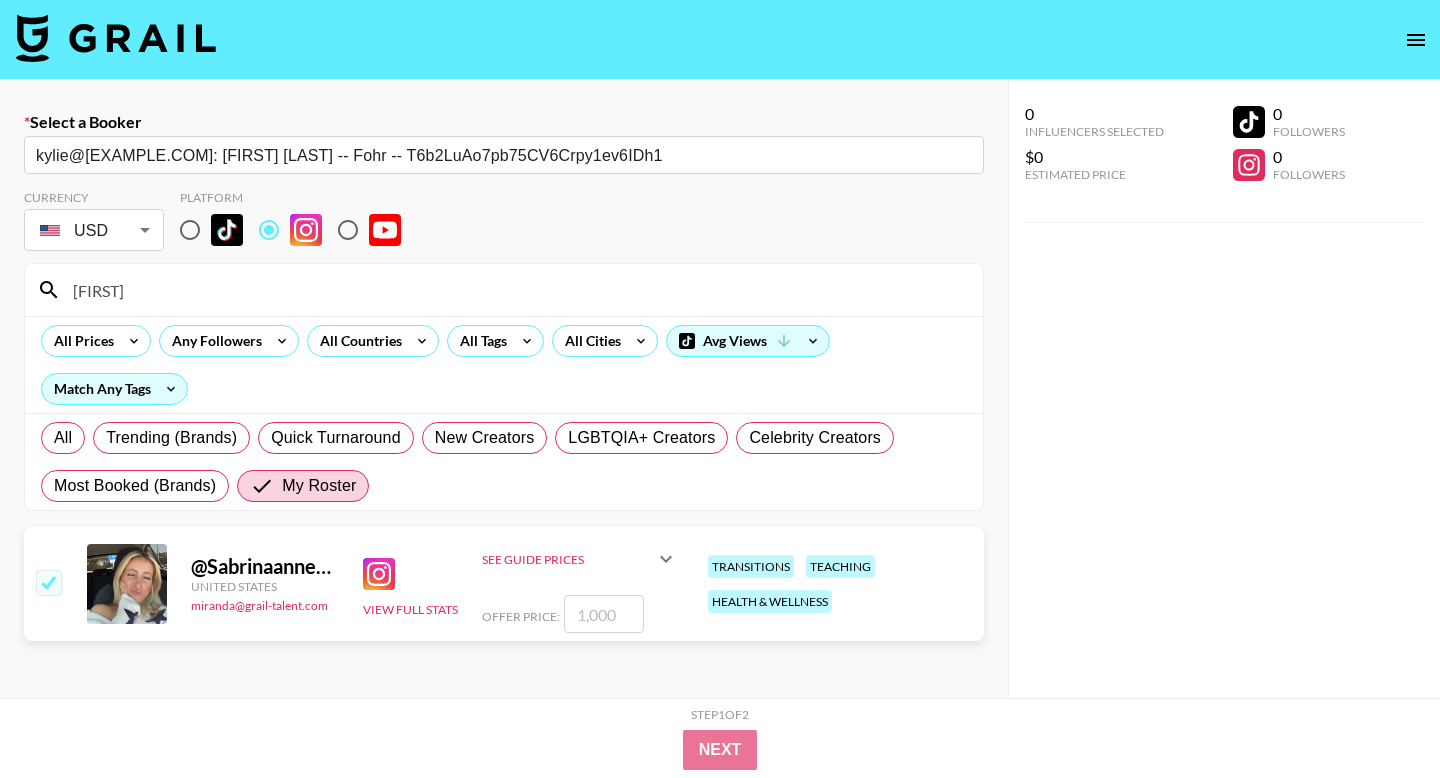 checkbox on "true" 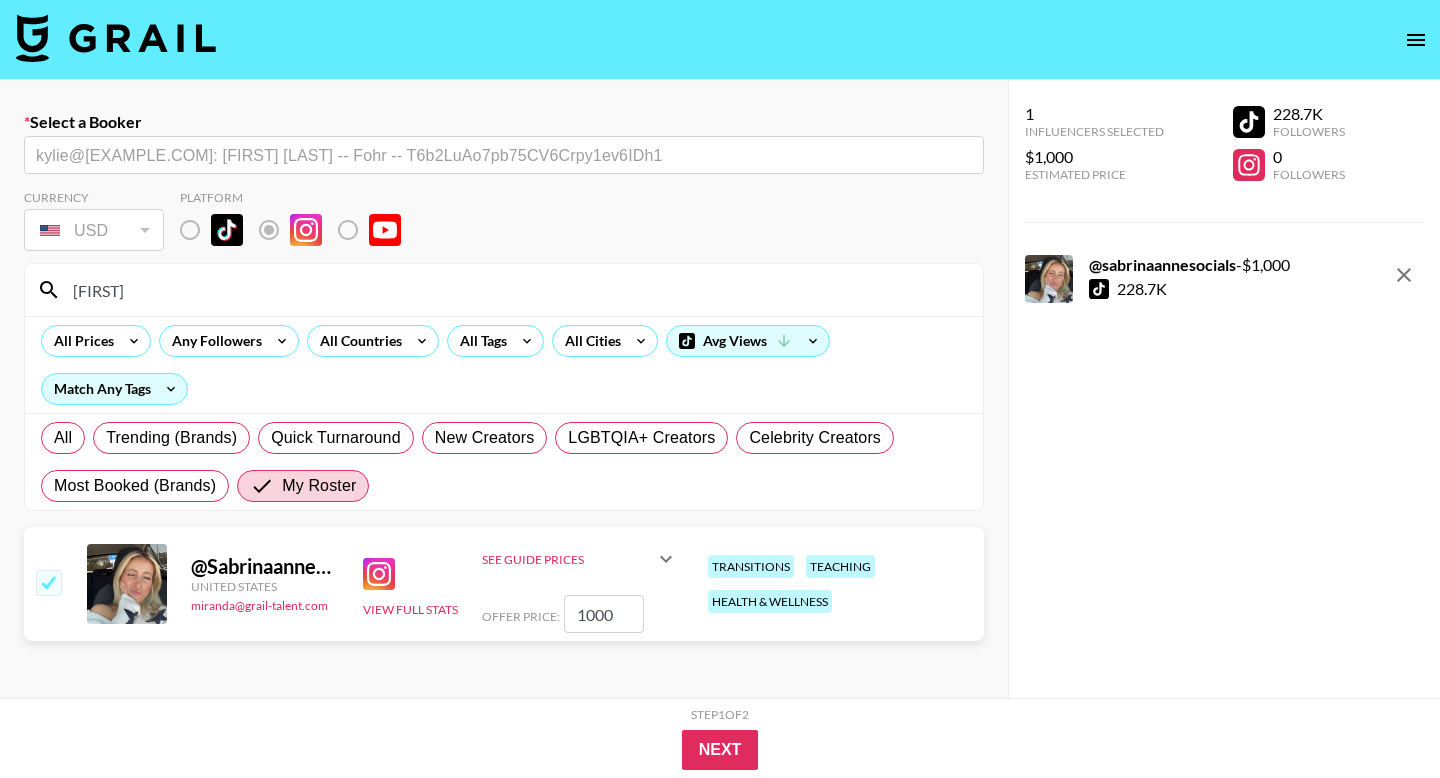 drag, startPoint x: 617, startPoint y: 618, endPoint x: 546, endPoint y: 618, distance: 71 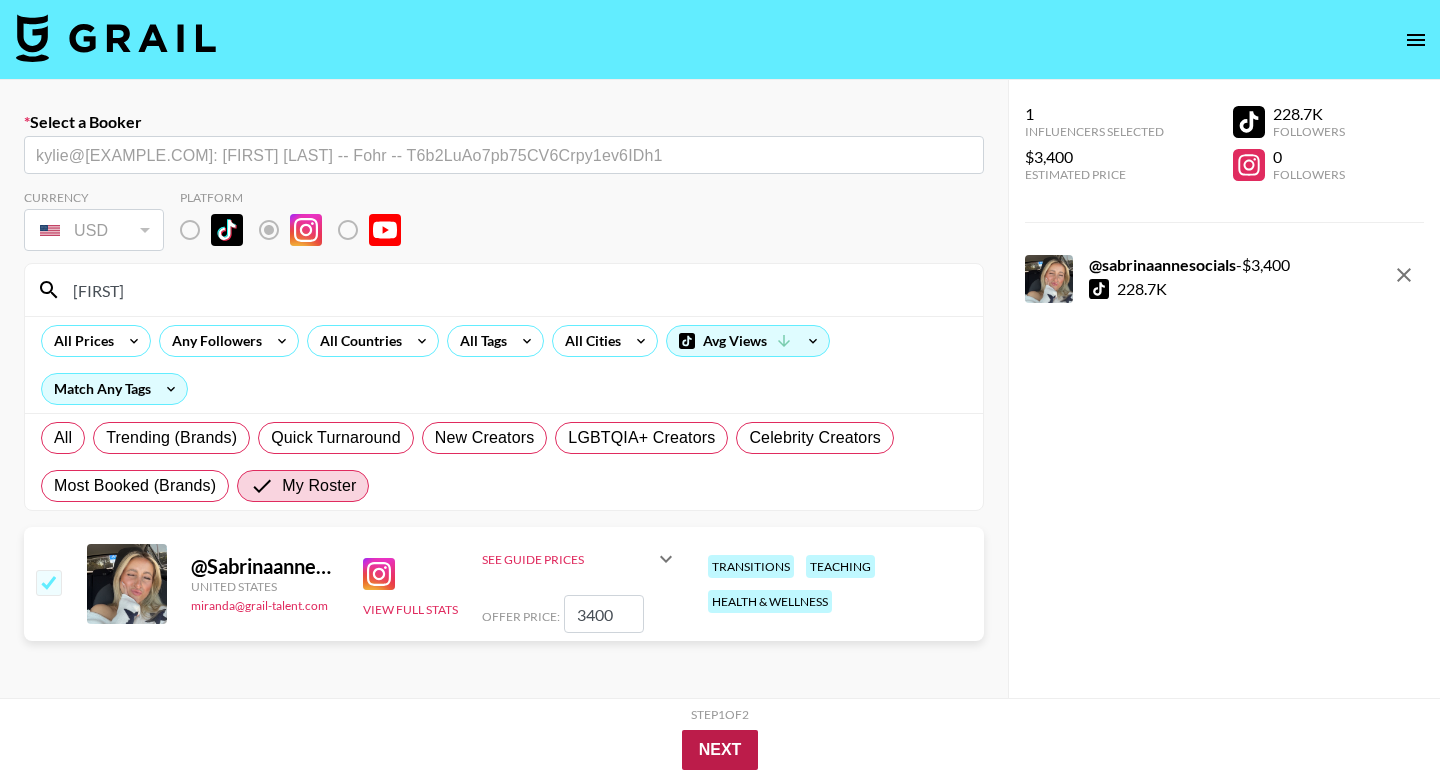 type on "3400" 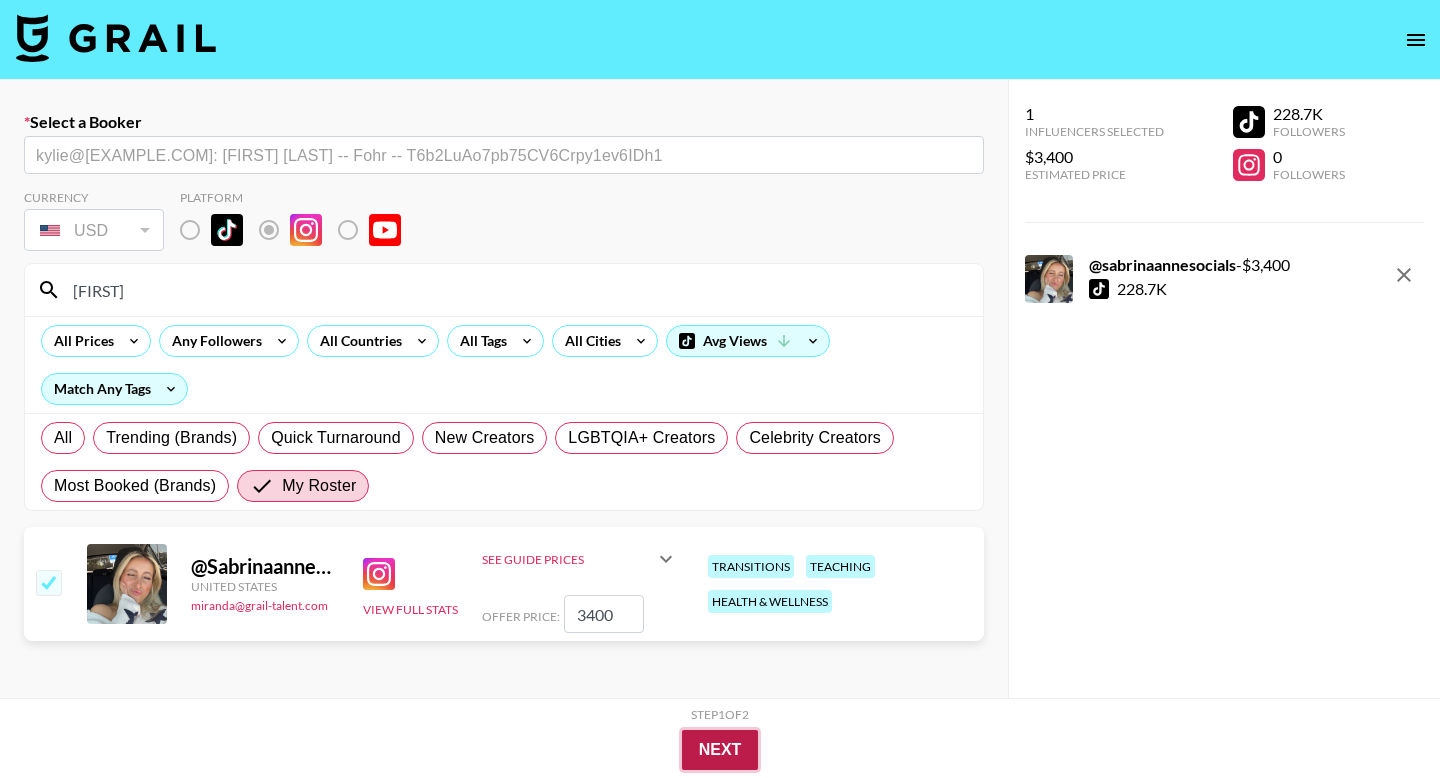 click on "Next" at bounding box center (720, 750) 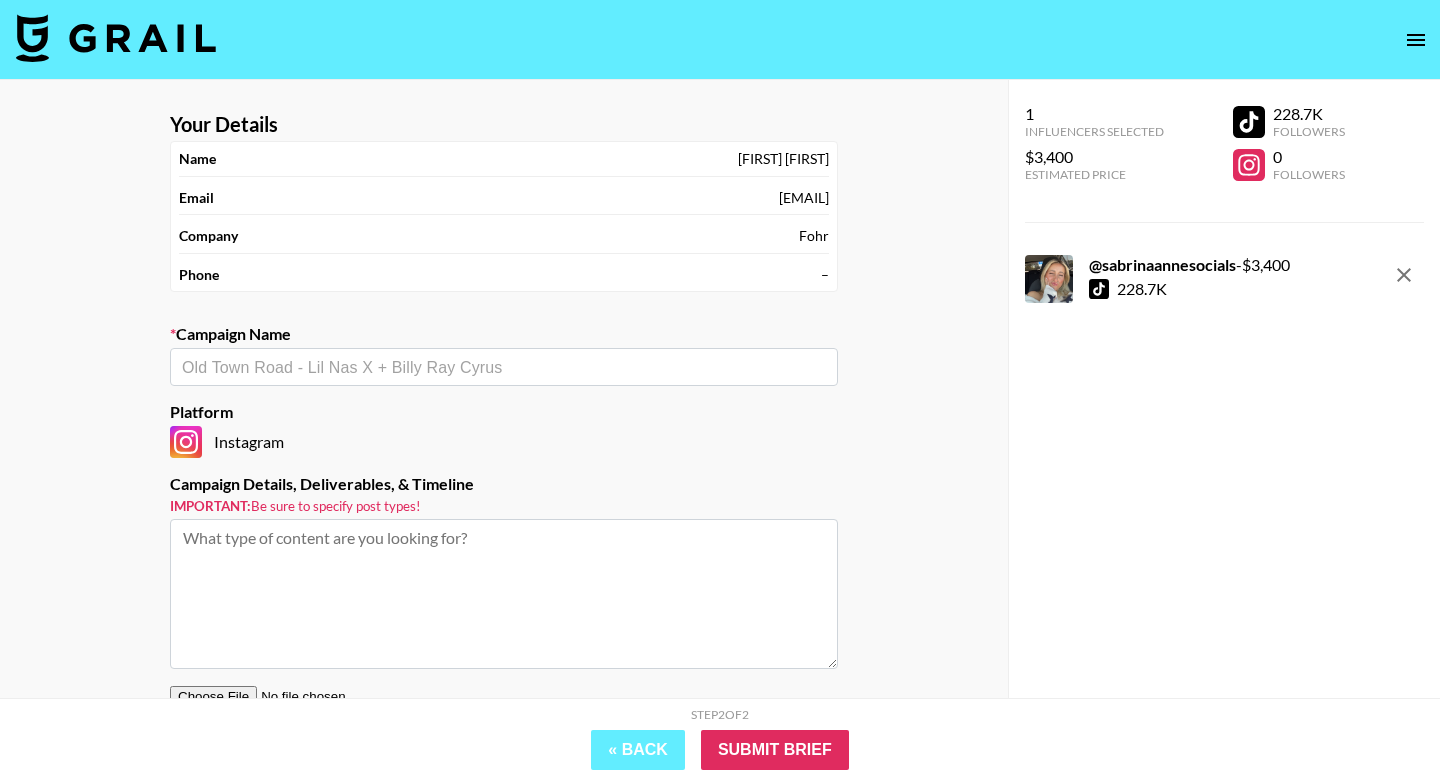 click at bounding box center (504, 367) 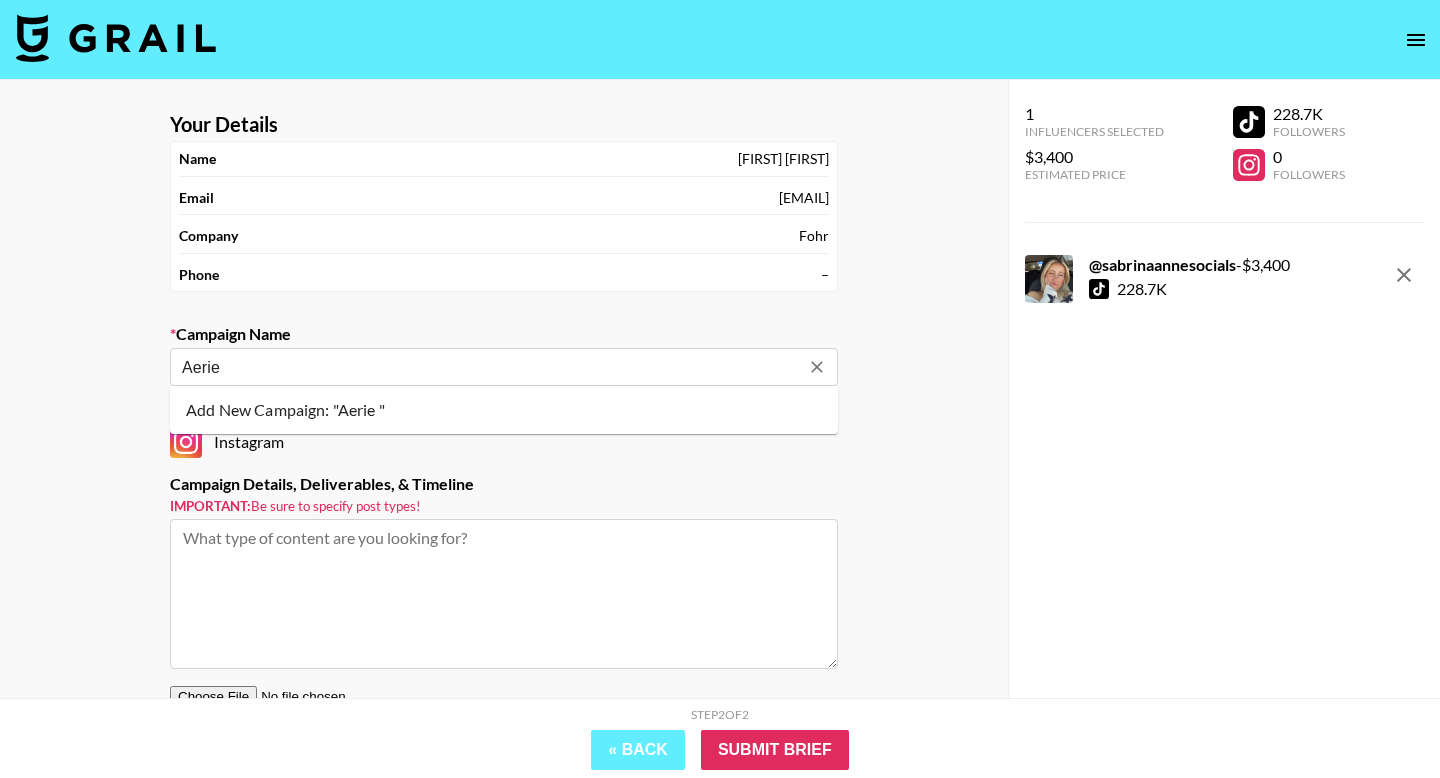 click on "Add New Campaign: "Aerie "" at bounding box center (504, 410) 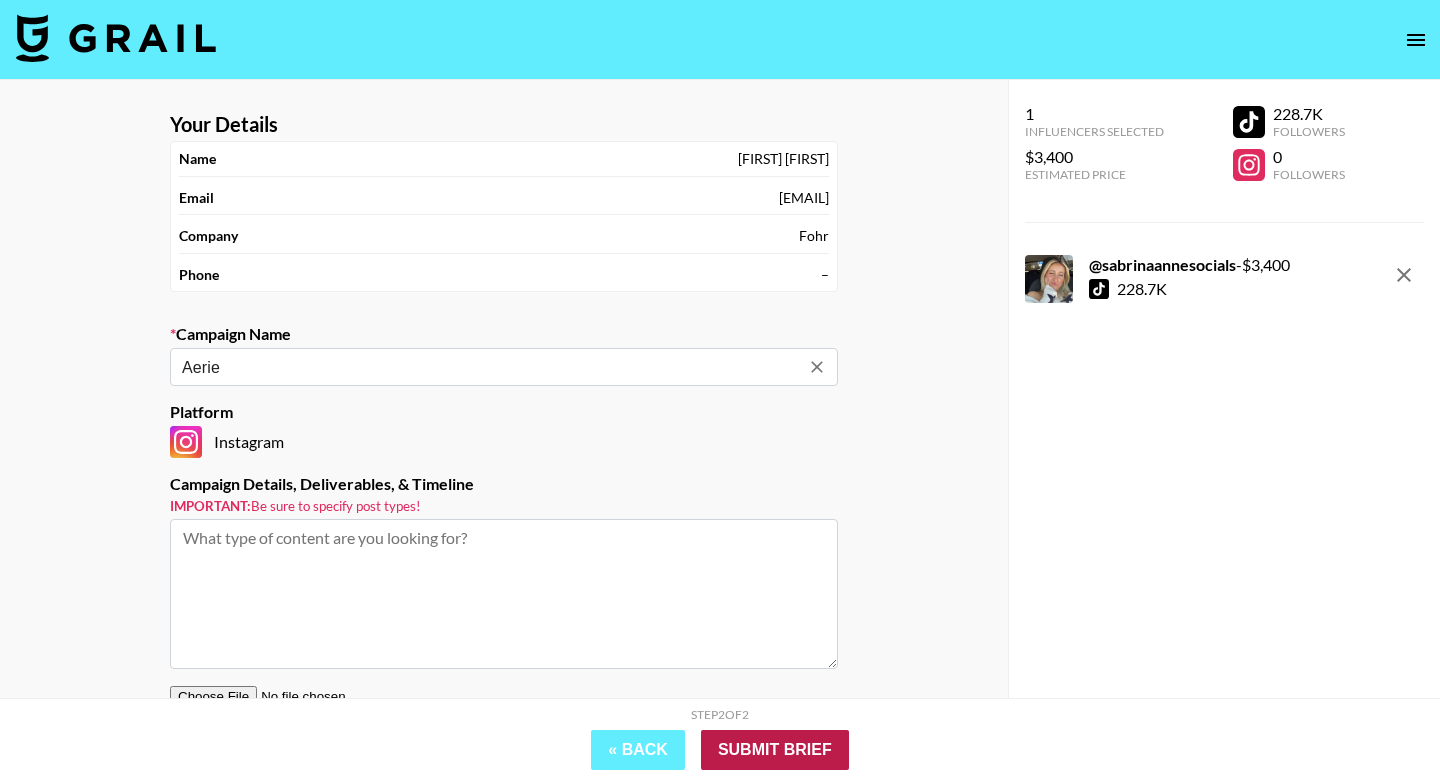 type on "Aerie" 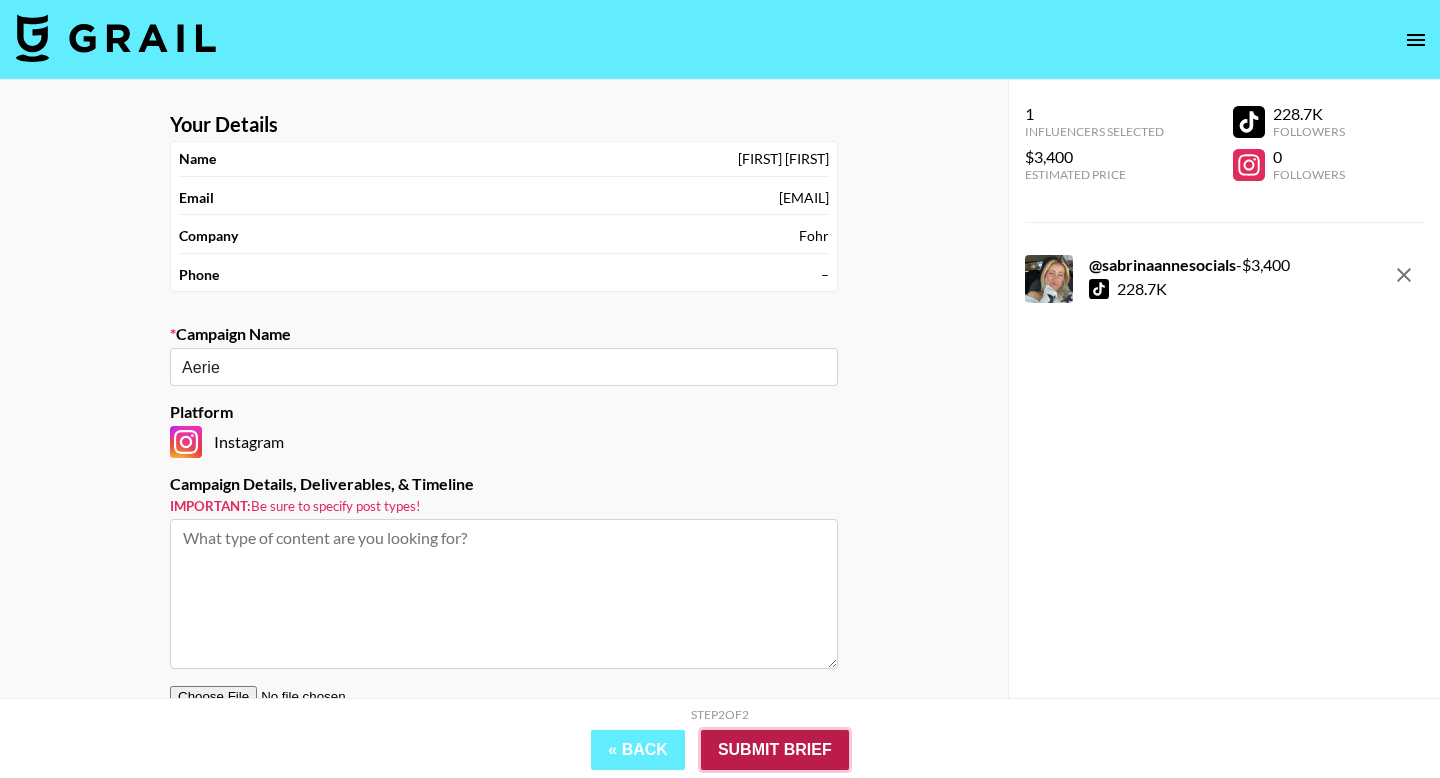 click on "Submit Brief" at bounding box center (775, 750) 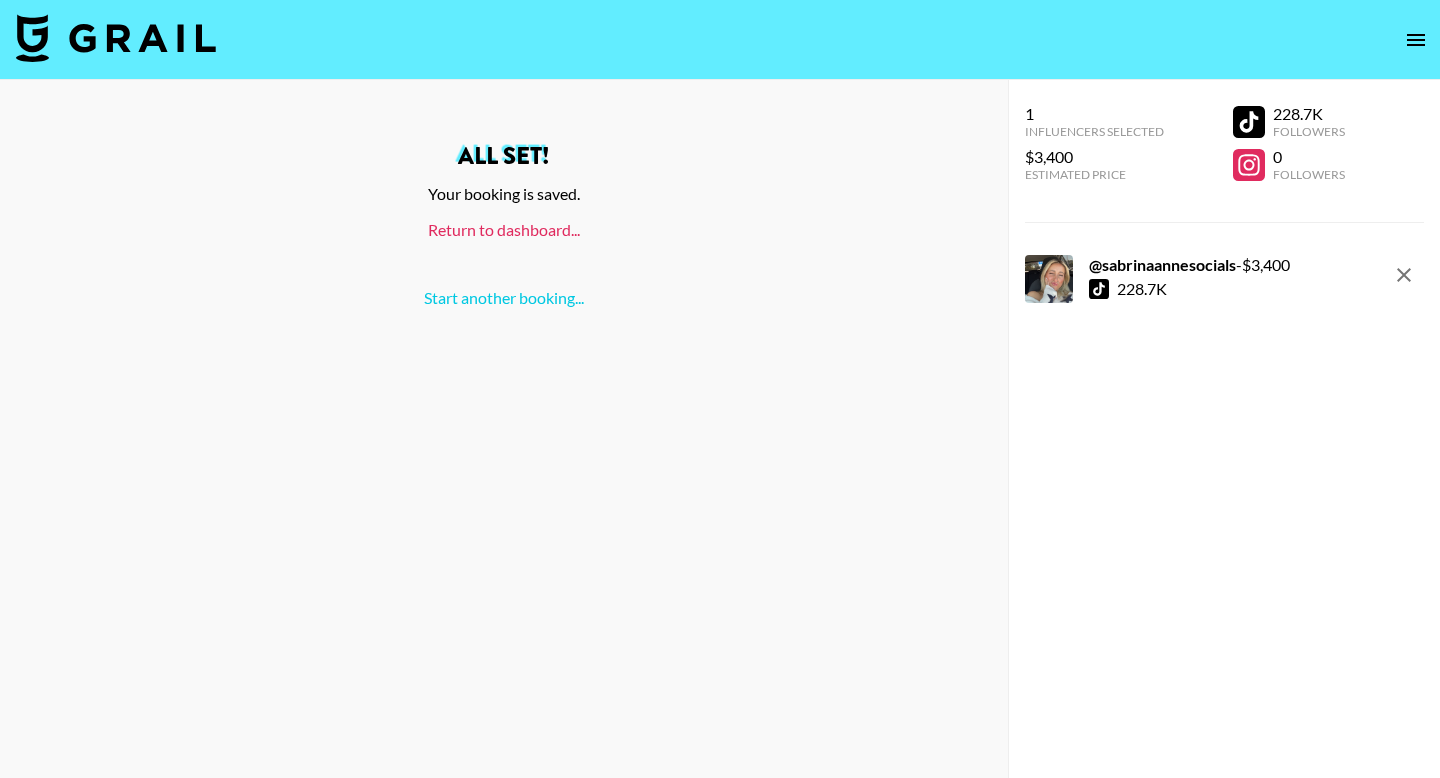 click on "Return to dashboard..." at bounding box center (504, 229) 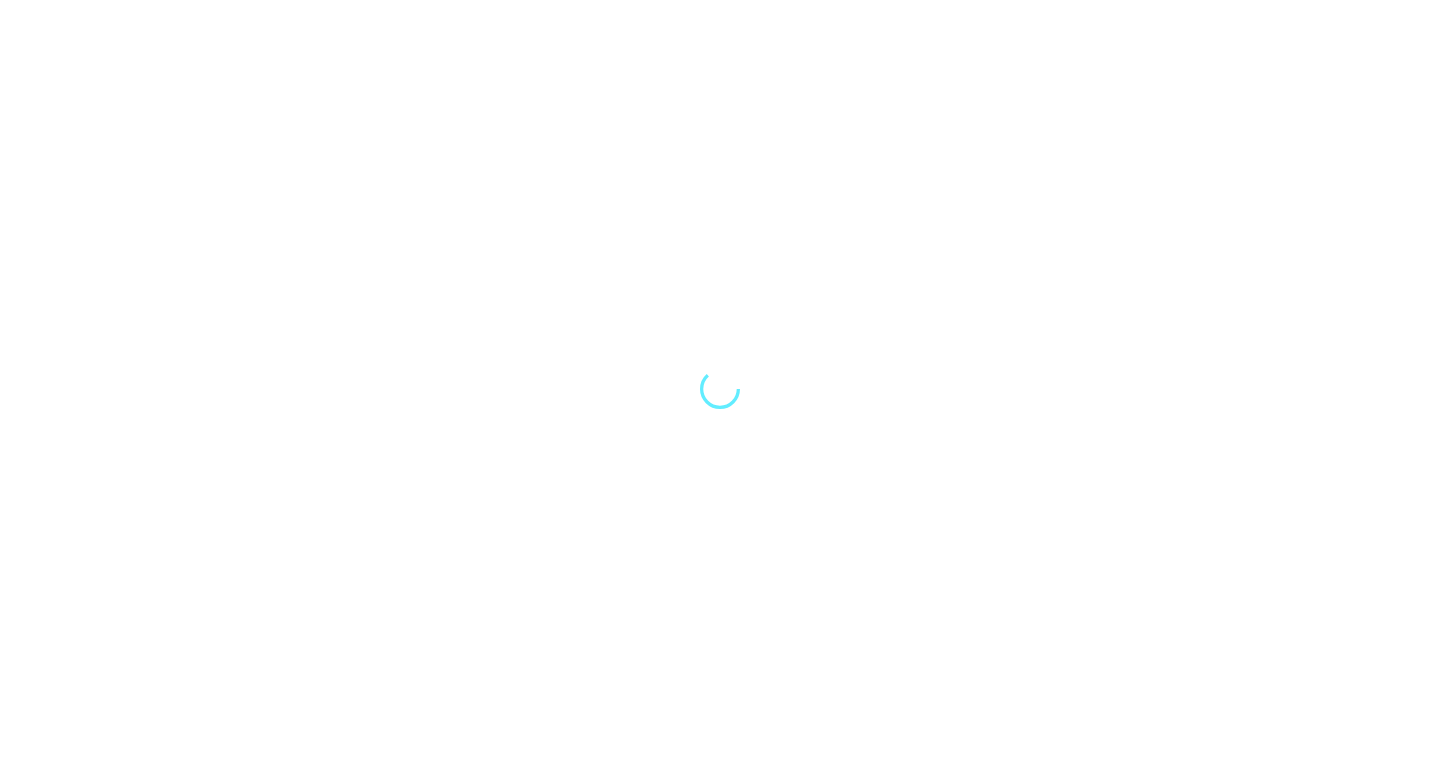 scroll, scrollTop: 0, scrollLeft: 0, axis: both 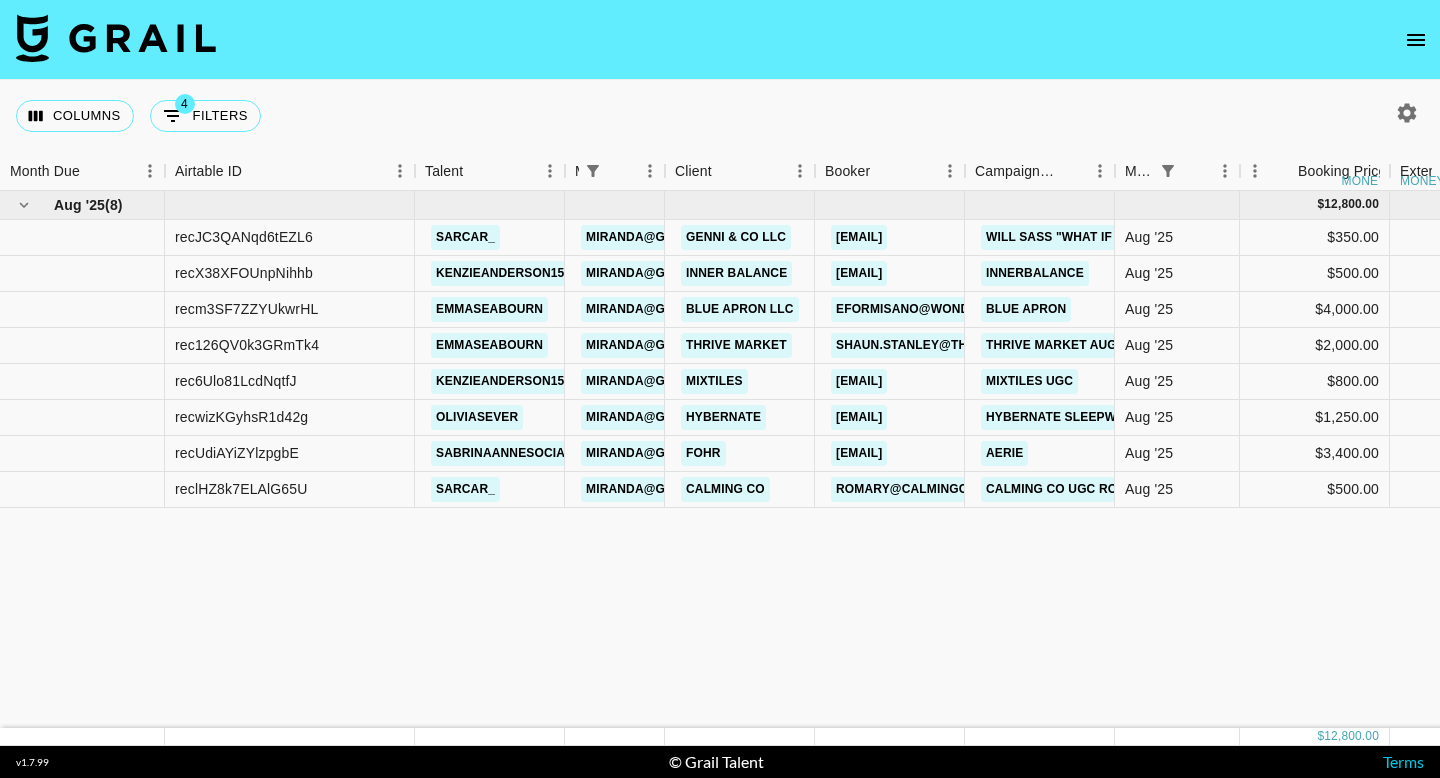 click on "Aug '25  ( 8 ) $ 12,800.00 $ 1,249.60 recJC3QANqd6tEZL6 [USERNAME] [EMAIL] Genni & Co LLC  [EMAIL] Will Sass "What if it takes me" Aug '25 $350.00 no $34.17 no recX38XFOUnpNihhb [USERNAME] [EMAIL] Inner Balance [EMAIL] Innerbalance Aug '25 $500.00 no $48.81 no recm3SF7ZZYUkwrHL [USERNAME] [EMAIL] Blue Apron LLC [EMAIL] Blue Apron Aug '25 $4,000.00 no $390.50 no rec126QV0k3GRmTk4 [USERNAME] [EMAIL] Thrive Market [EMAIL] Thrive Market Aug. Aug '25 $2,000.00 no $195.25 no rec6Ulo81LcdNqtfJ [USERNAME] [EMAIL] Mixtiles [EMAIL] Mixtiles UGC  Aug '25 $800.00 no $78.10 no recwizKGyhsR1d42g [USERNAME] [EMAIL] Hybernate [EMAIL] Hybernate Sleepwear Aug '25 $1,250.00 no $122.03 no recUdiAYiZYlzpgbE [USERNAME] [EMAIL] Fohr [EMAIL] Aerie  Aug '25 $3,400.00 no $331.93 no" at bounding box center (1585, 459) 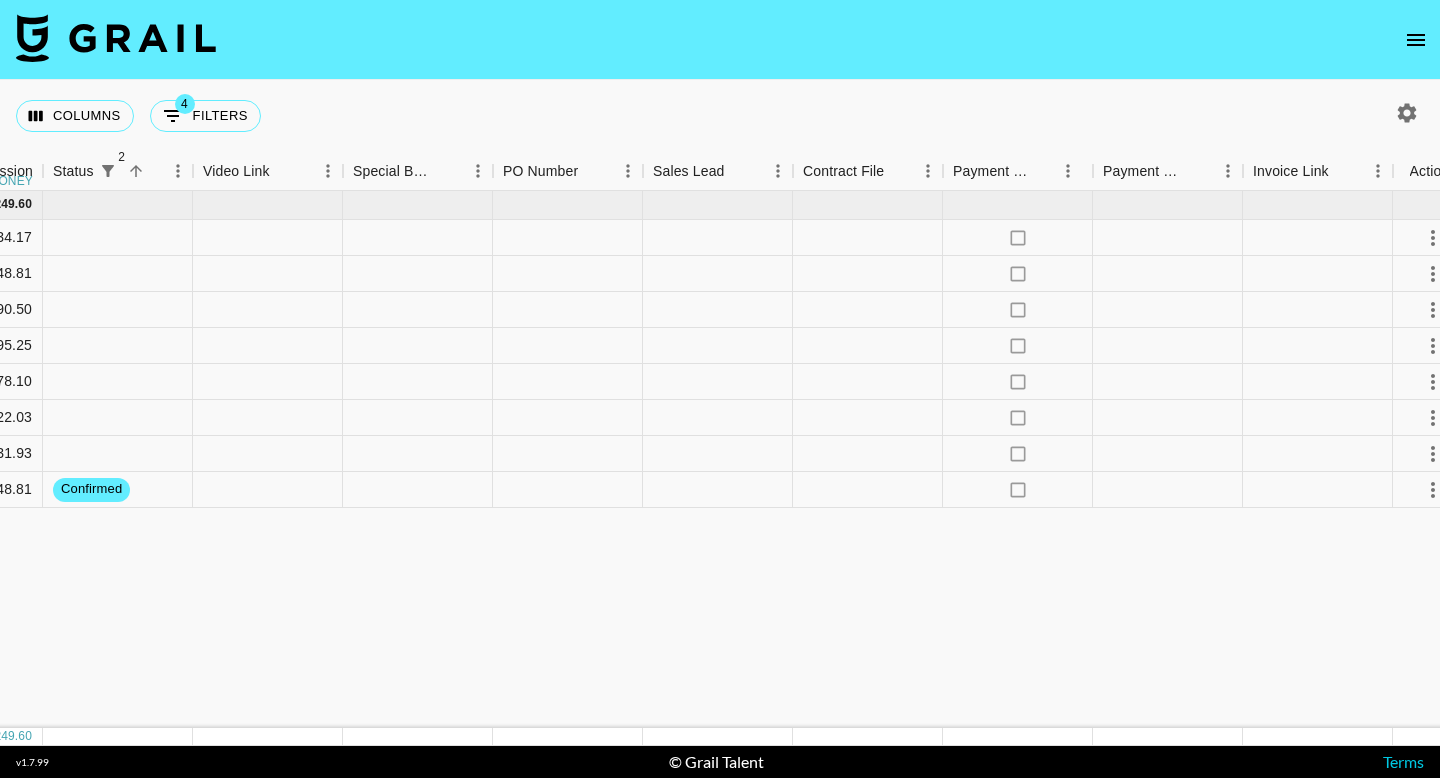 scroll, scrollTop: 0, scrollLeft: 1730, axis: horizontal 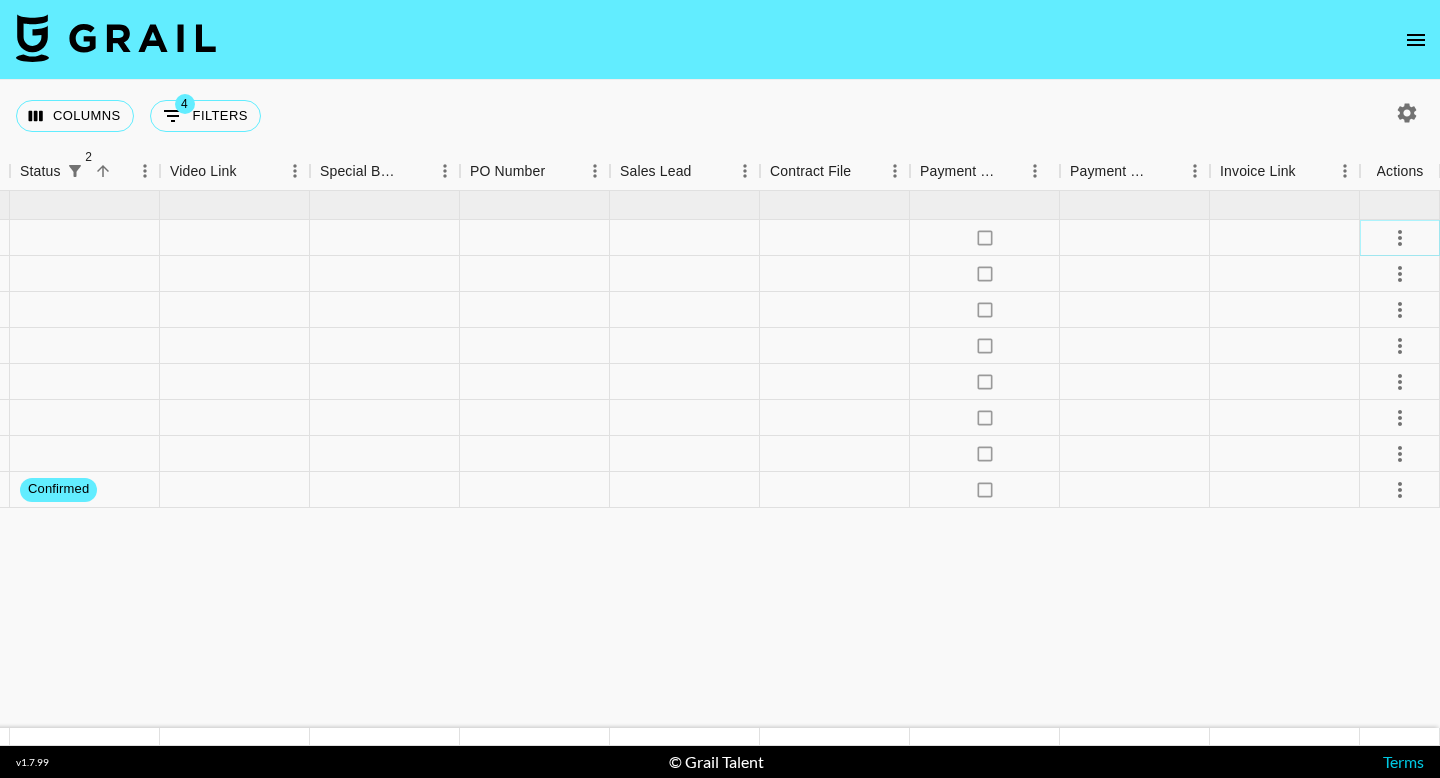click 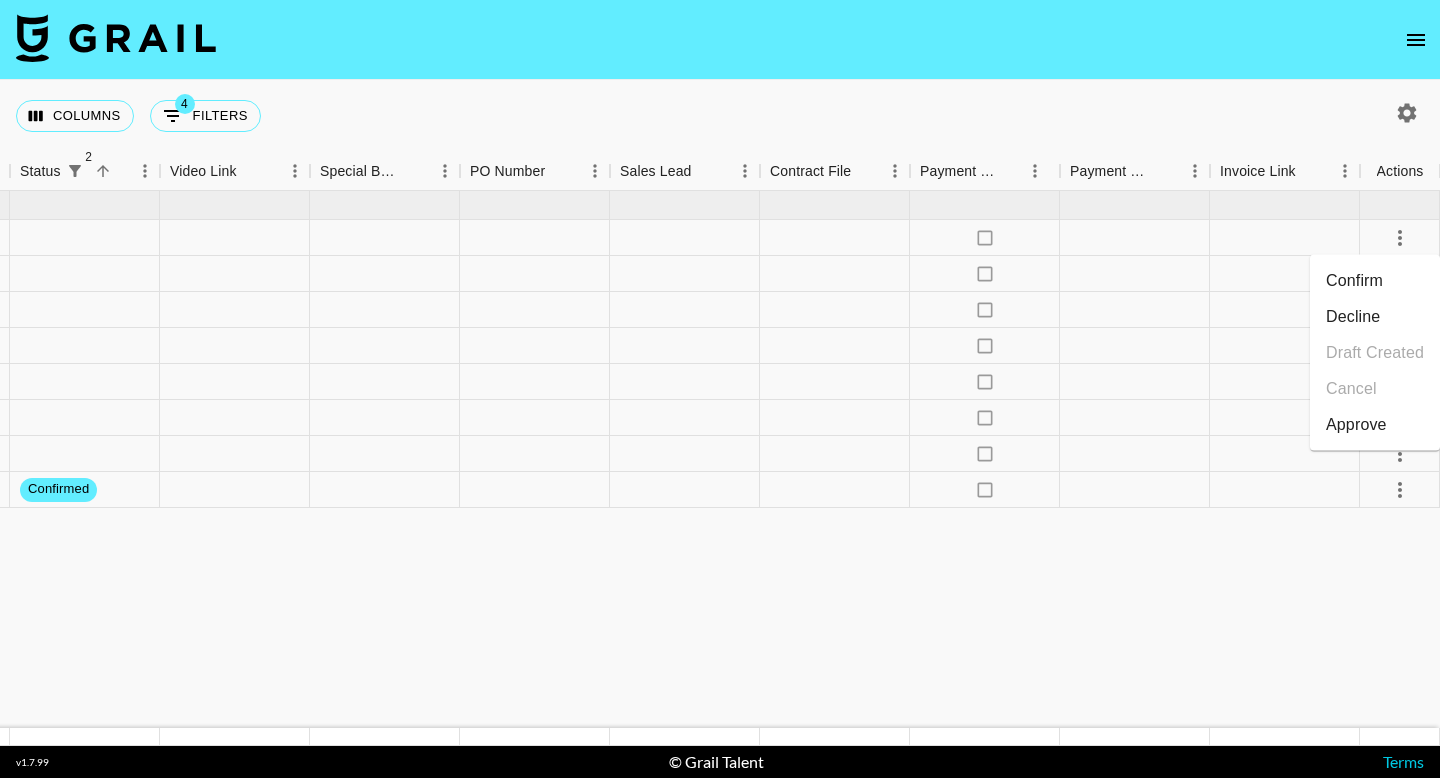 click on "Confirm" at bounding box center (1375, 281) 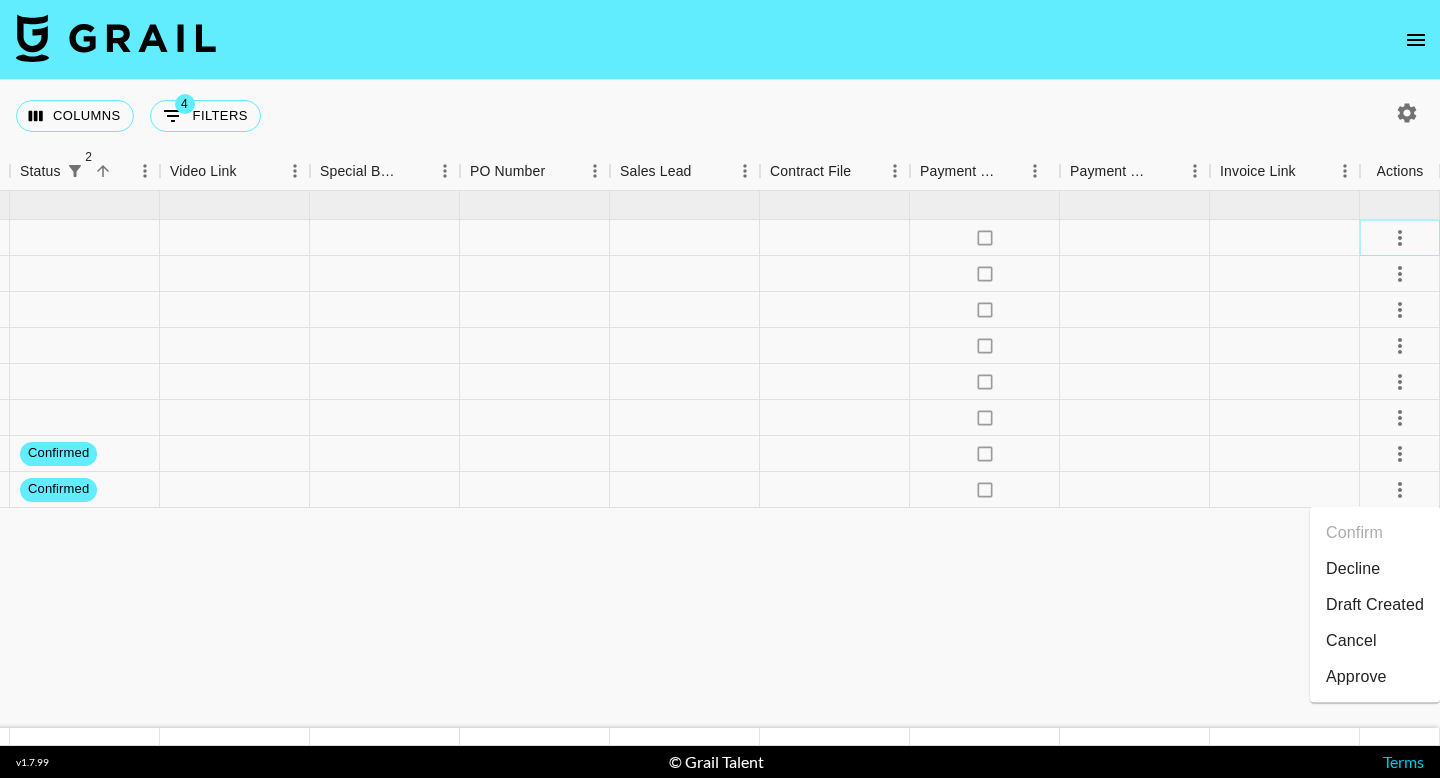 click 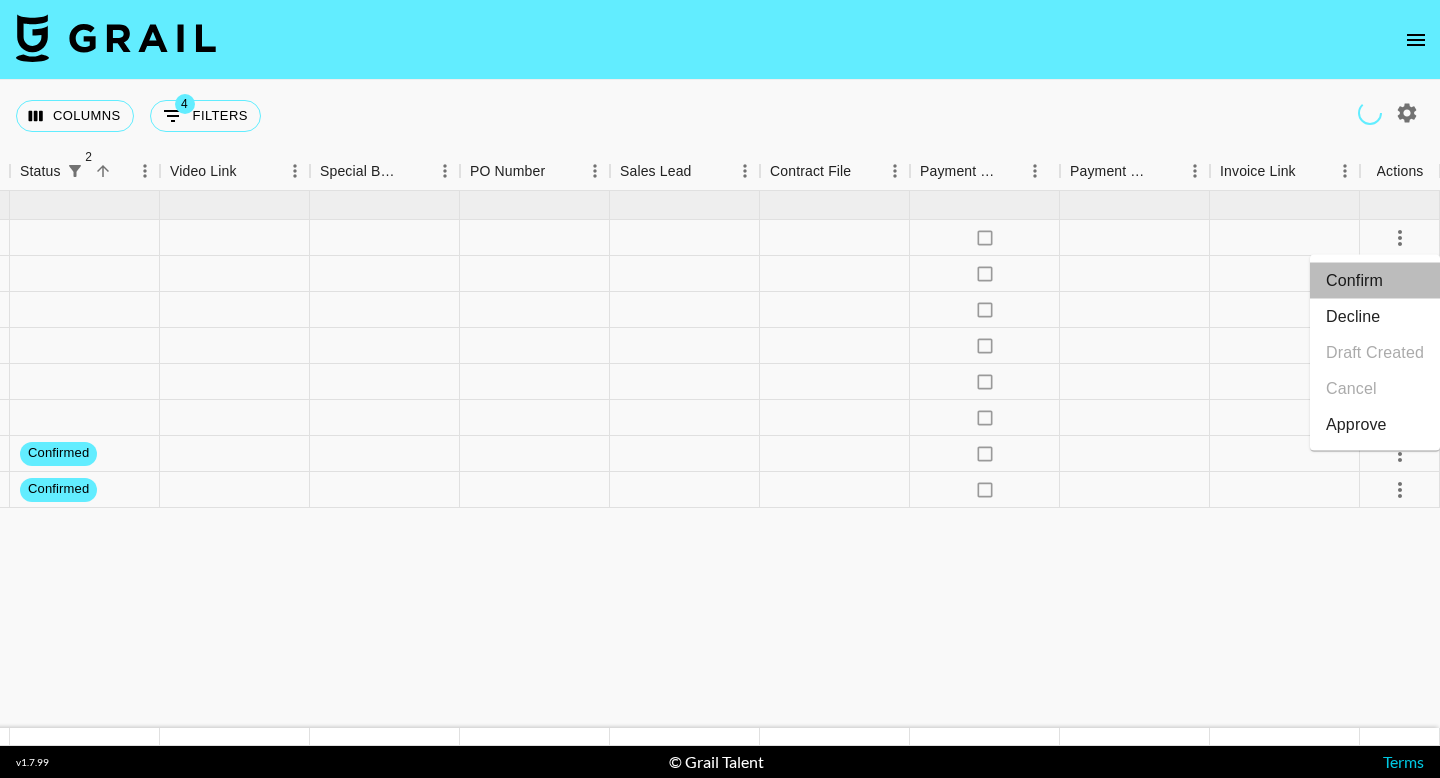 click on "Confirm" at bounding box center (1375, 281) 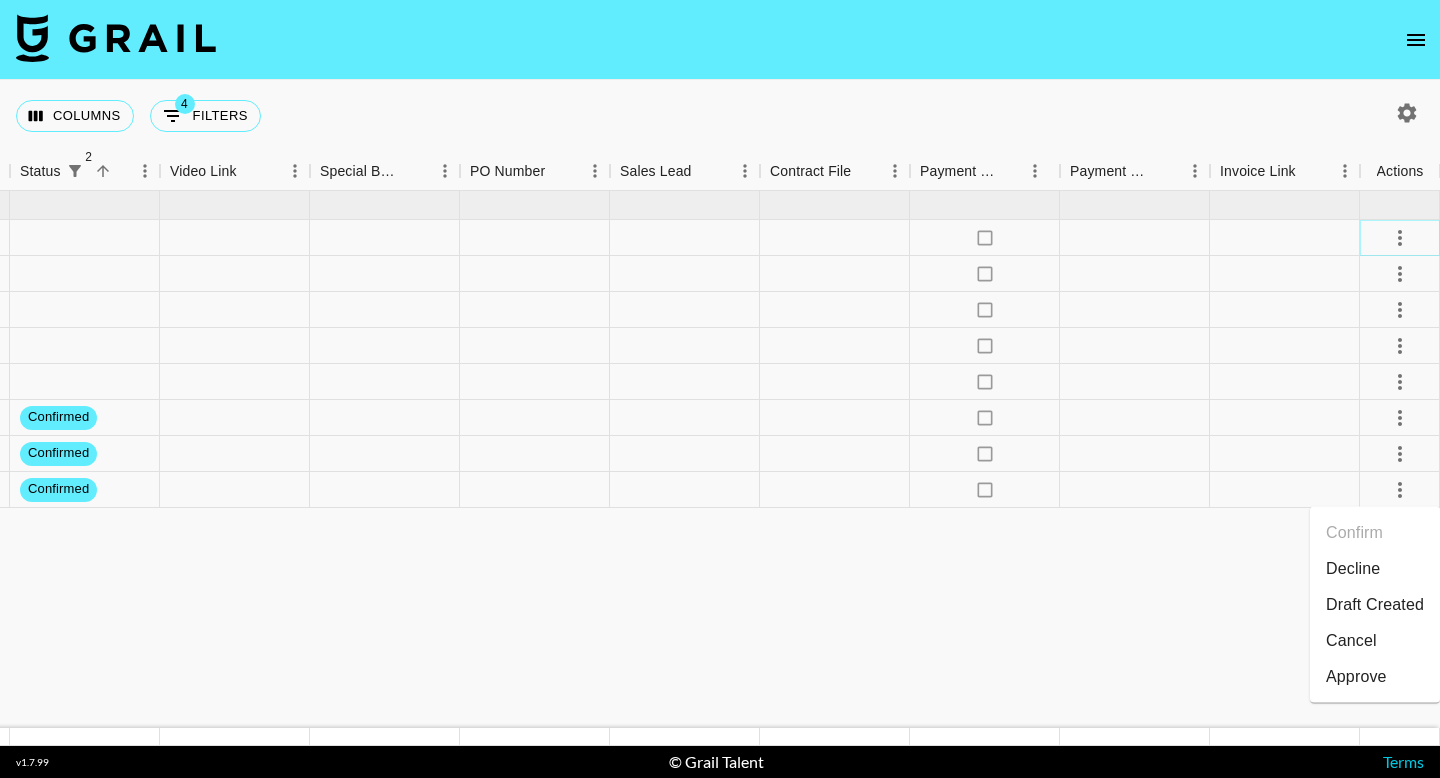 click 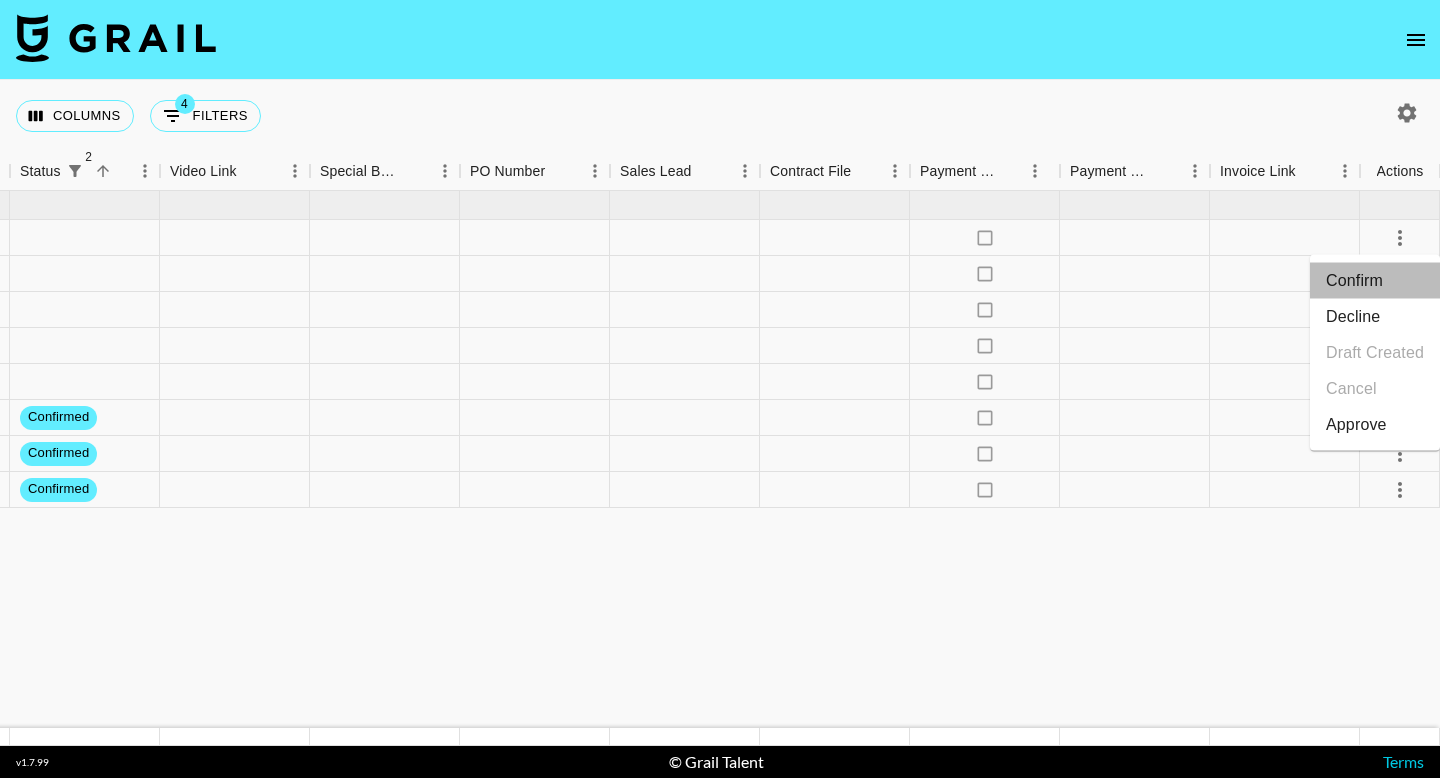 click on "Confirm" at bounding box center (1375, 281) 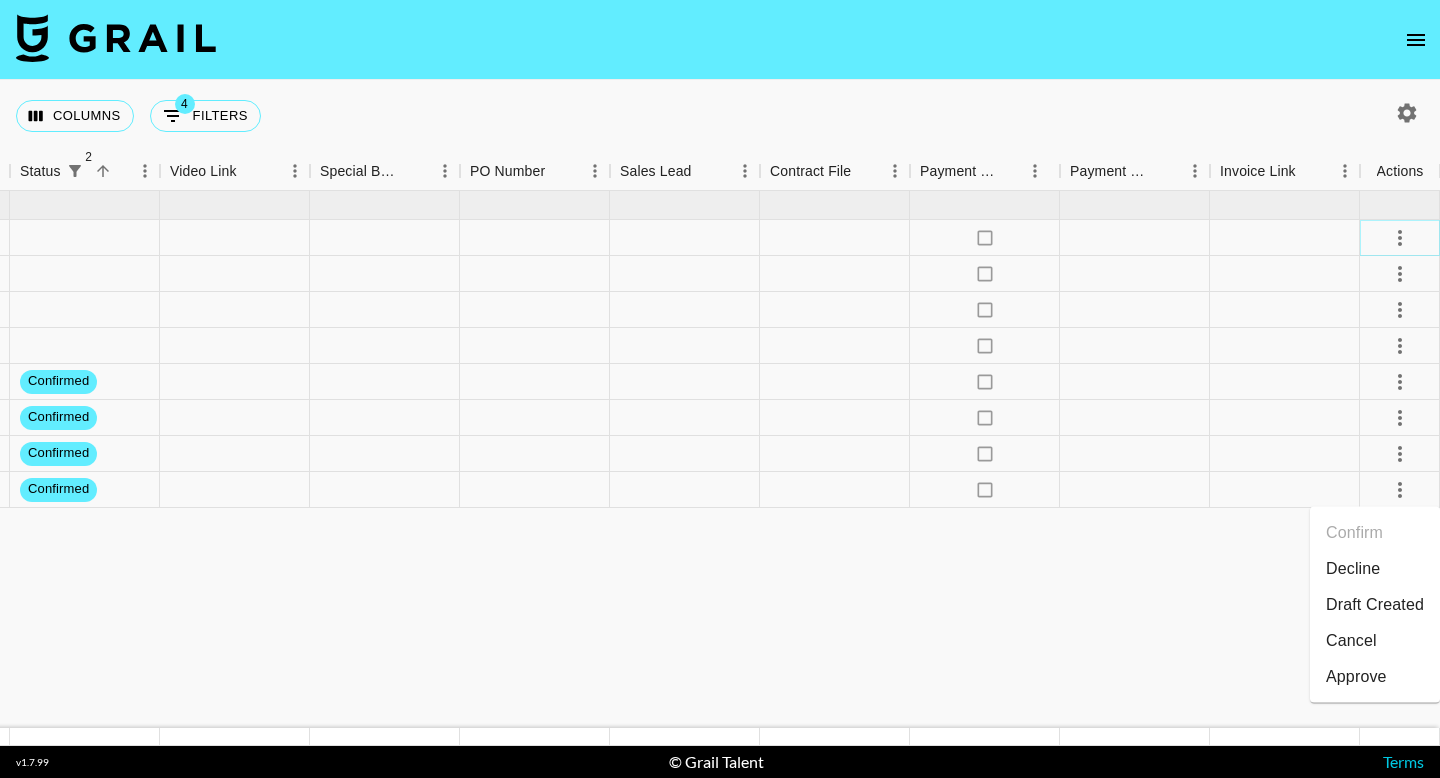 click 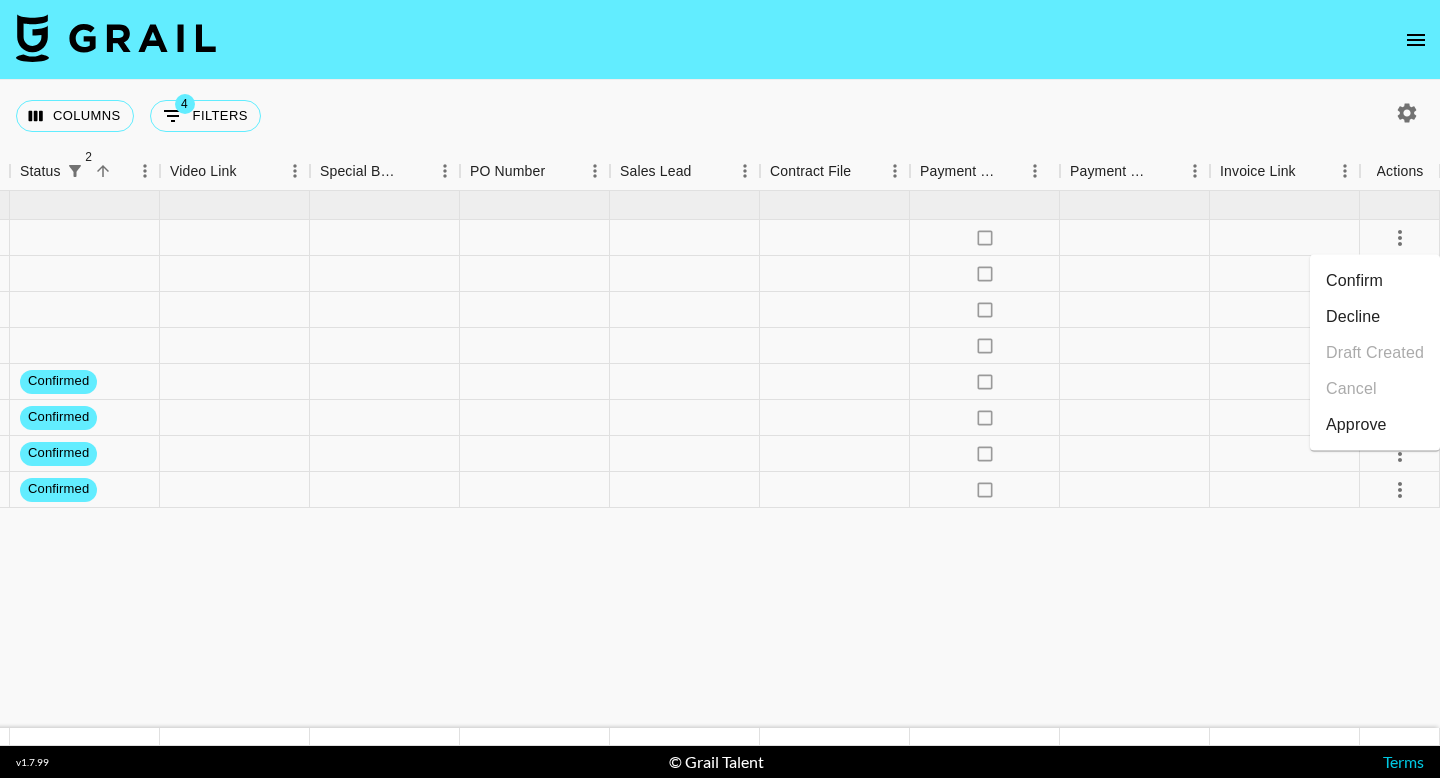 click on "Confirm" at bounding box center (1375, 281) 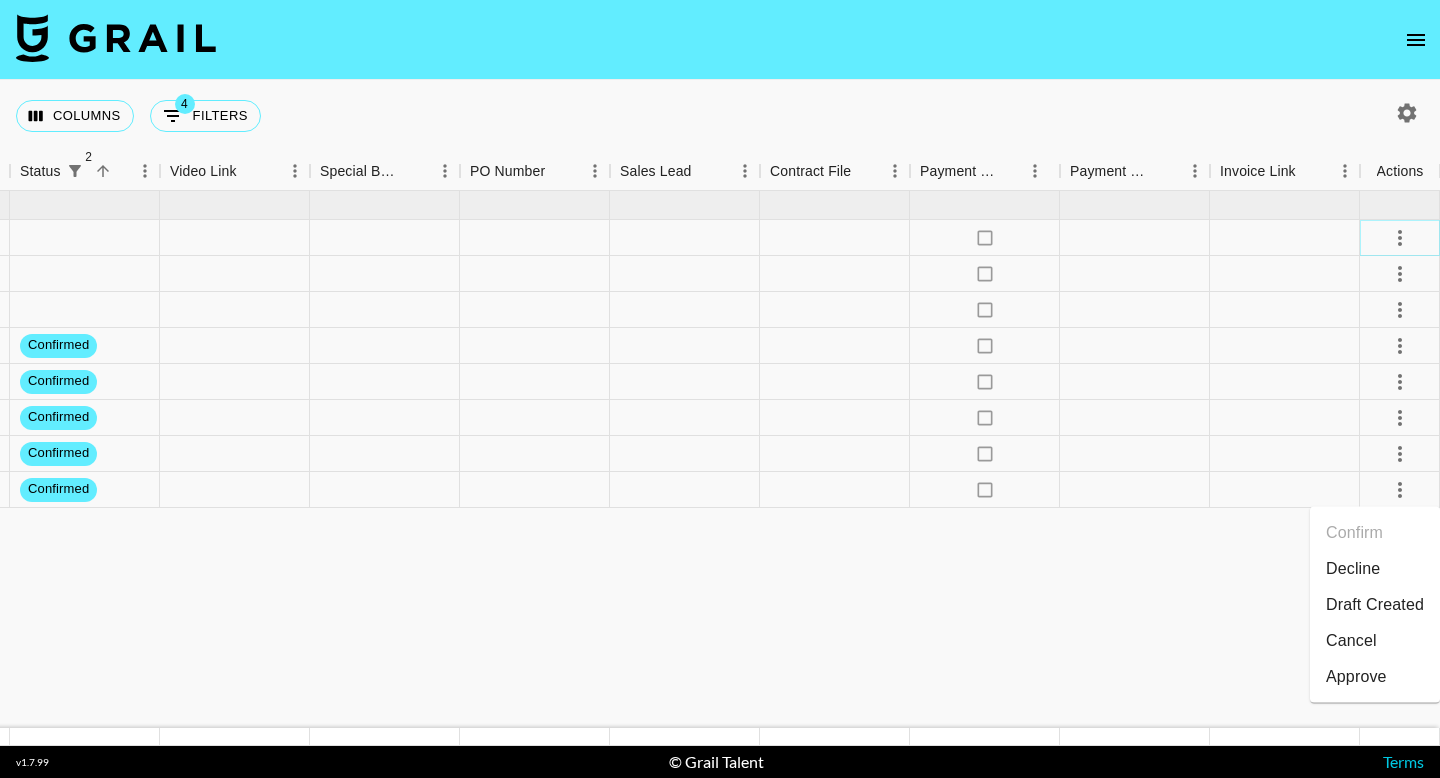 click 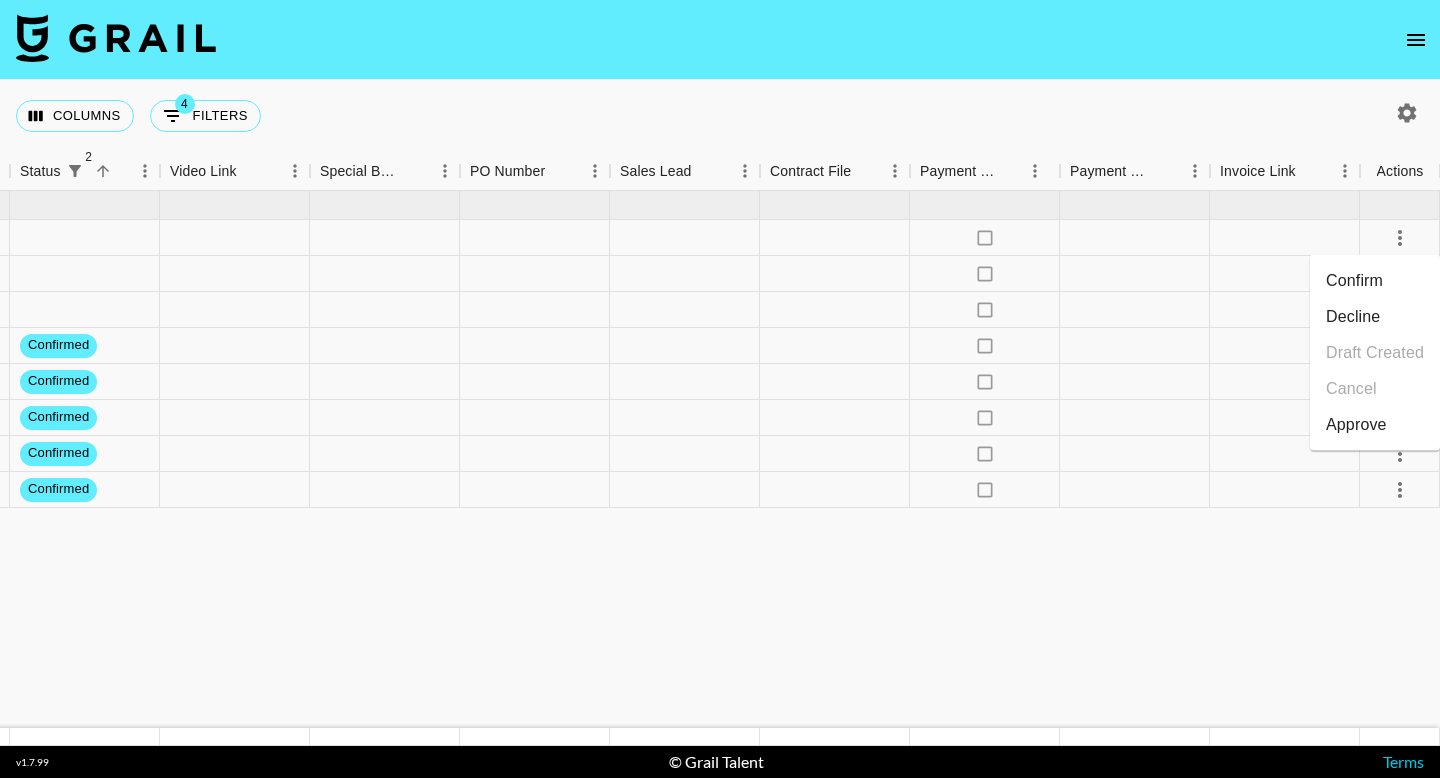 click on "Confirm" at bounding box center (1375, 281) 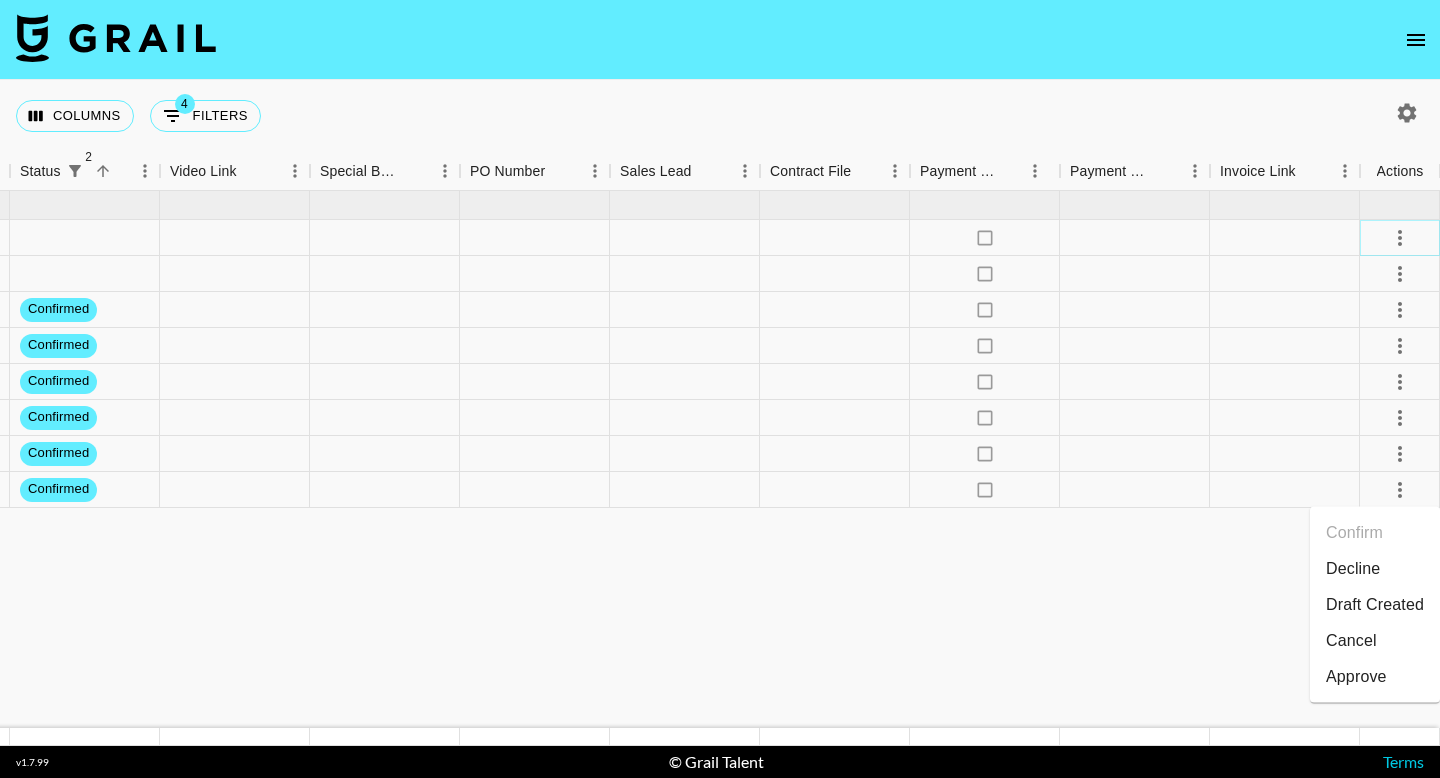 click 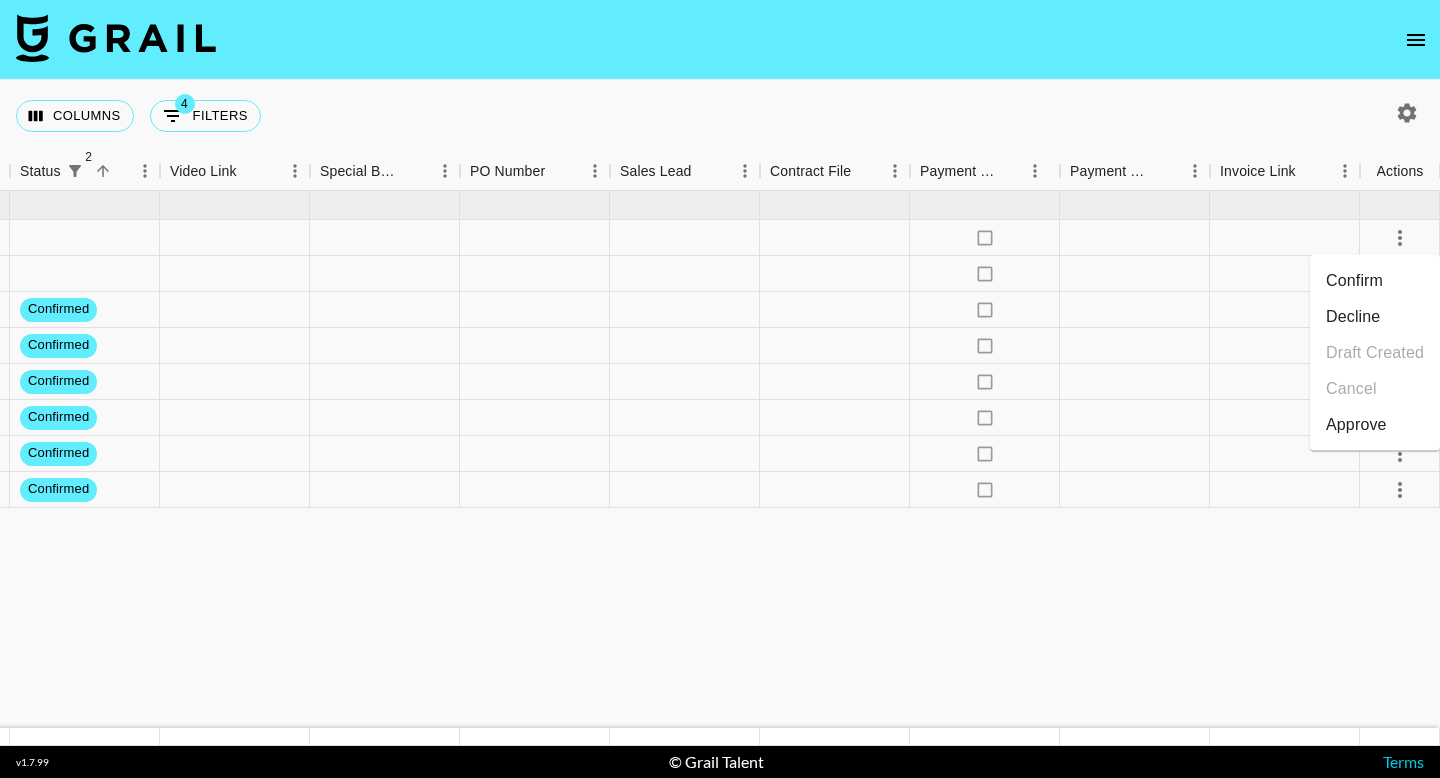 click on "Confirm" at bounding box center [1375, 521] 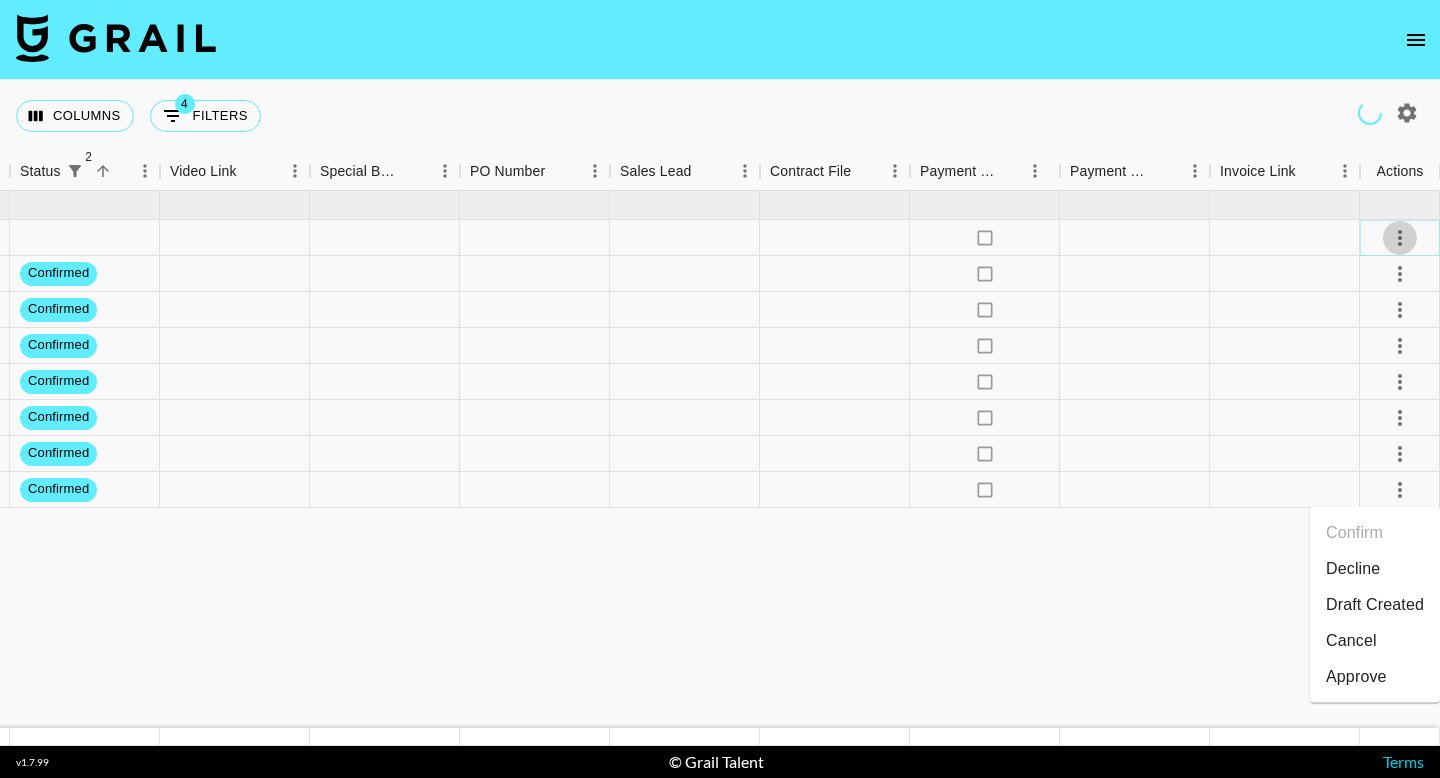 click 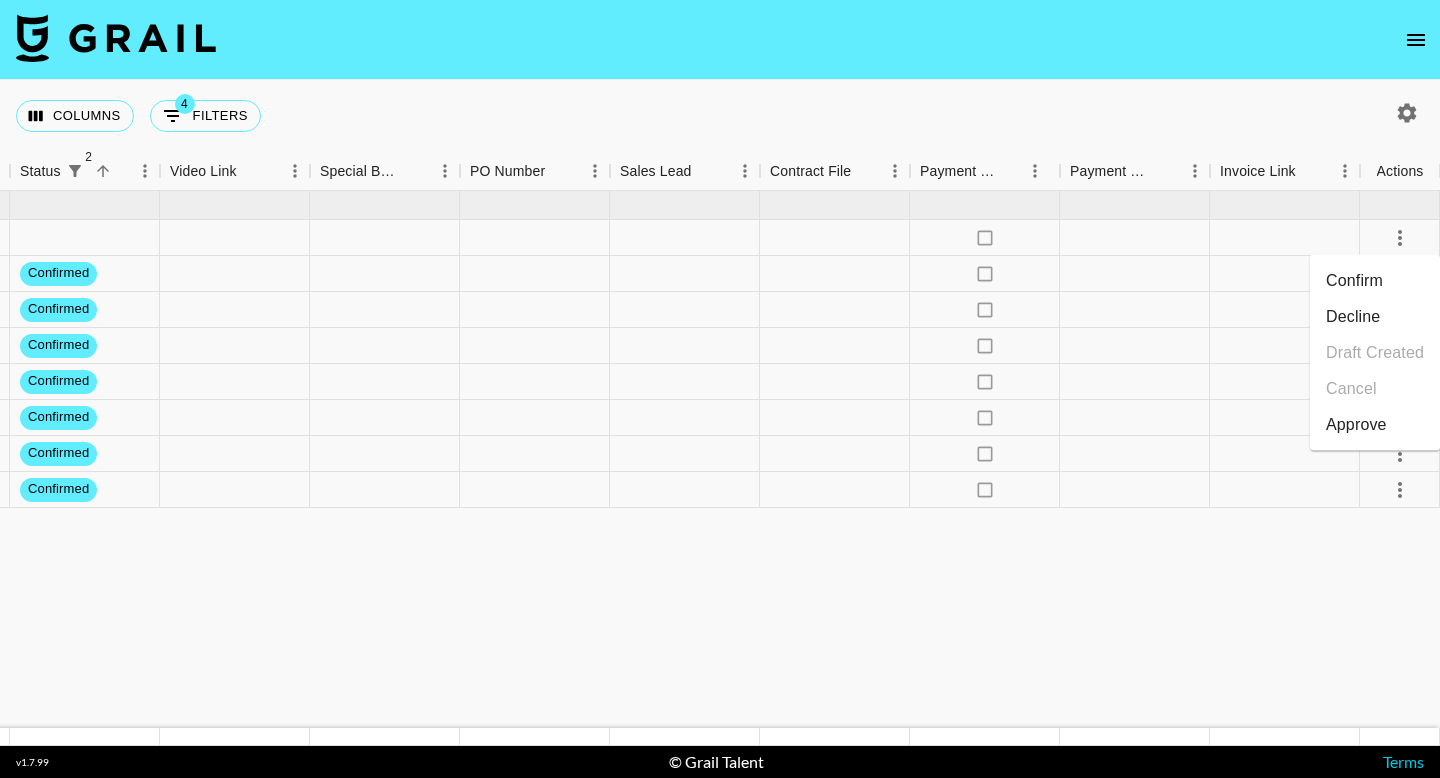 click on "Confirm" at bounding box center [1375, 281] 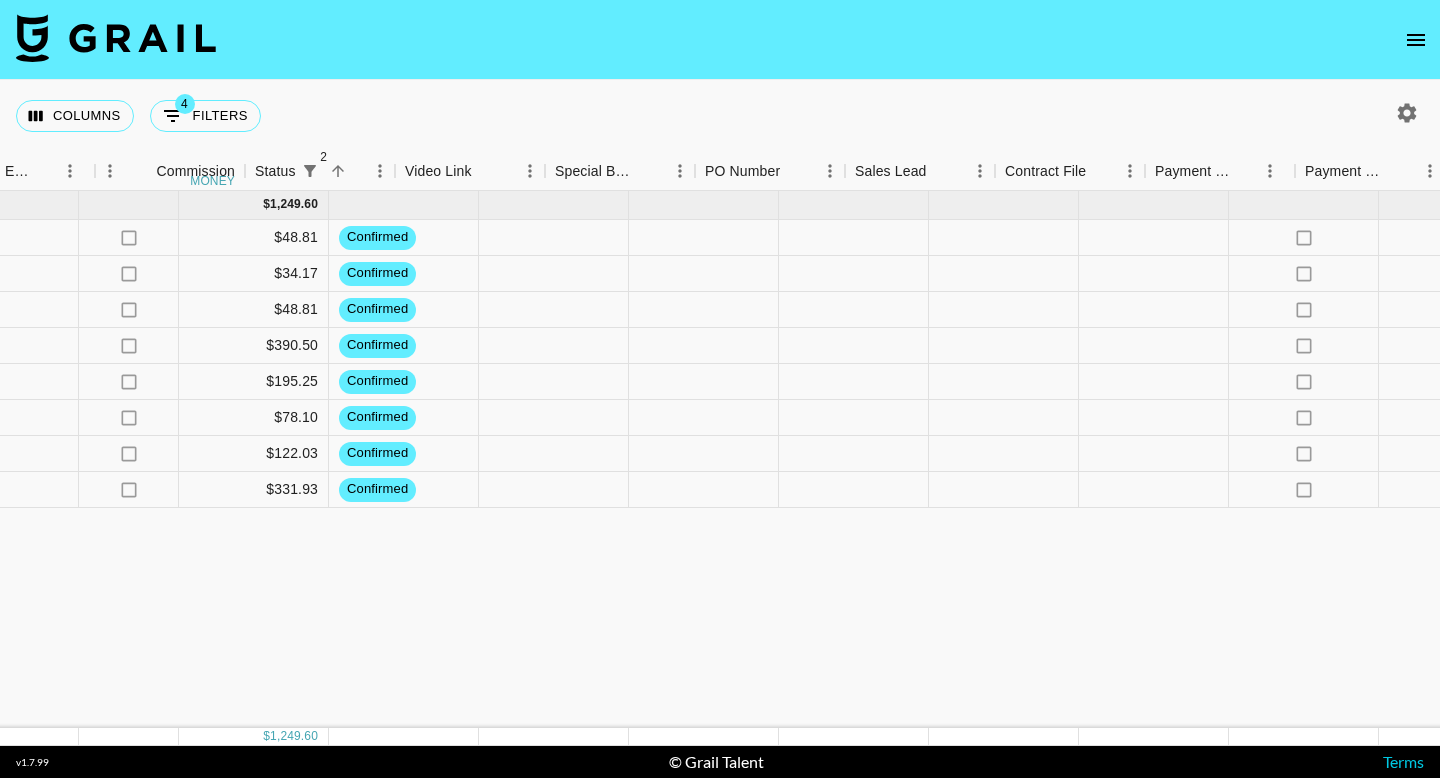 scroll, scrollTop: 0, scrollLeft: 1705, axis: horizontal 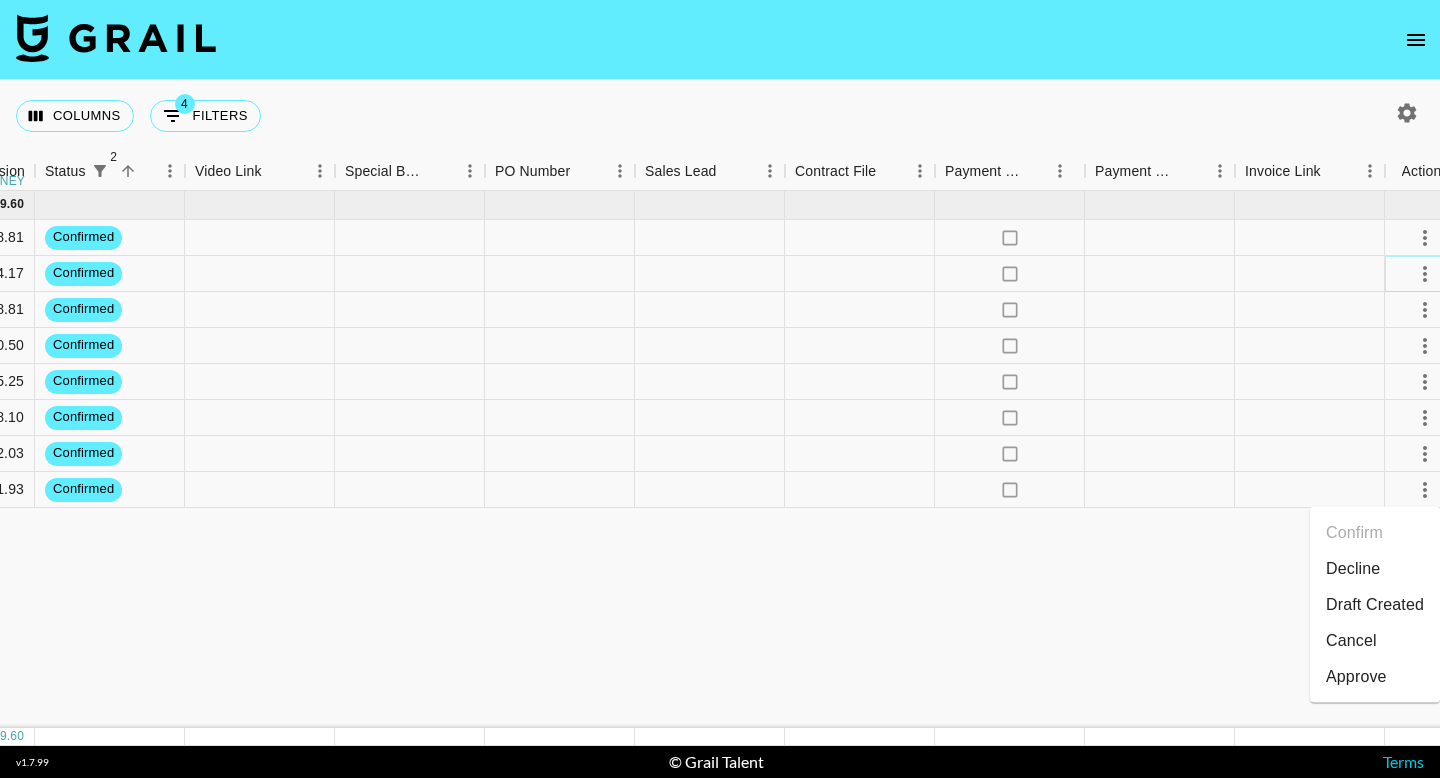 click 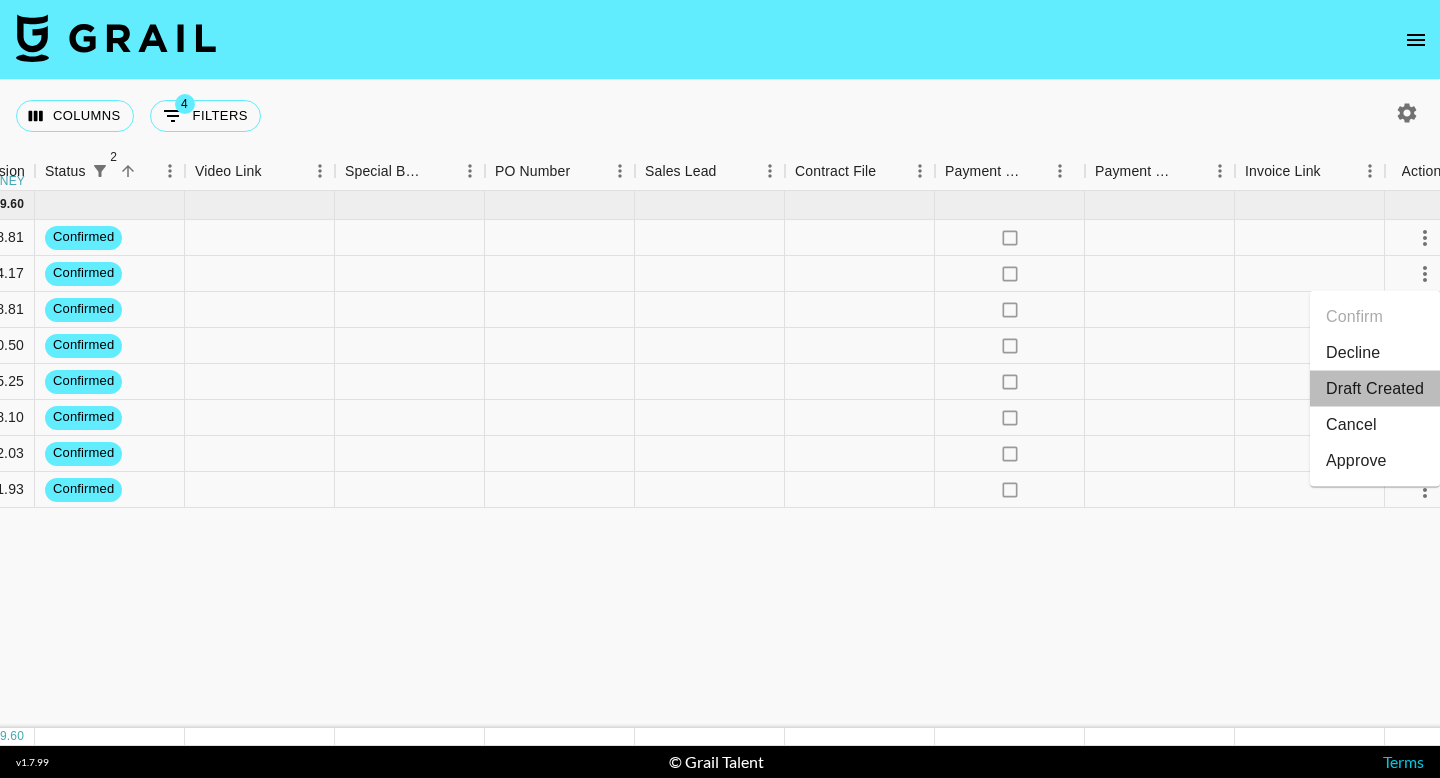 click on "Draft Created" at bounding box center (1375, 389) 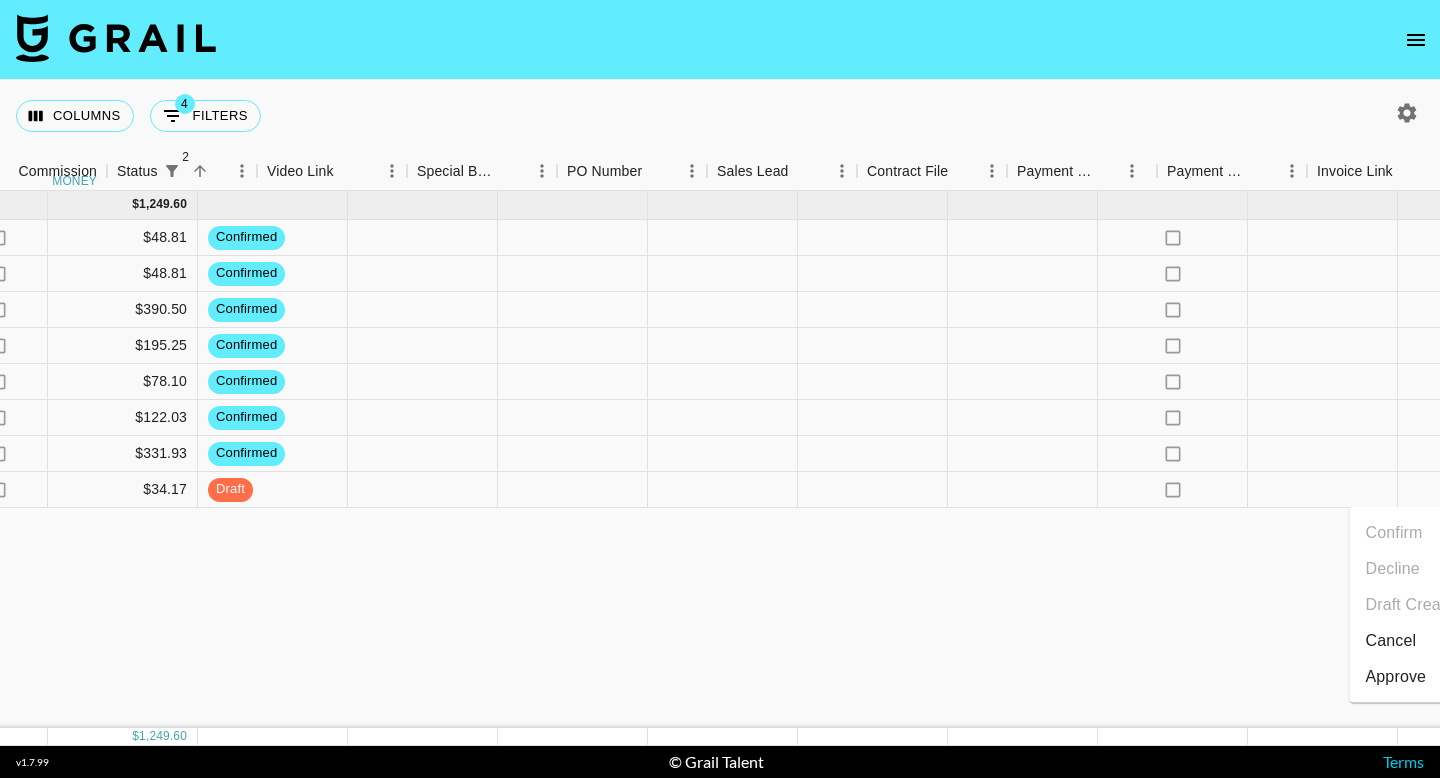 scroll, scrollTop: 0, scrollLeft: 1730, axis: horizontal 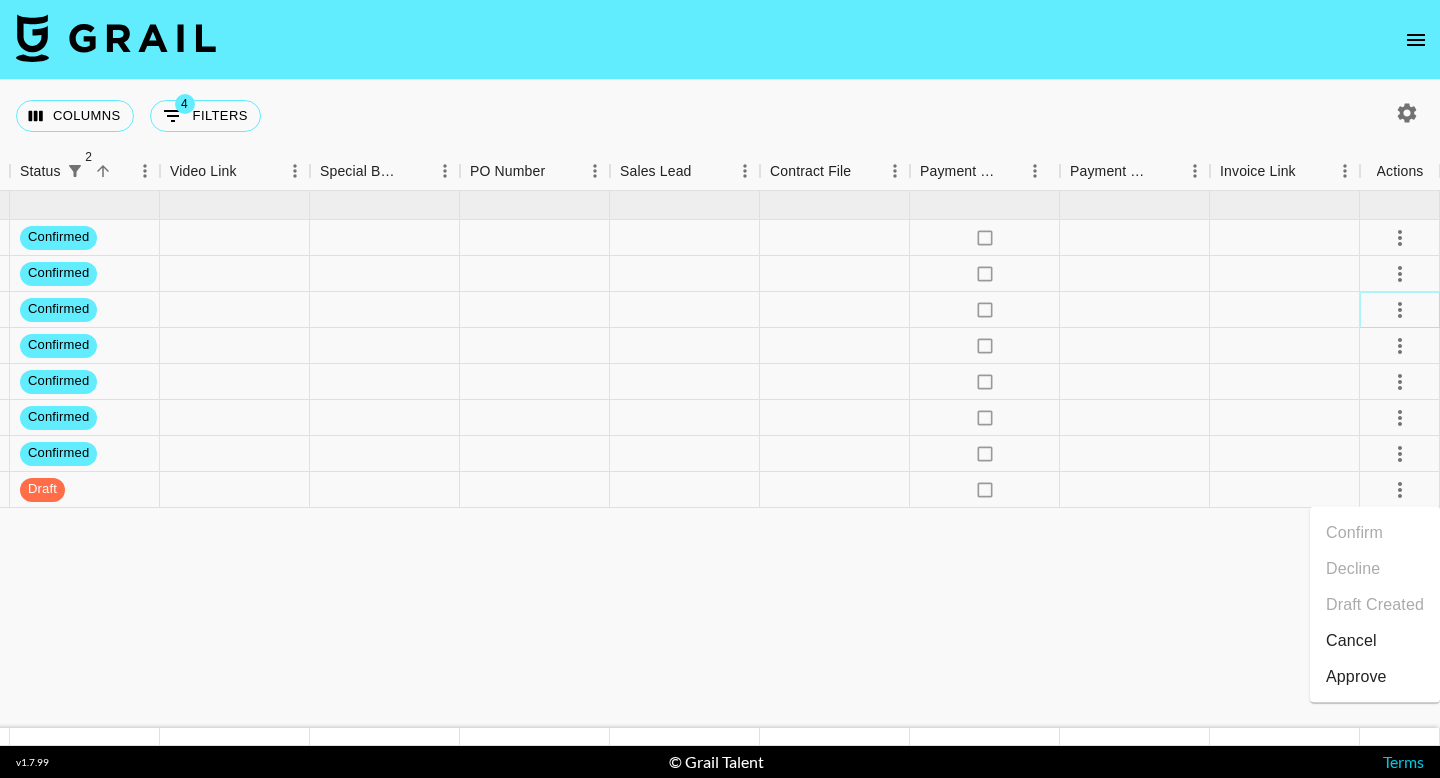click 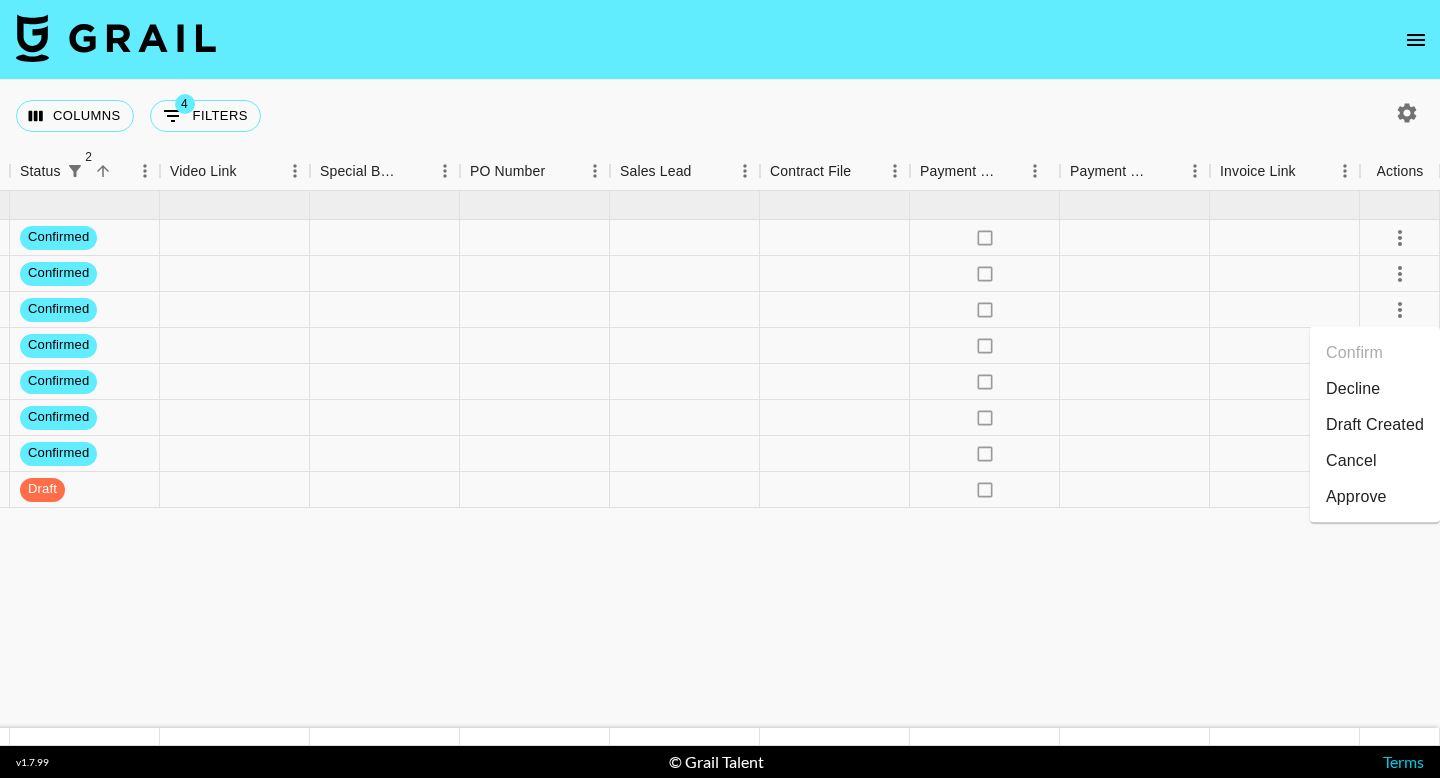 click on "Draft Created" at bounding box center [1375, 425] 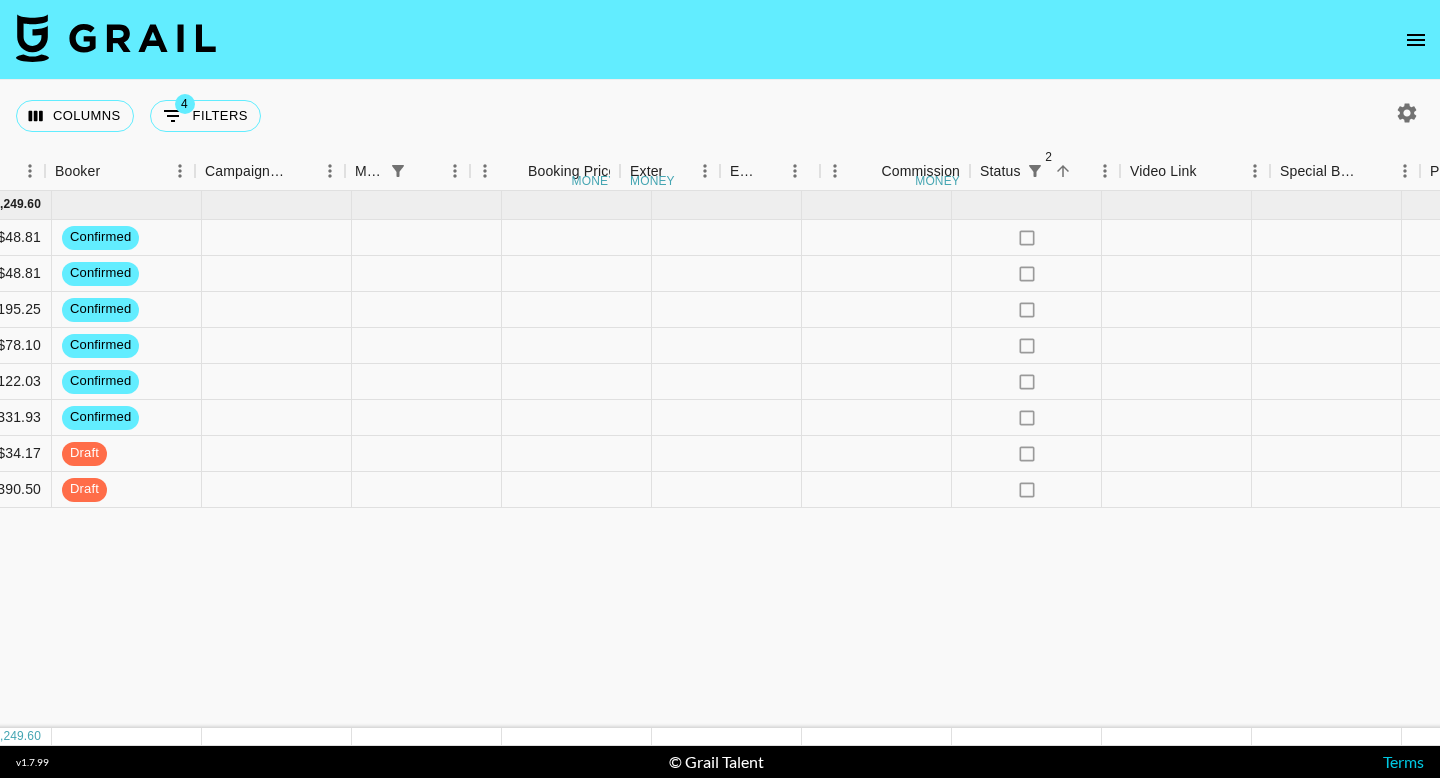 scroll, scrollTop: 0, scrollLeft: 1730, axis: horizontal 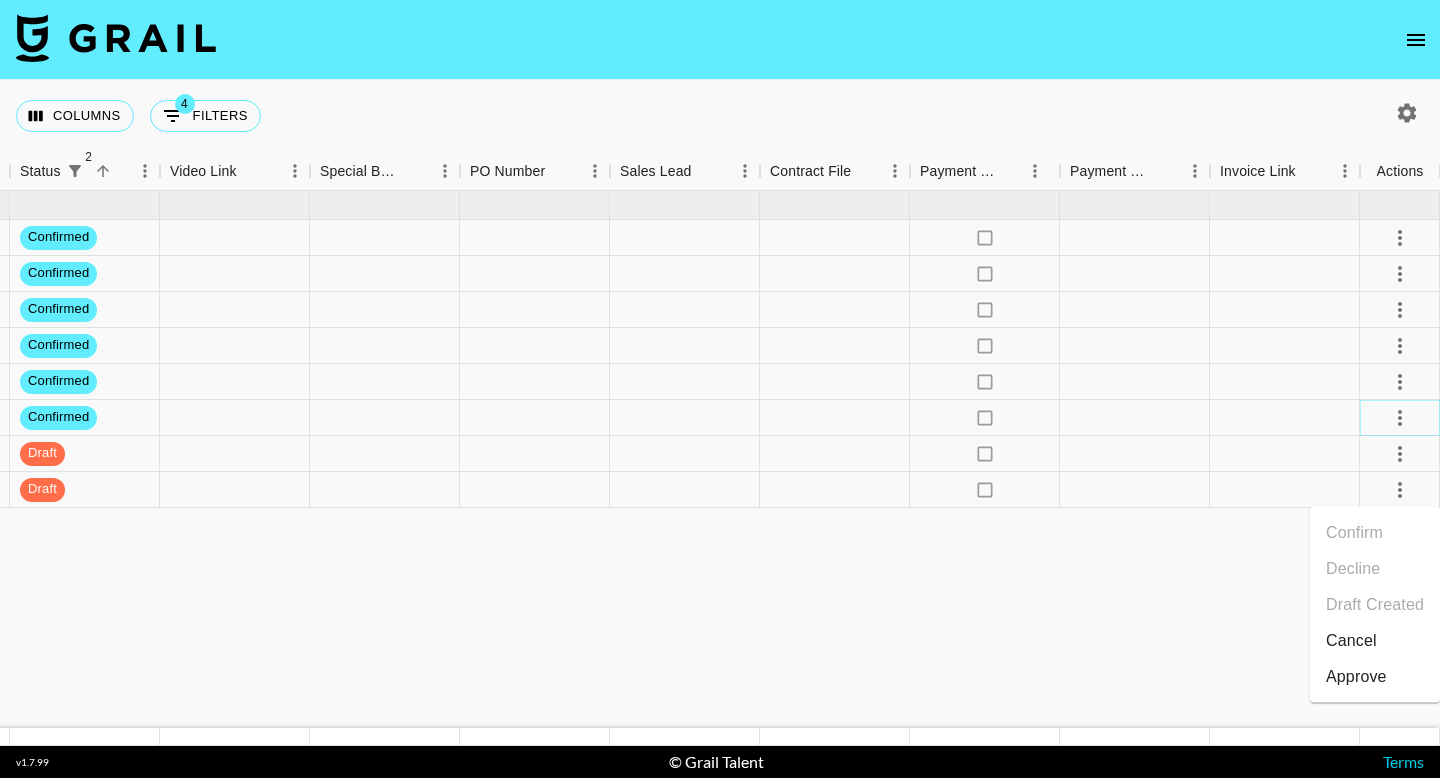 click 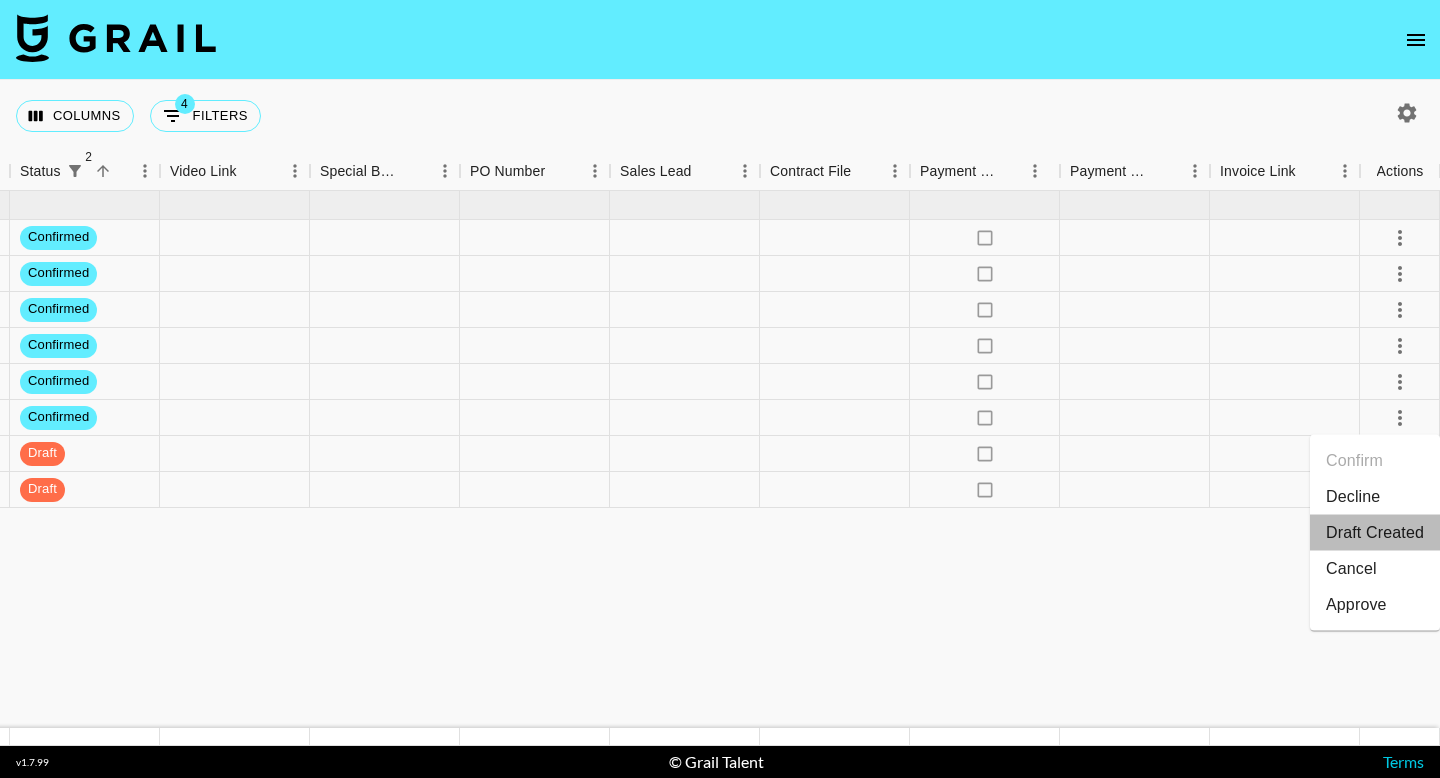 click on "Draft Created" at bounding box center [1375, 533] 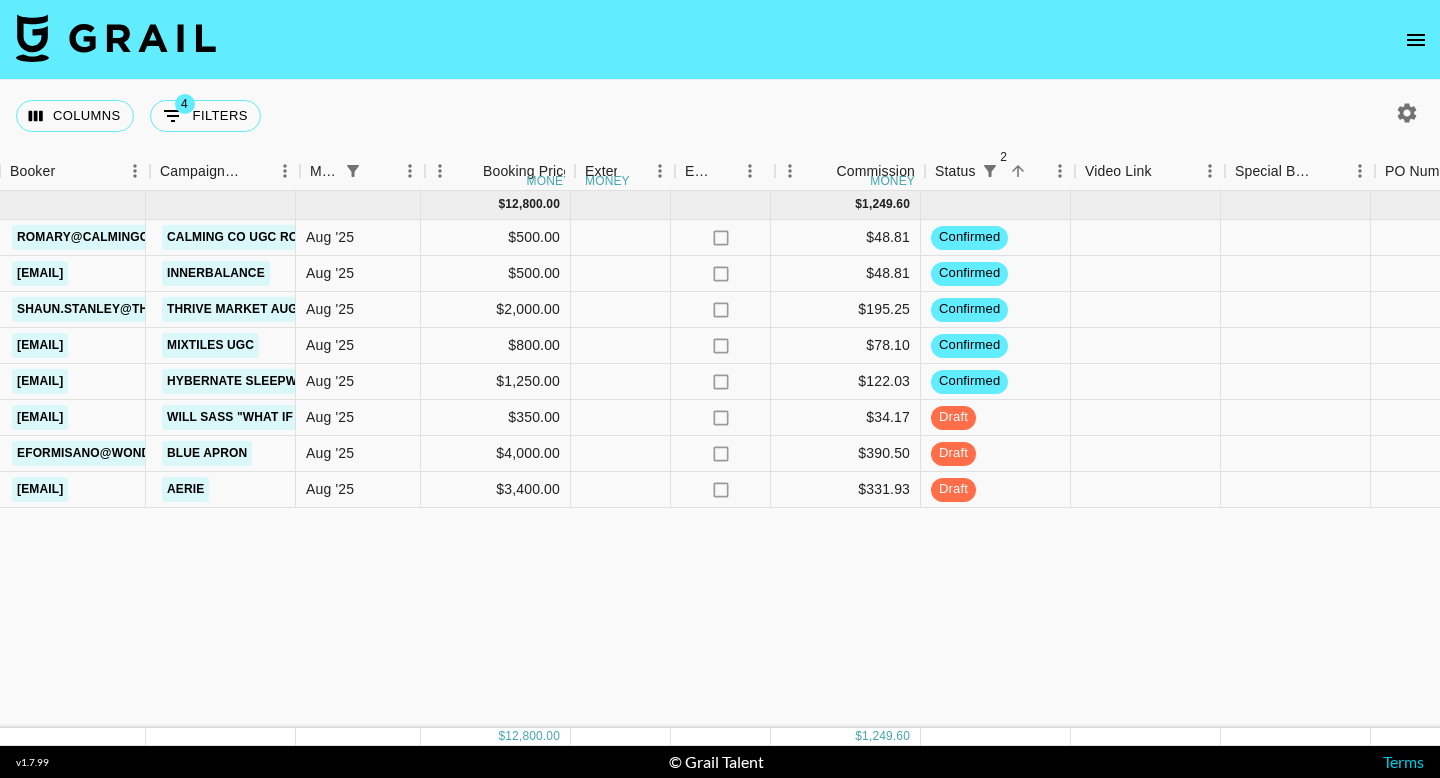 scroll, scrollTop: 0, scrollLeft: 813, axis: horizontal 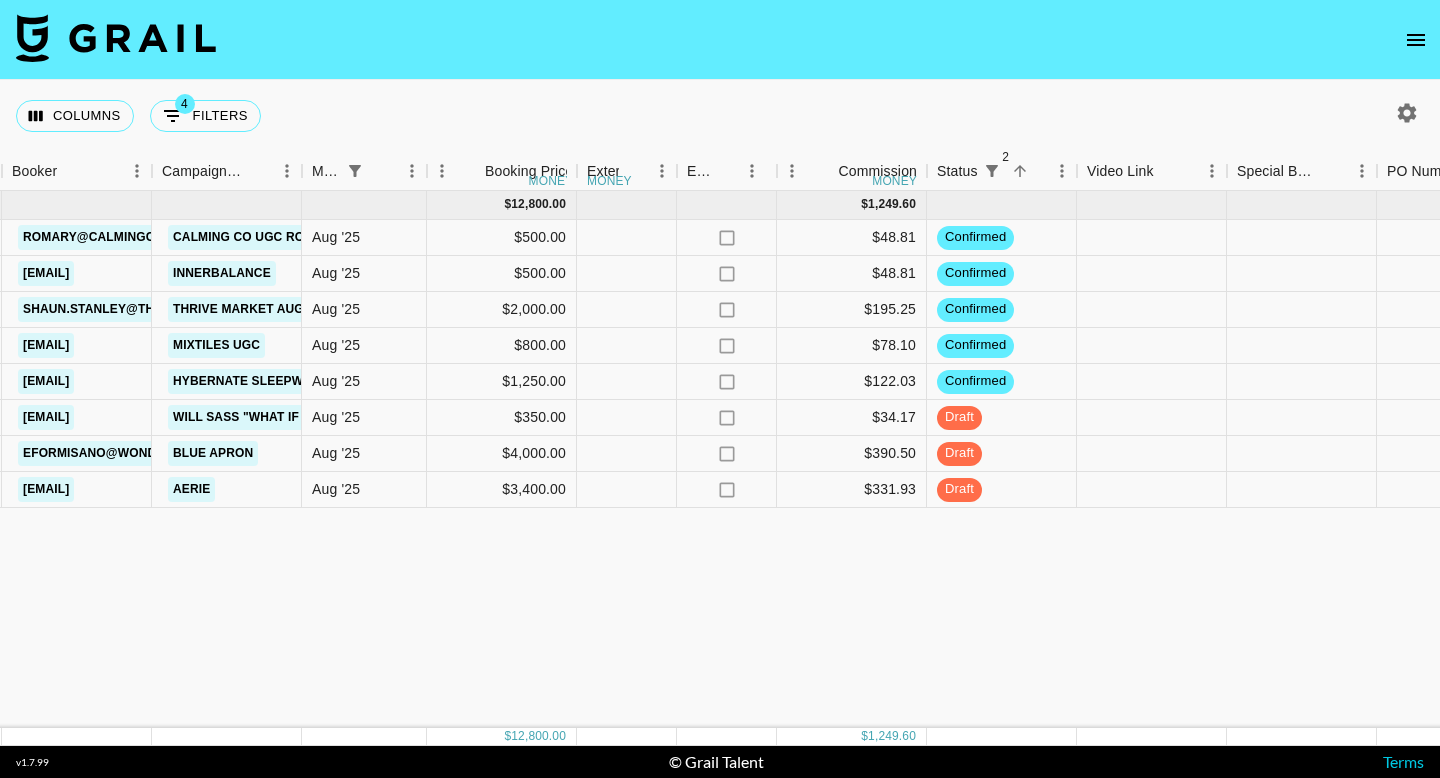 click on "Aug '25  ( 8 ) $ 12,800.00 $ 1,249.60 reclHZ8k7ELAlG65U [USERNAME] [EMAIL] Calming Co [EMAIL] Calming Co UGC round 2  Aug '25 $500.00 no $48.81 confirmed no recX38XFOUnpNihhb [USERNAME] [EMAIL] Inner Balance [EMAIL] Innerbalance Aug '25 $500.00 no $48.81 confirmed no rec126QV0k3GRmTk4 [USERNAME] [EMAIL] Thrive Market [EMAIL] Thrive Market Aug. Aug '25 $2,000.00 no $195.25 confirmed no rec6Ulo81LcdNqtfJ [USERNAME] [EMAIL] Mixtiles [EMAIL] Mixtiles UGC  Aug '25 $800.00 no $78.10 confirmed no recwizKGyhsR1d42g [USERNAME] [EMAIL] Hybernate [EMAIL] Hybernate Sleepwear Aug '25 $1,250.00 no $122.03 confirmed no recJC3QANqd6tEZL6 [USERNAME] [EMAIL] Genni & Co LLC  [EMAIL] Will Sass "What if it takes me" Aug '25 $350.00 no $34.17 draft no recm3SF7ZZYUkwrHL [USERNAME] [EMAIL] Aug '25" at bounding box center (772, 459) 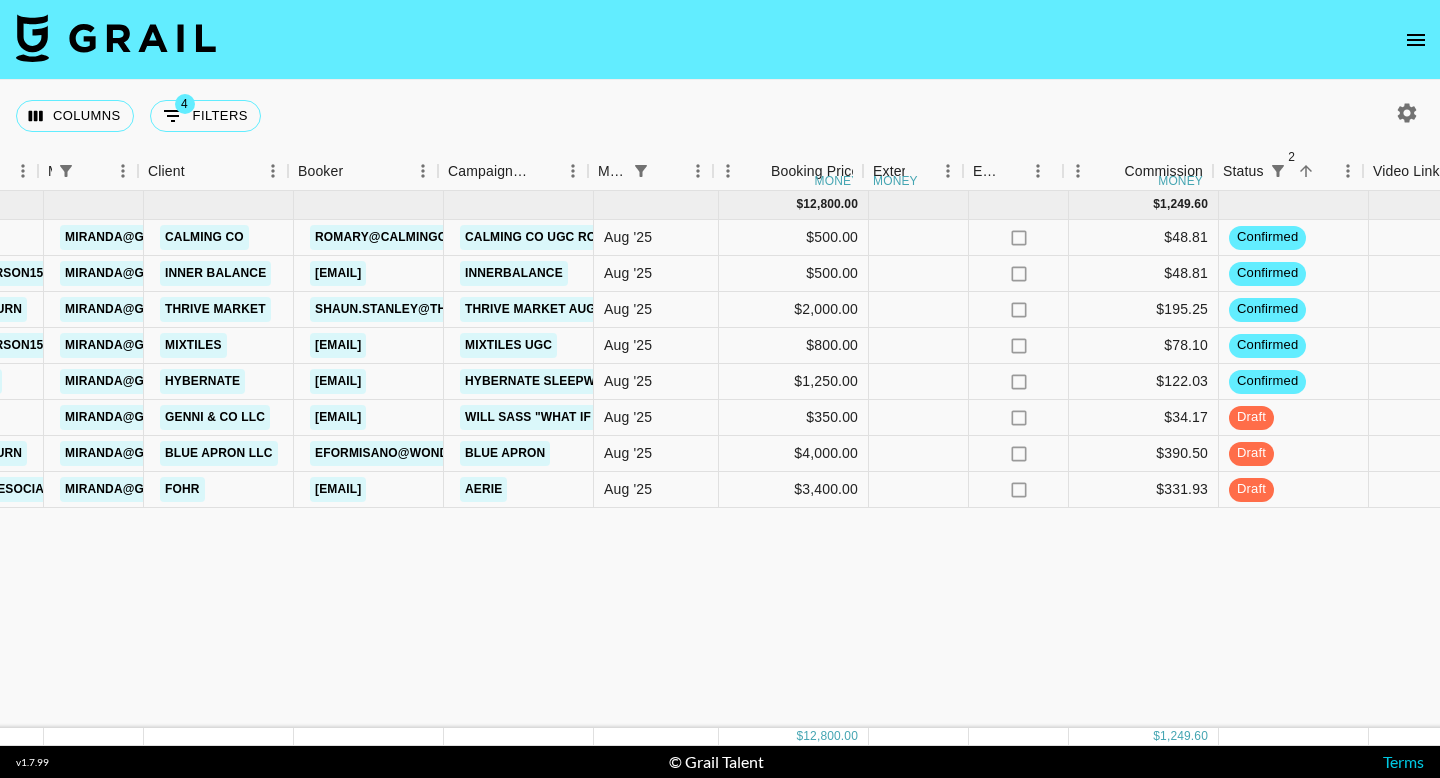 scroll, scrollTop: 0, scrollLeft: 579, axis: horizontal 